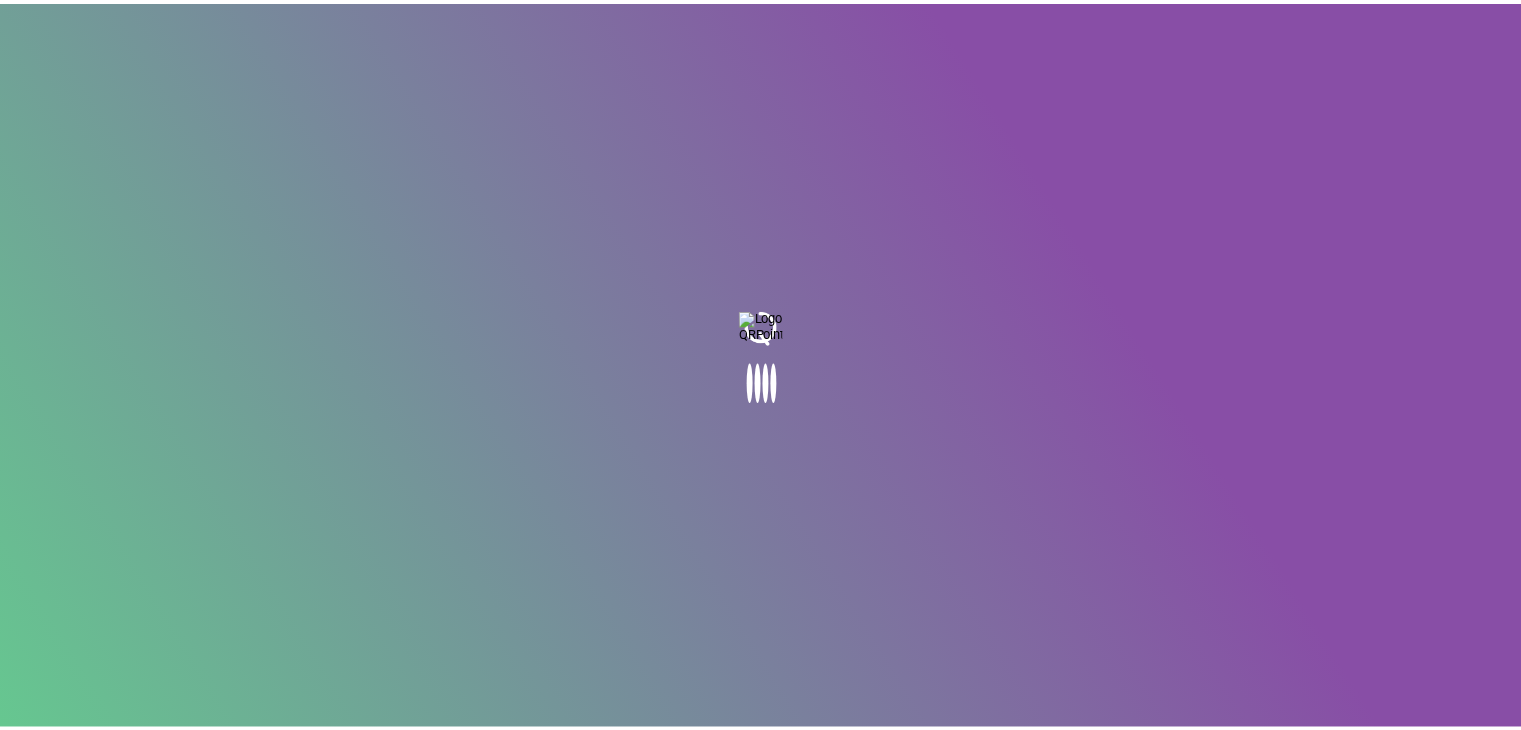 scroll, scrollTop: 0, scrollLeft: 0, axis: both 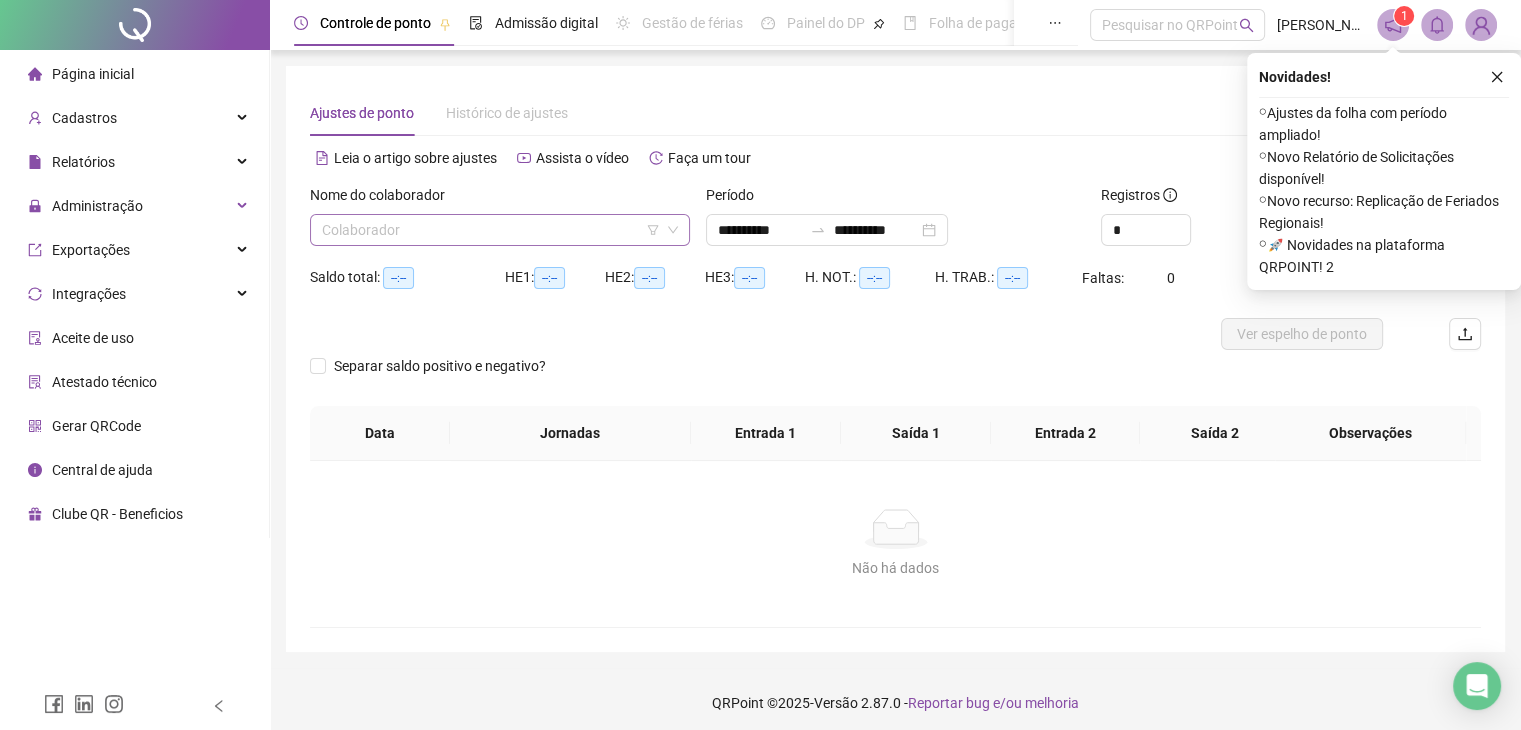 click at bounding box center [494, 230] 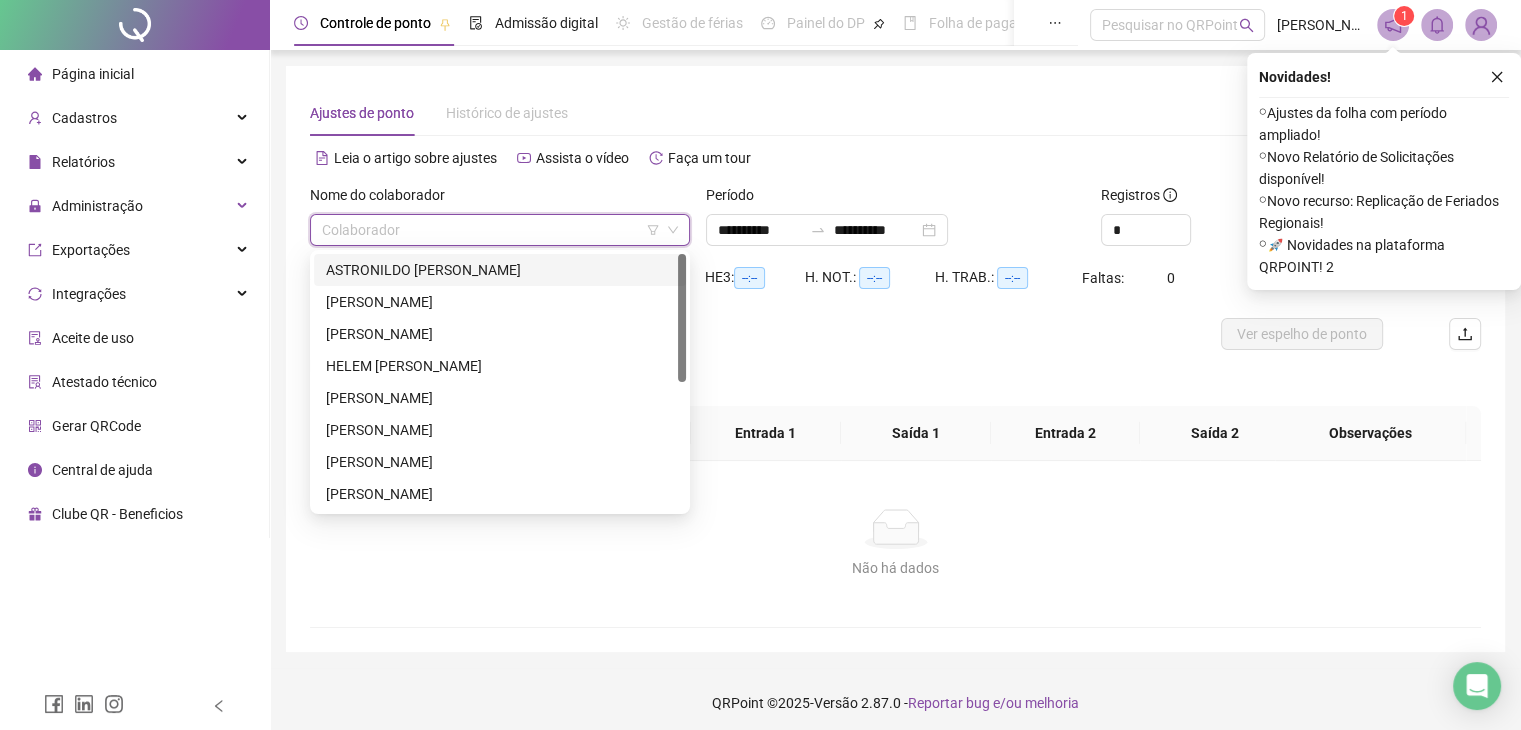 click on "ASTRONILDO [PERSON_NAME]" at bounding box center (500, 270) 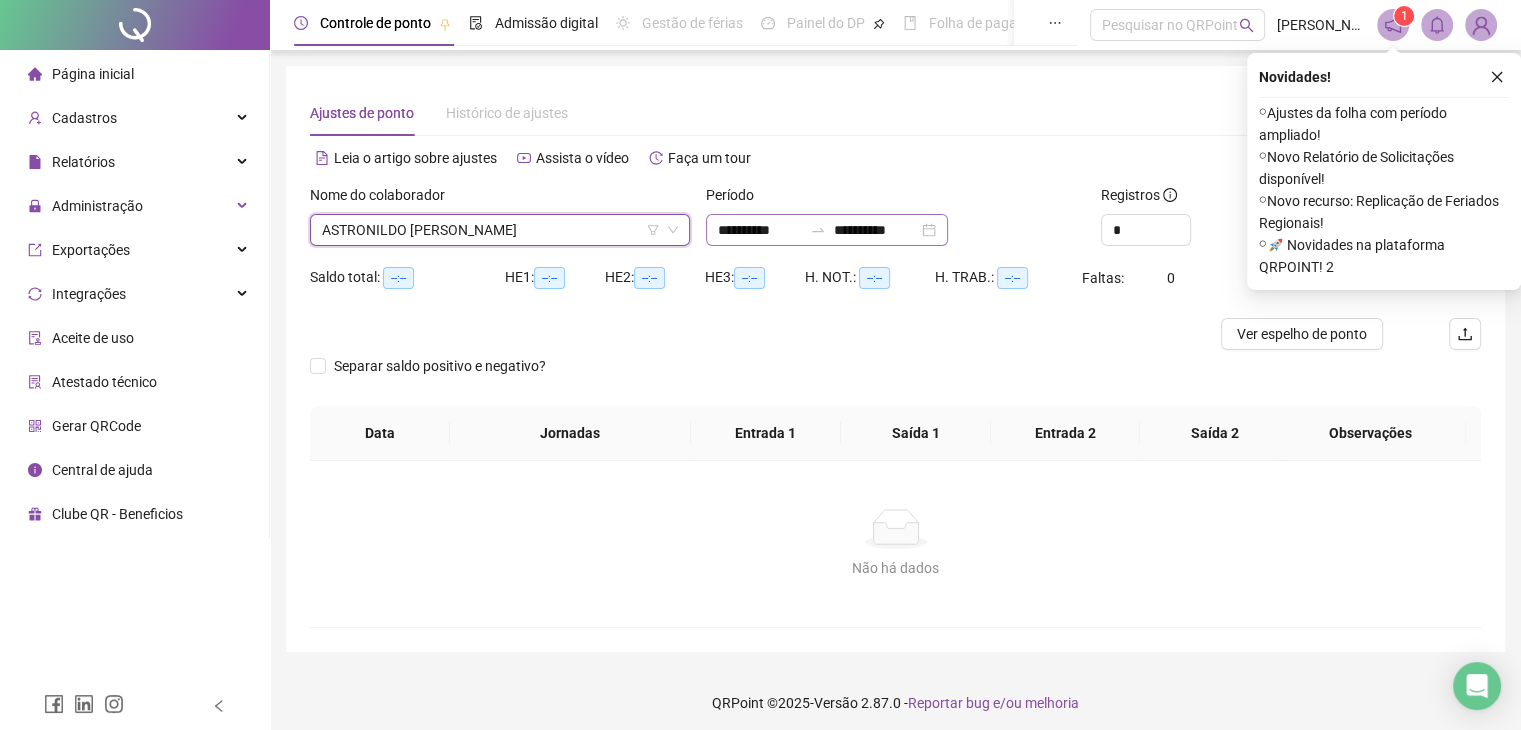 click on "**********" at bounding box center (827, 230) 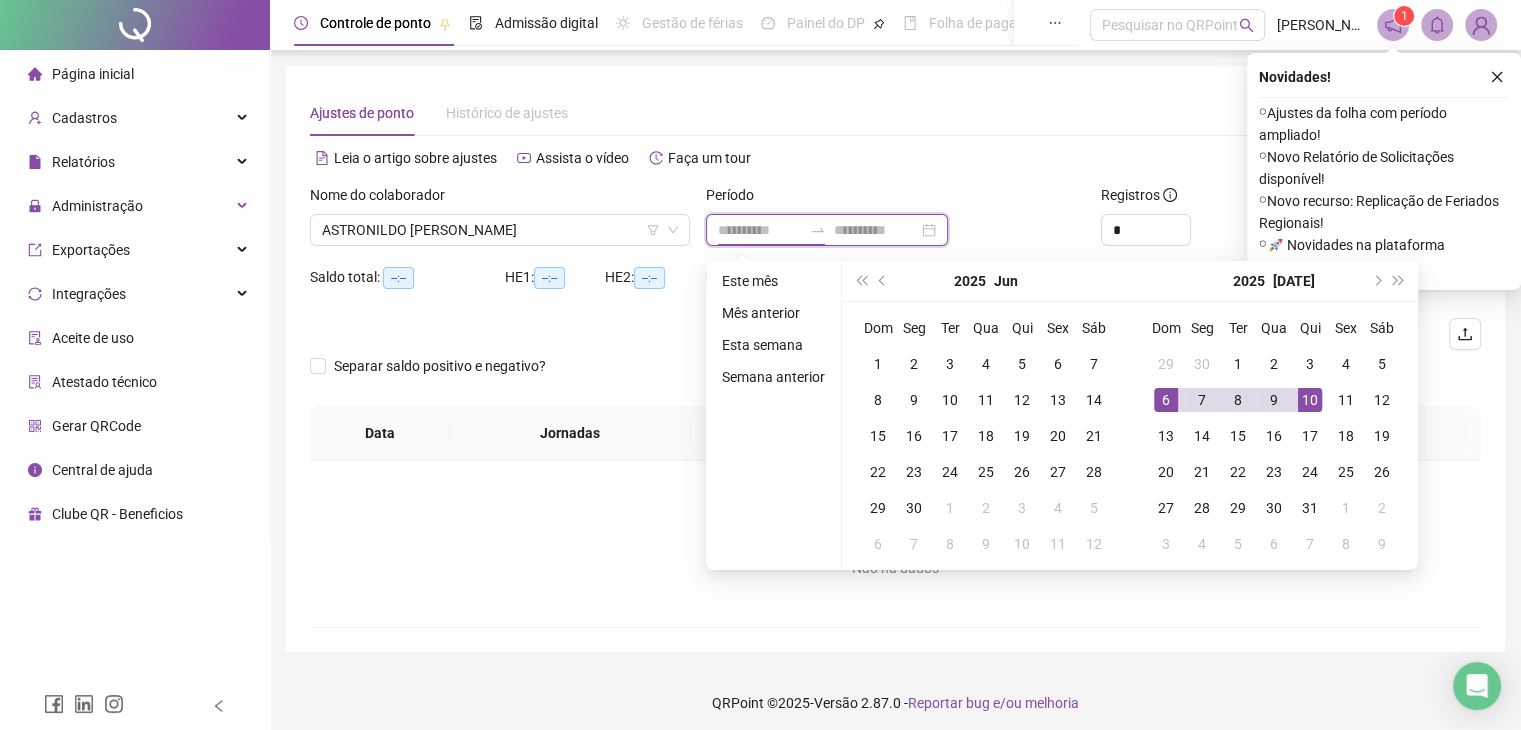 type on "**********" 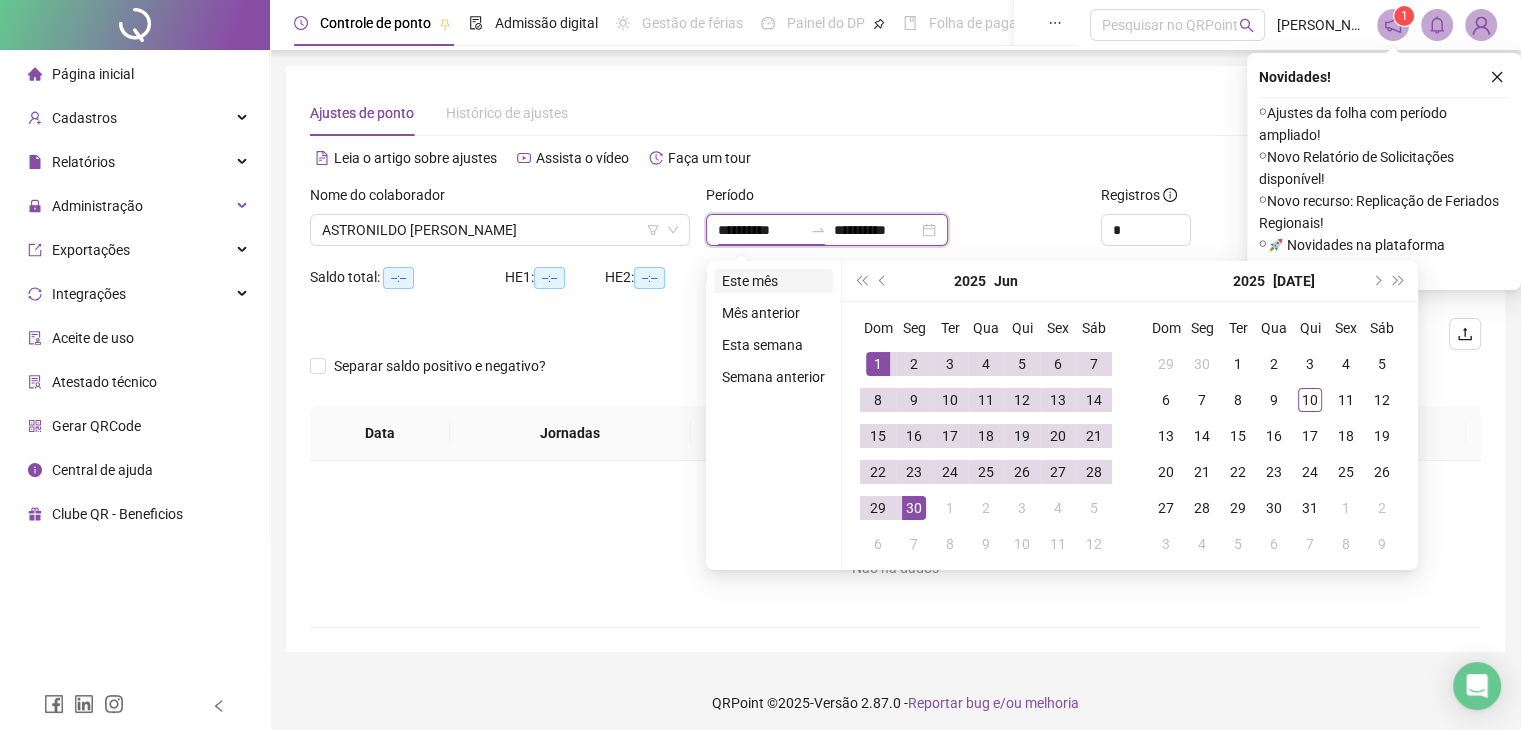 type on "**********" 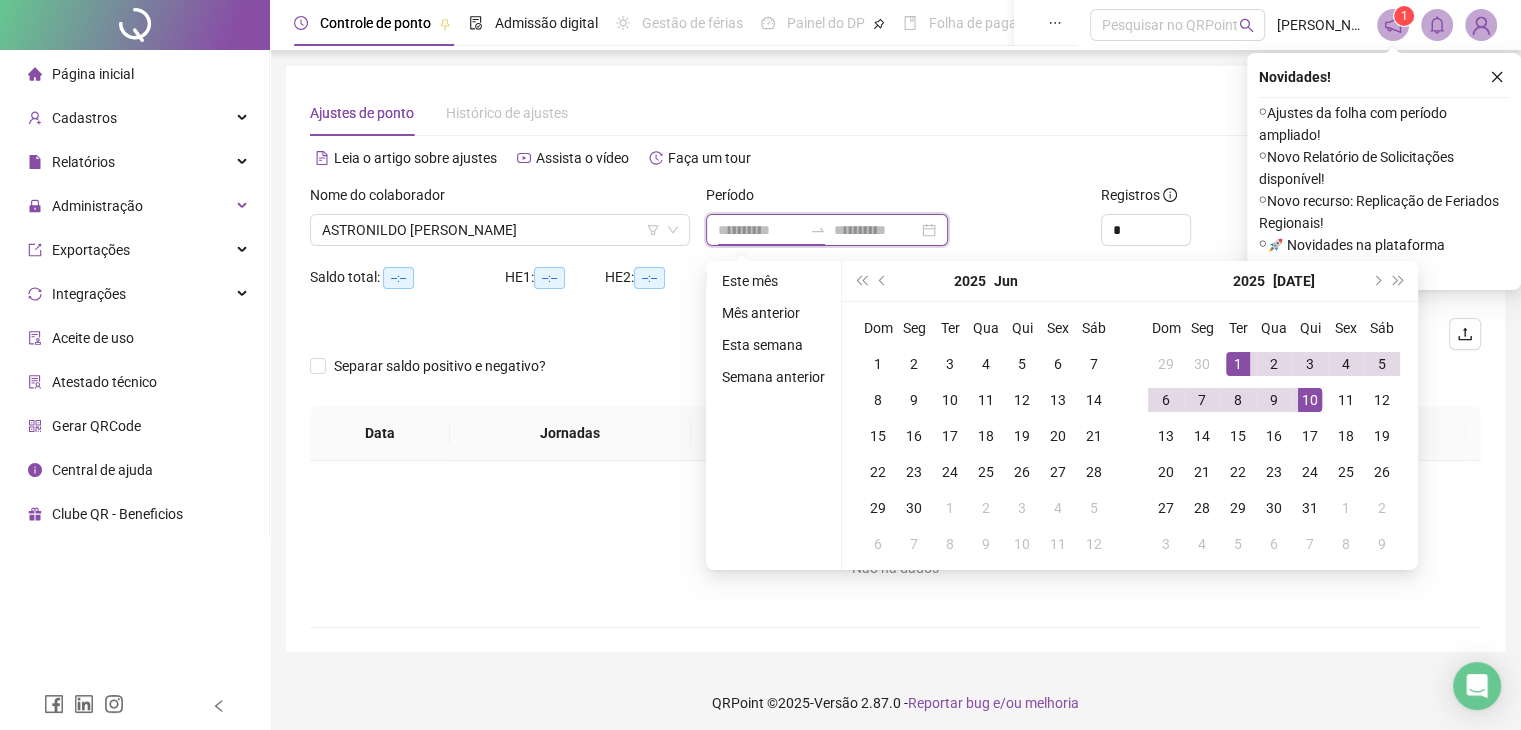type on "**********" 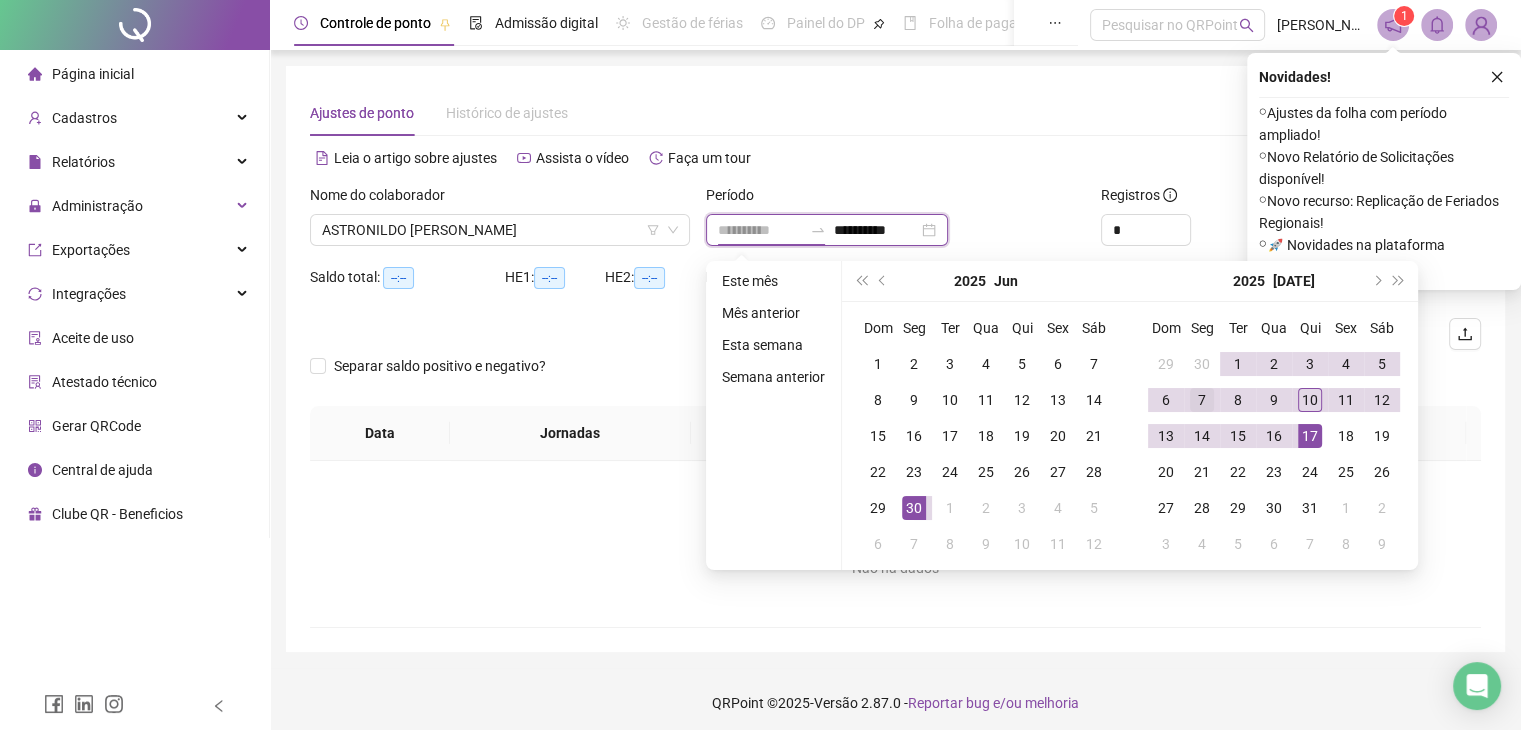 type on "**********" 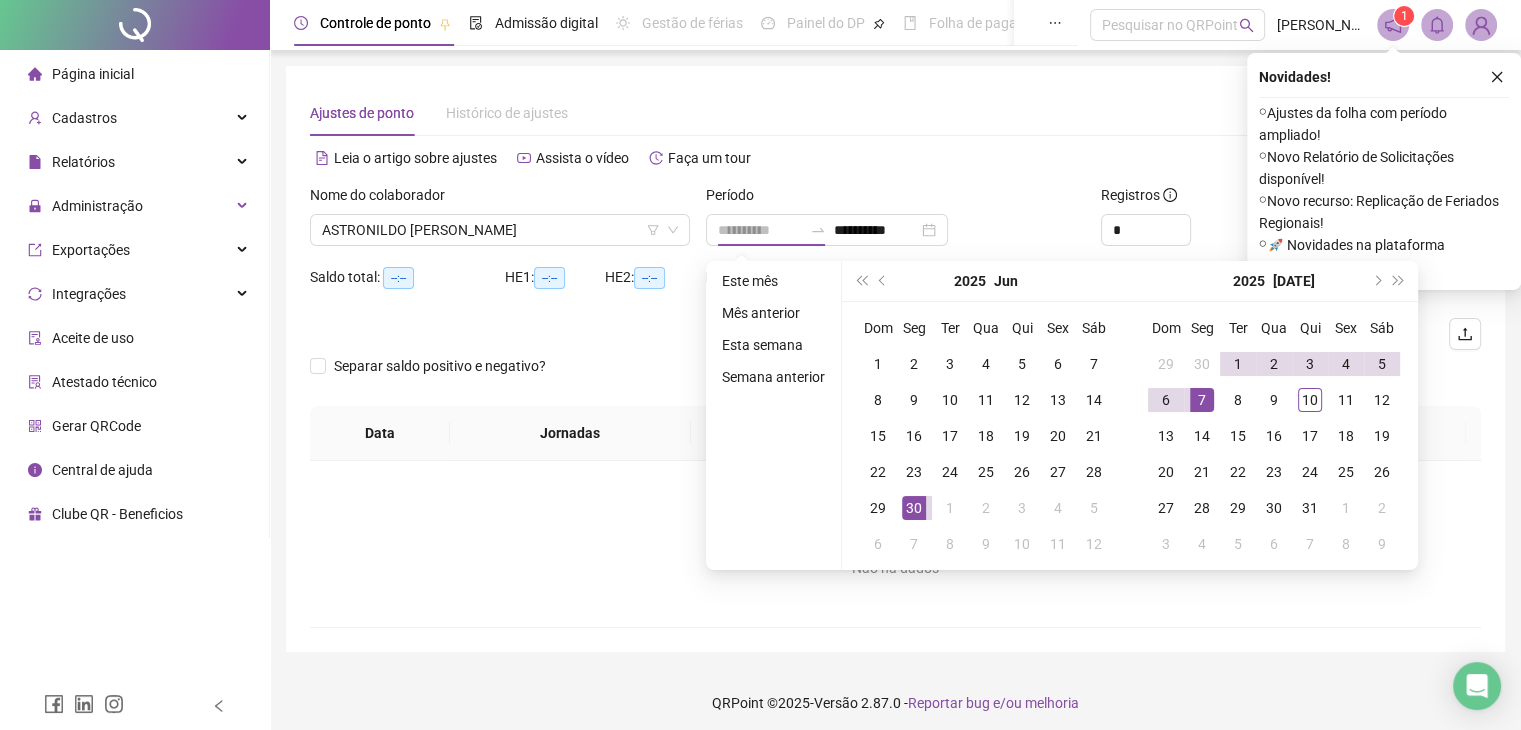 click on "7" at bounding box center (1202, 400) 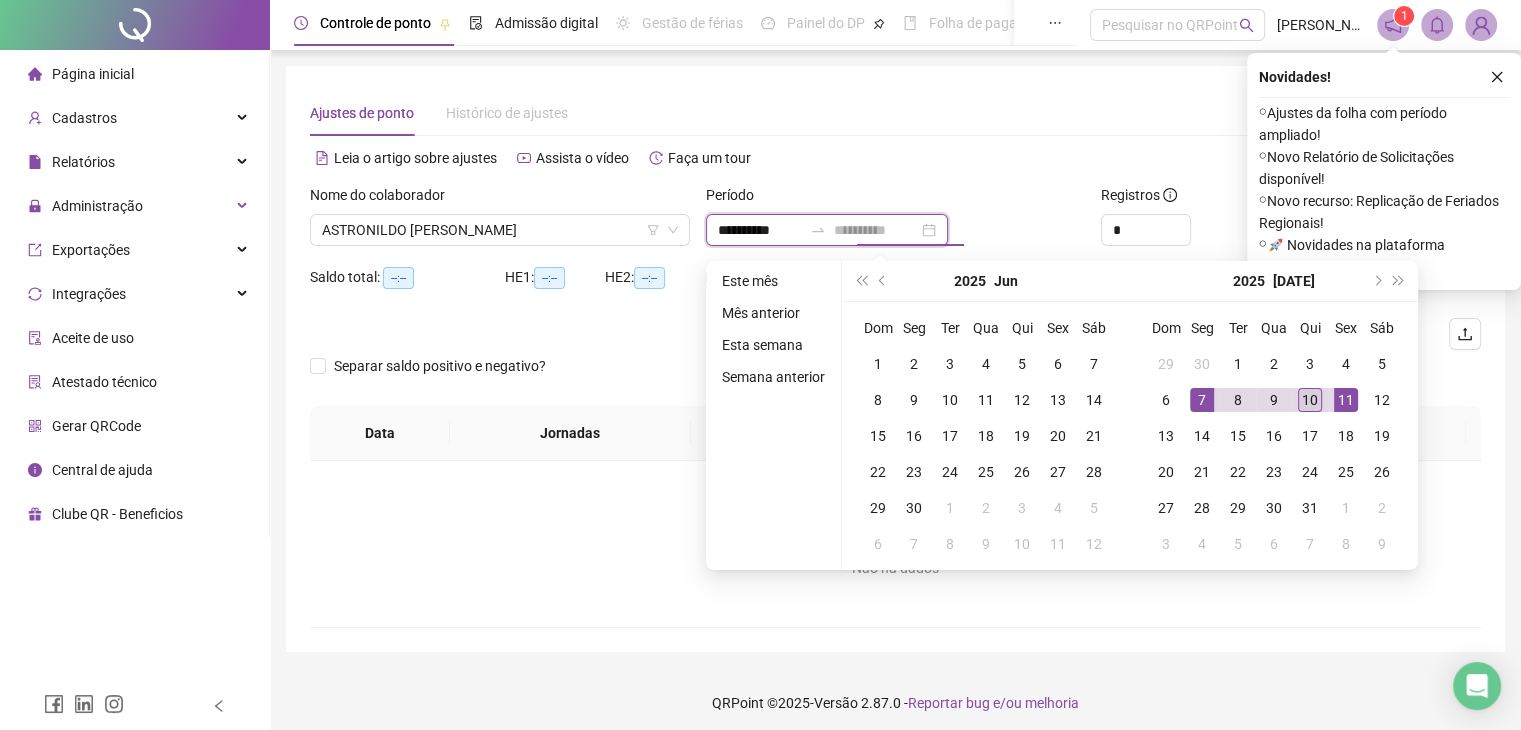 type on "**********" 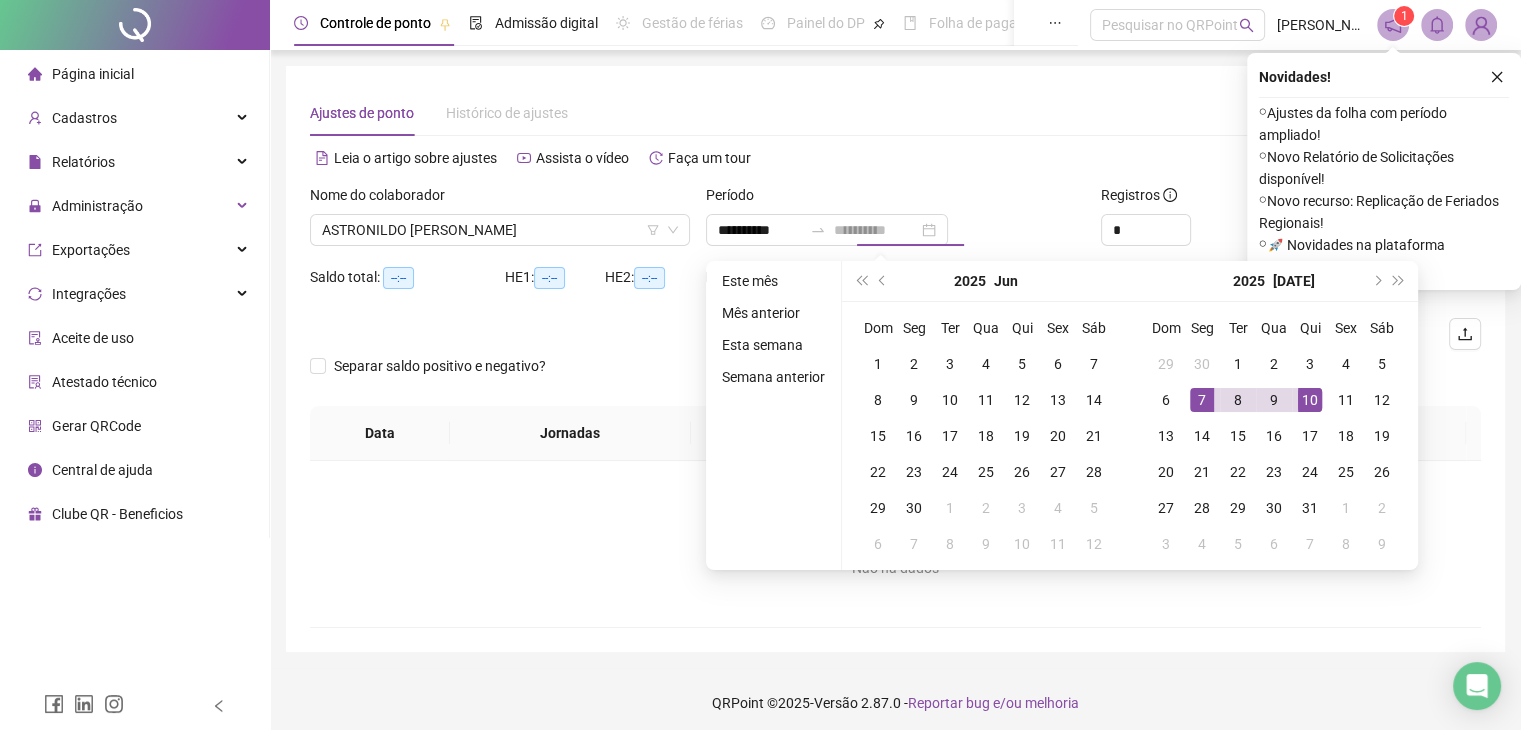 click on "10" at bounding box center (1310, 400) 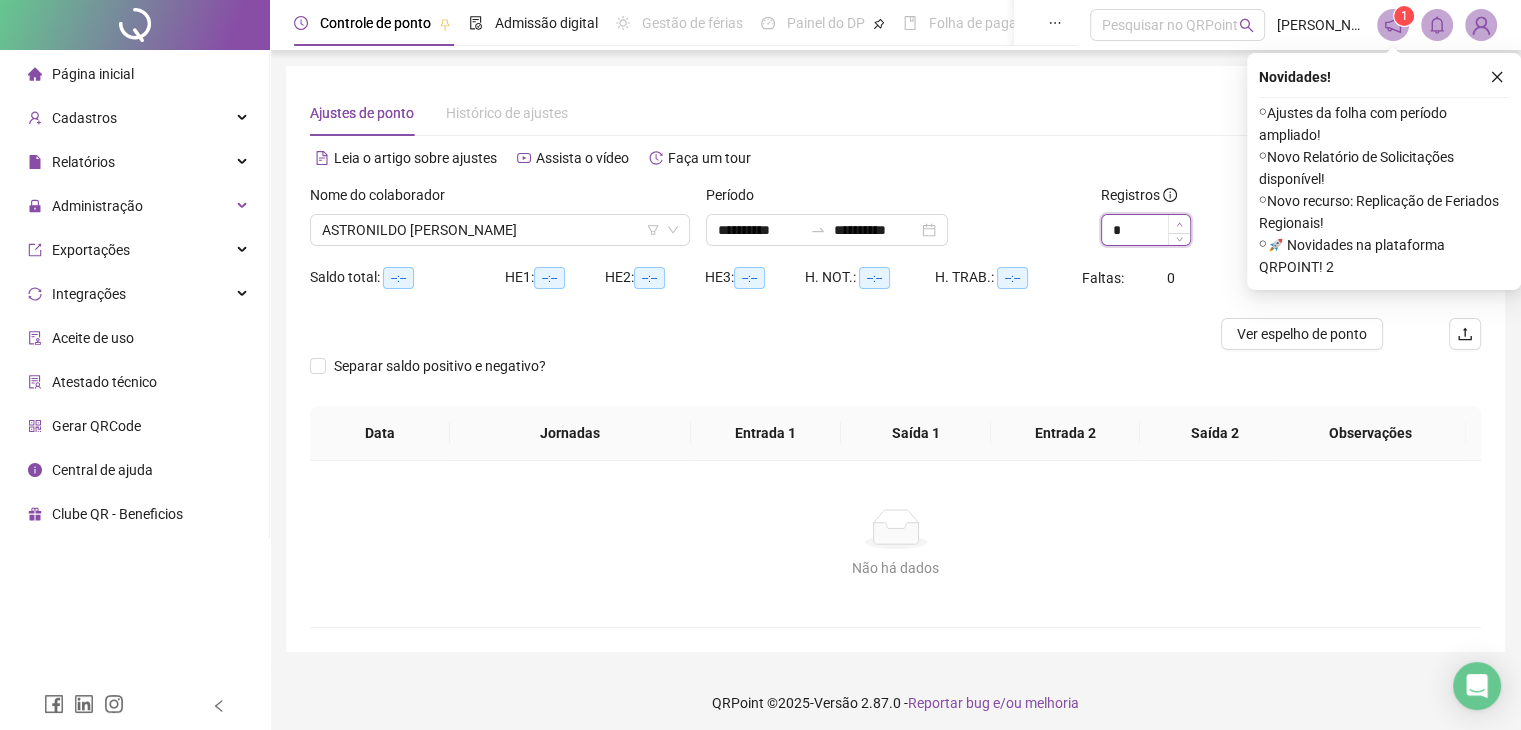 type on "*" 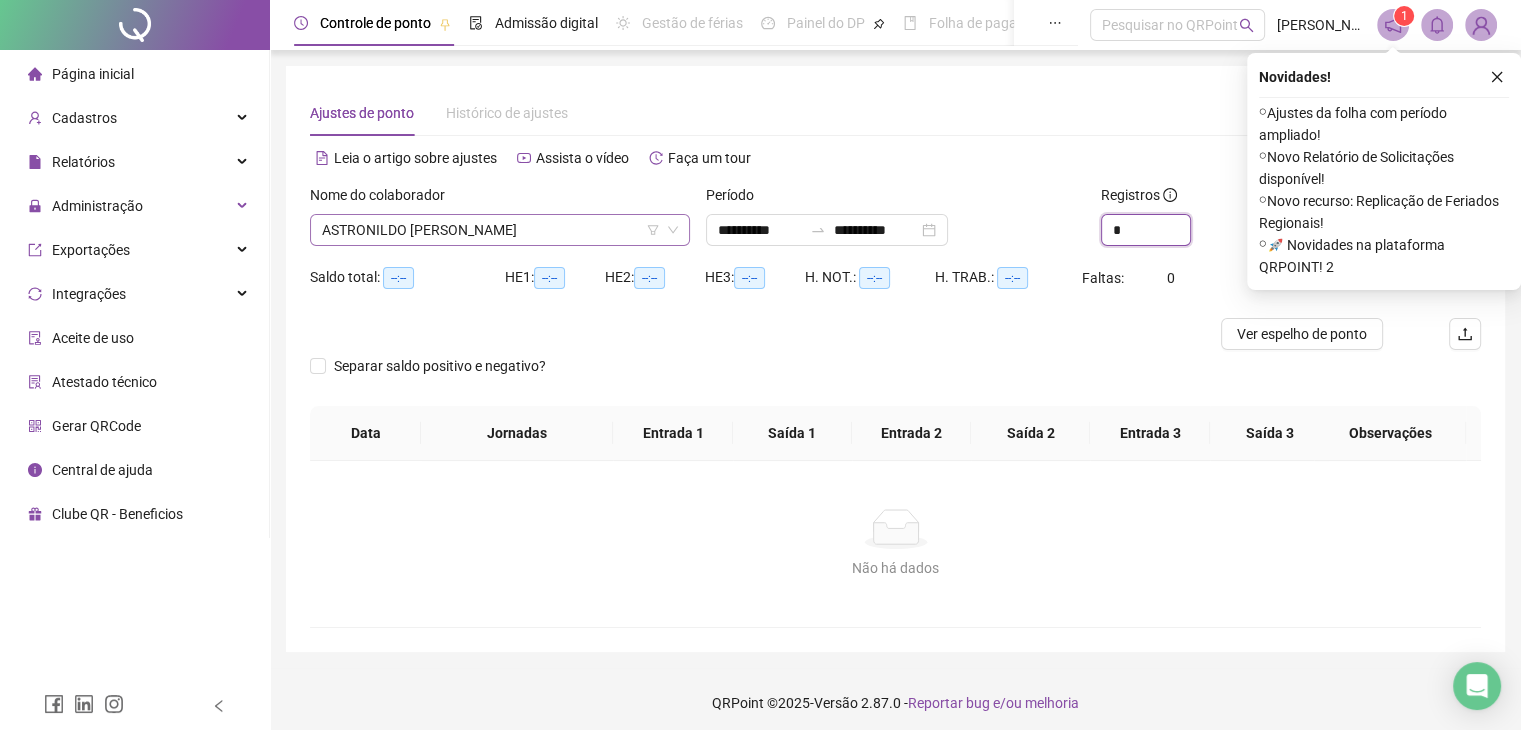 click on "ASTRONILDO [PERSON_NAME]" at bounding box center (500, 230) 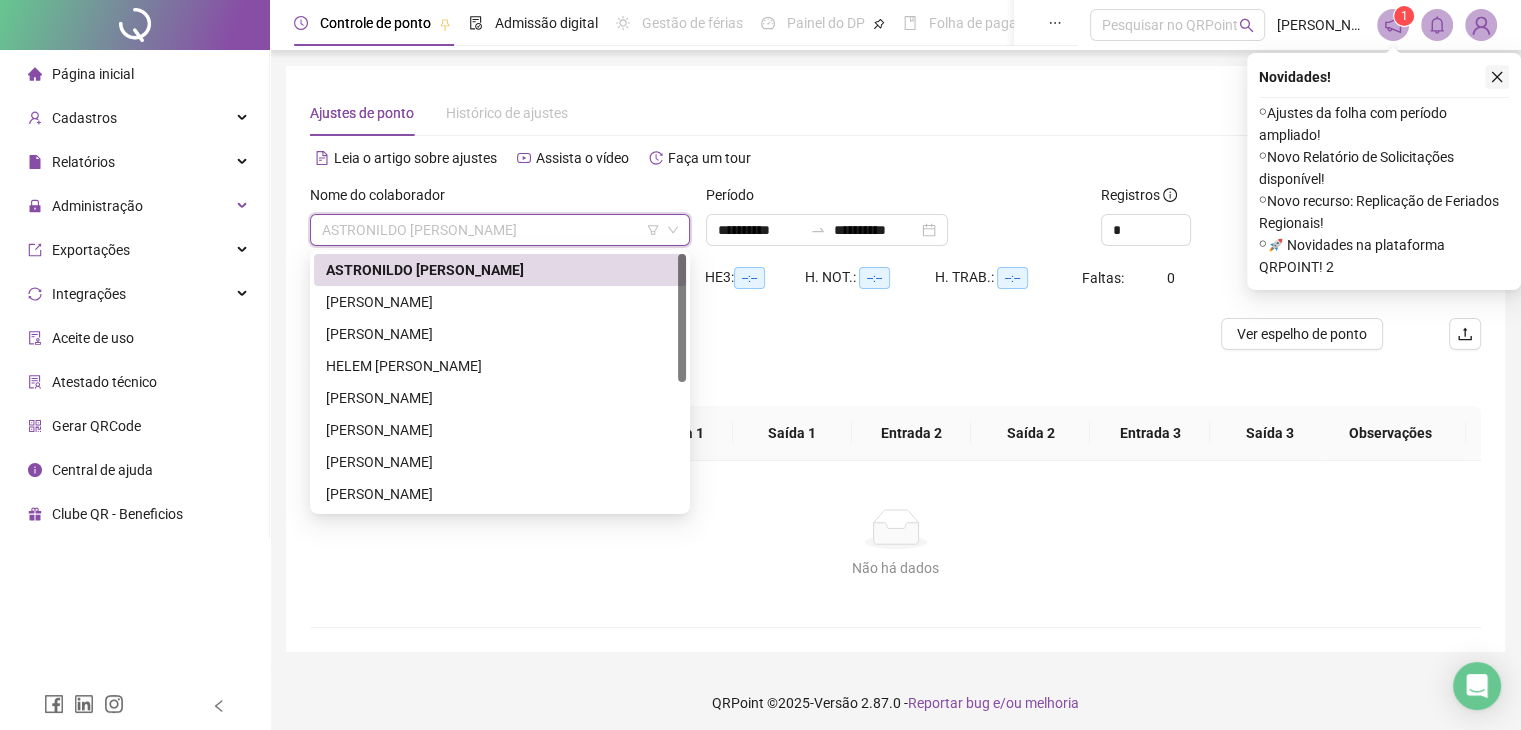 click 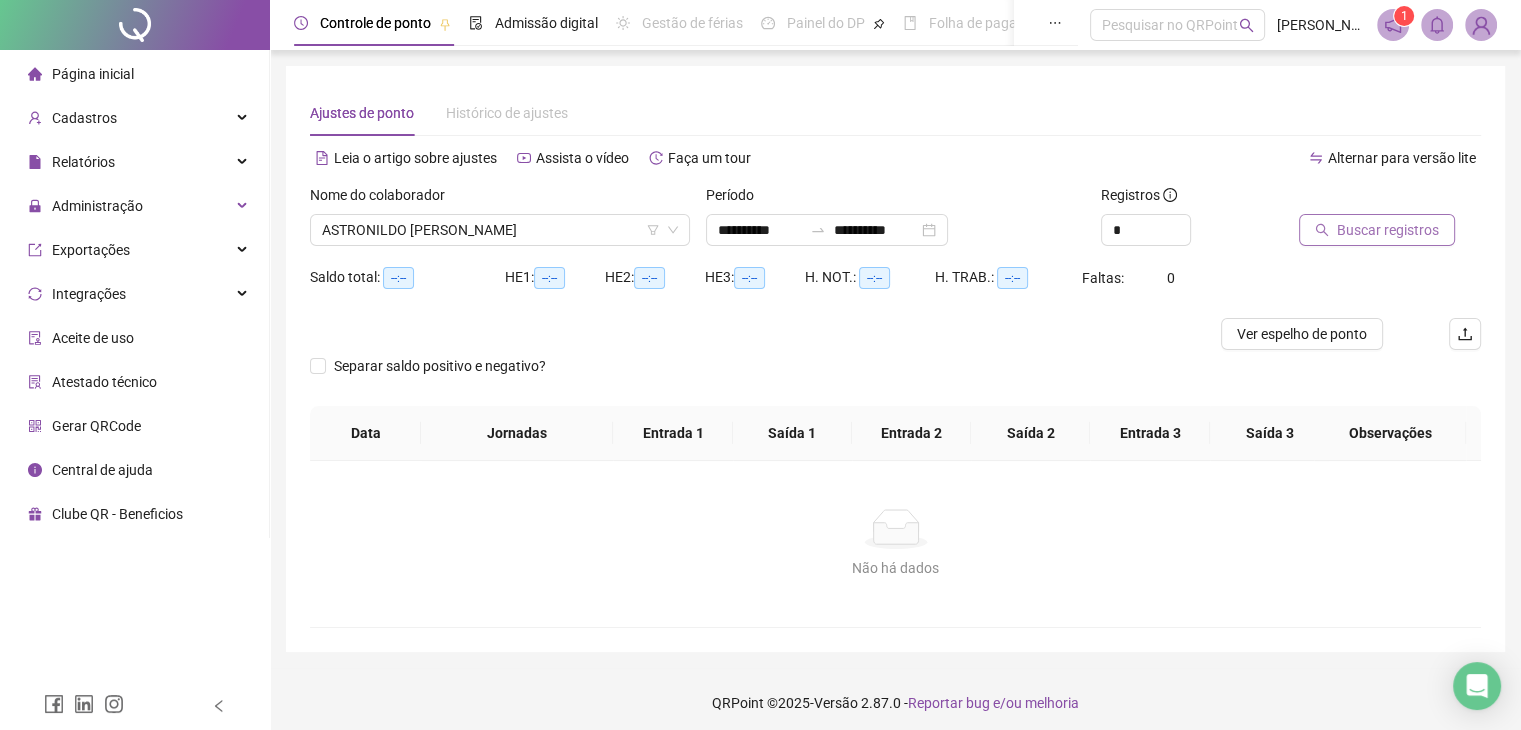 click on "Buscar registros" at bounding box center (1388, 230) 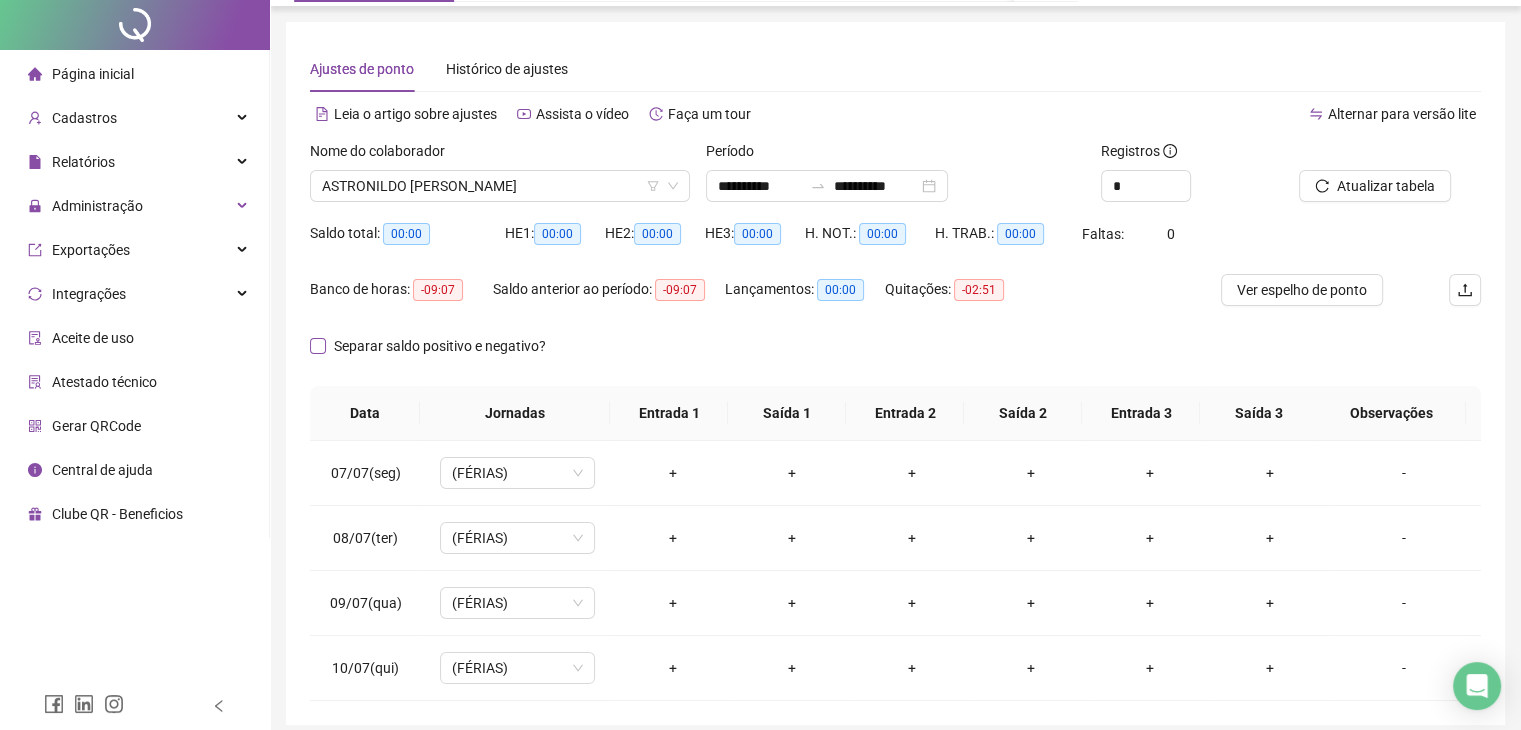 scroll, scrollTop: 0, scrollLeft: 0, axis: both 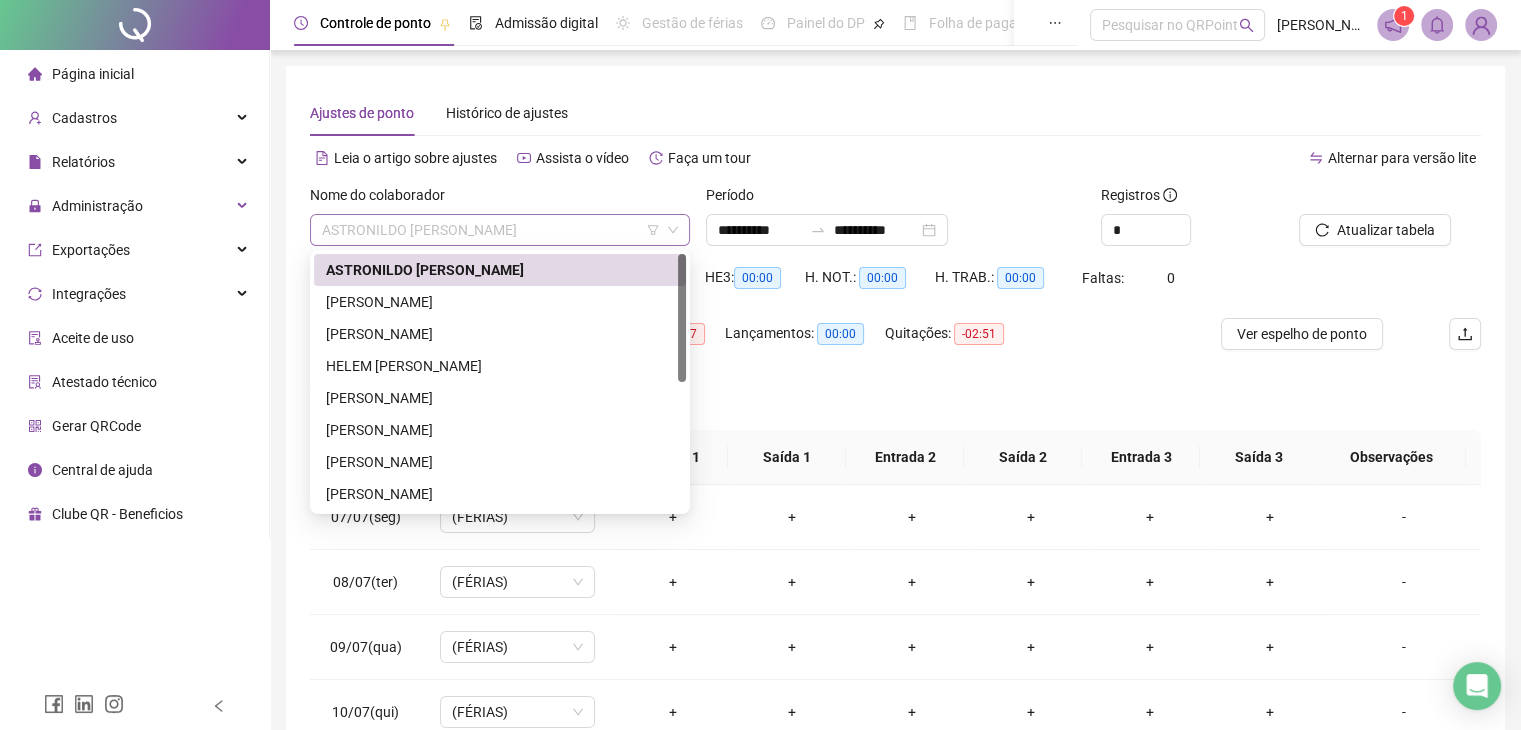 click on "ASTRONILDO [PERSON_NAME]" at bounding box center [500, 230] 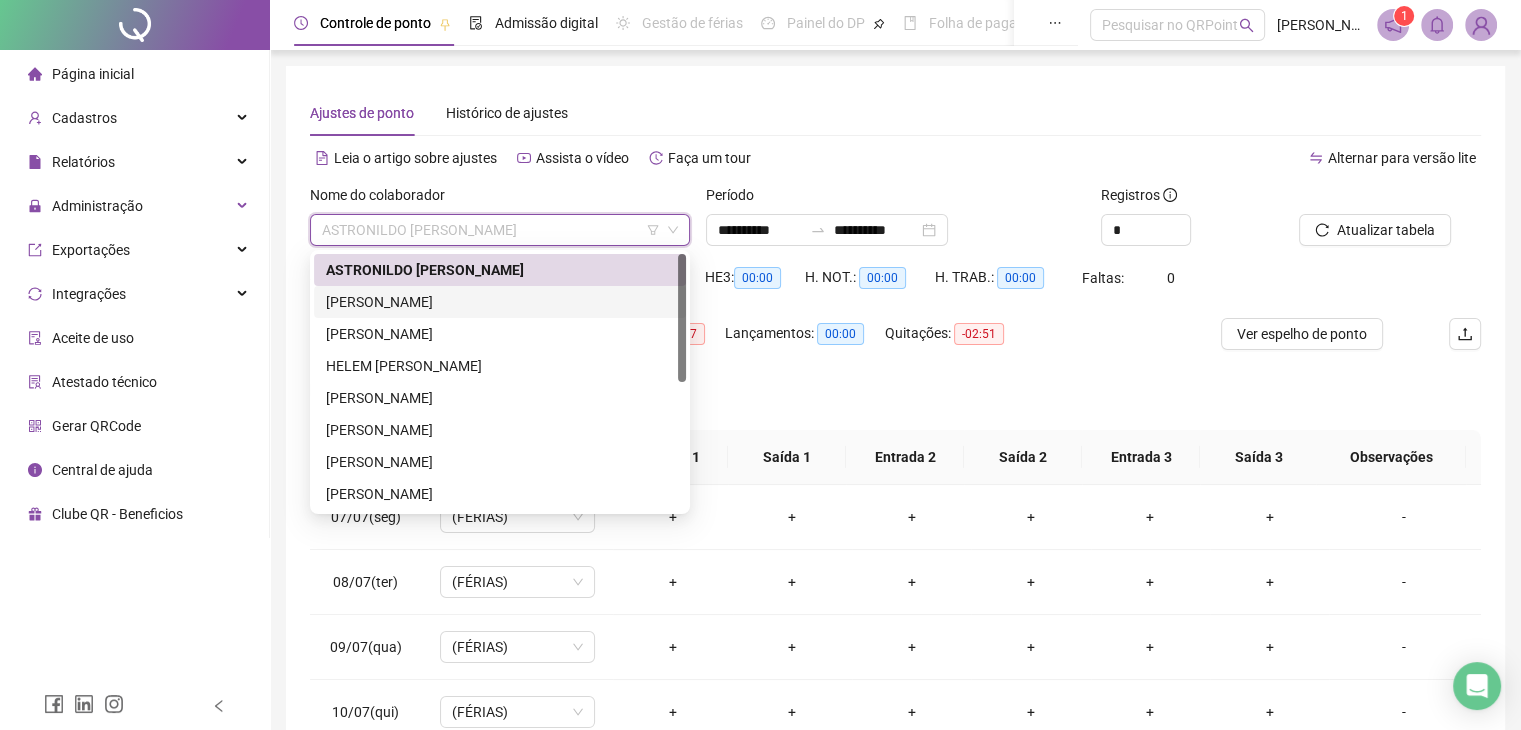 click on "[PERSON_NAME]" at bounding box center (500, 302) 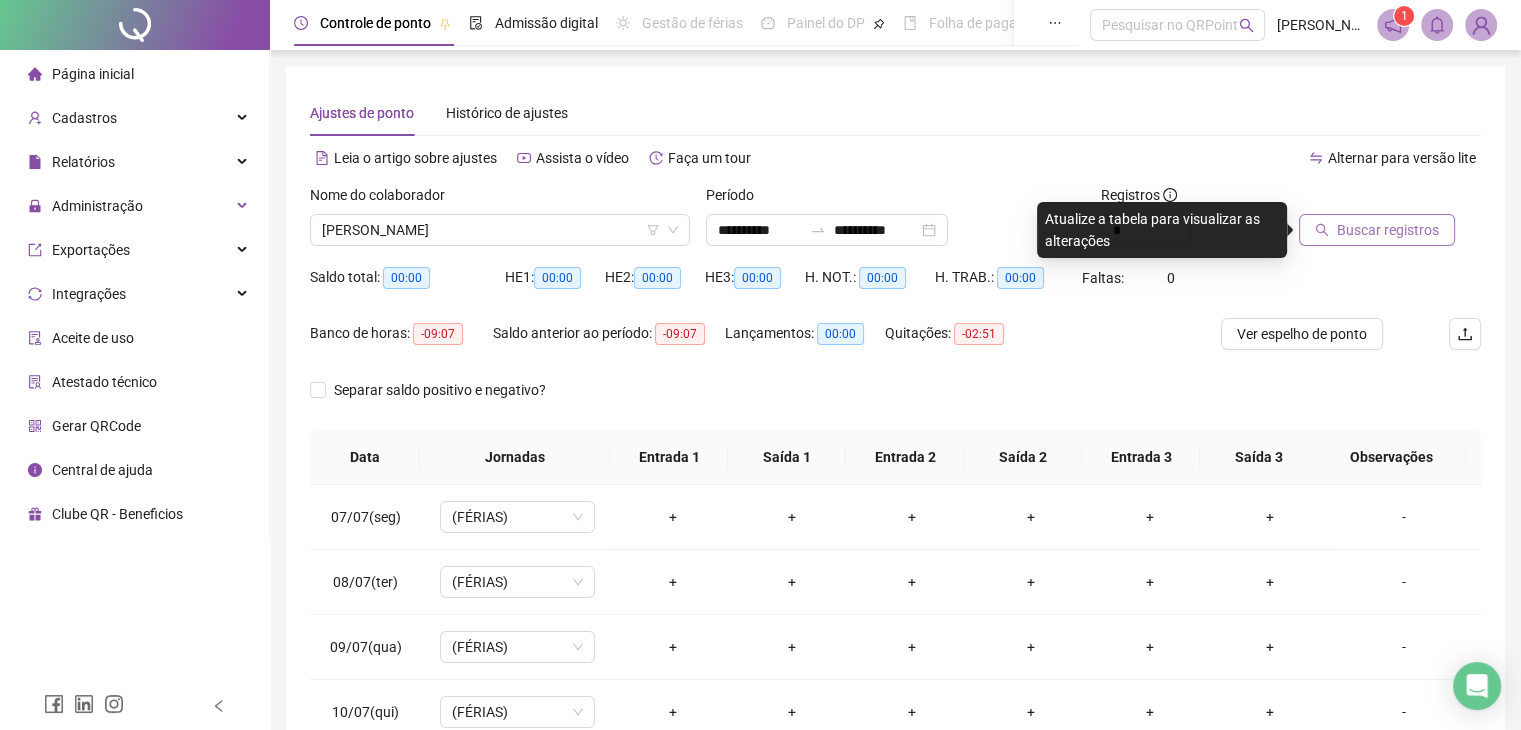 click on "Buscar registros" at bounding box center (1377, 230) 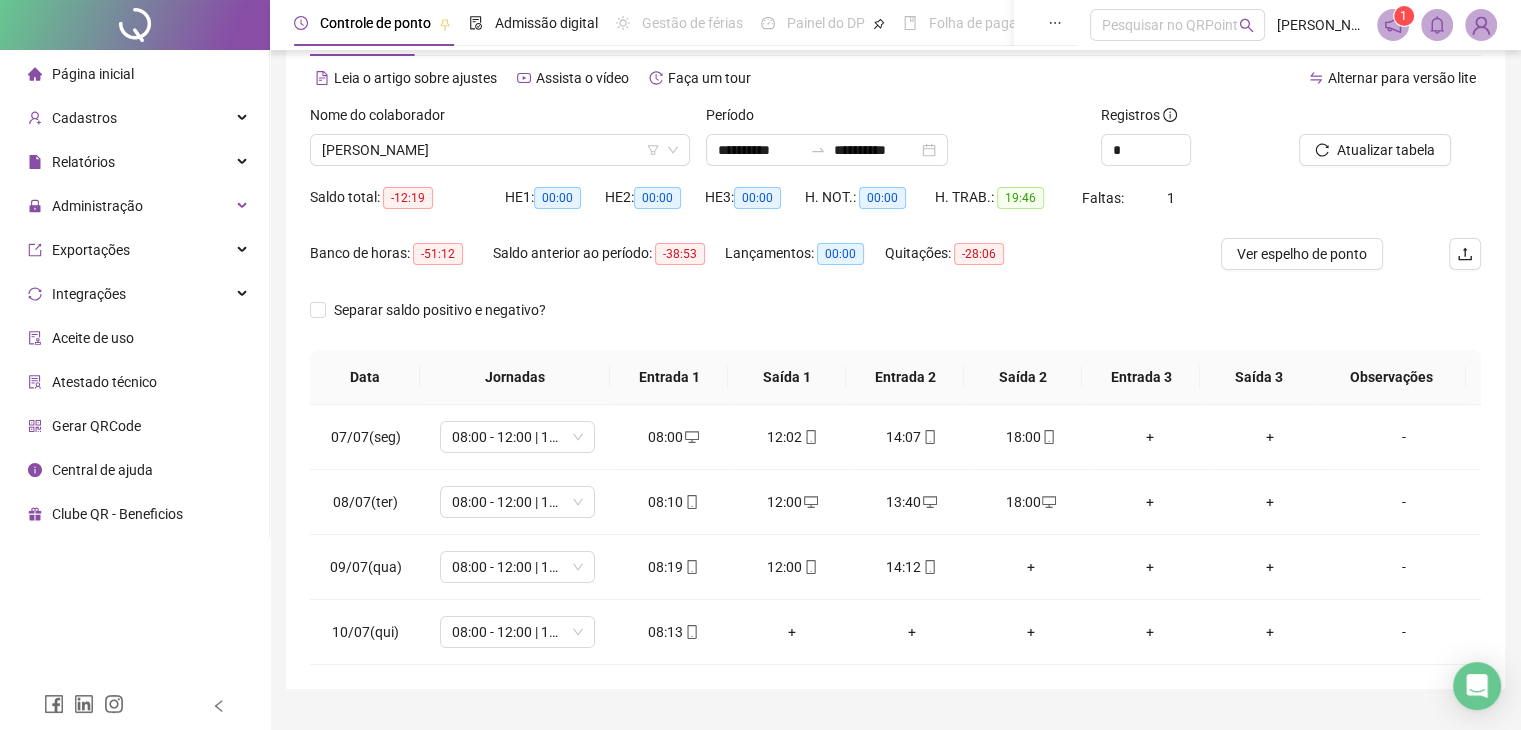 scroll, scrollTop: 124, scrollLeft: 0, axis: vertical 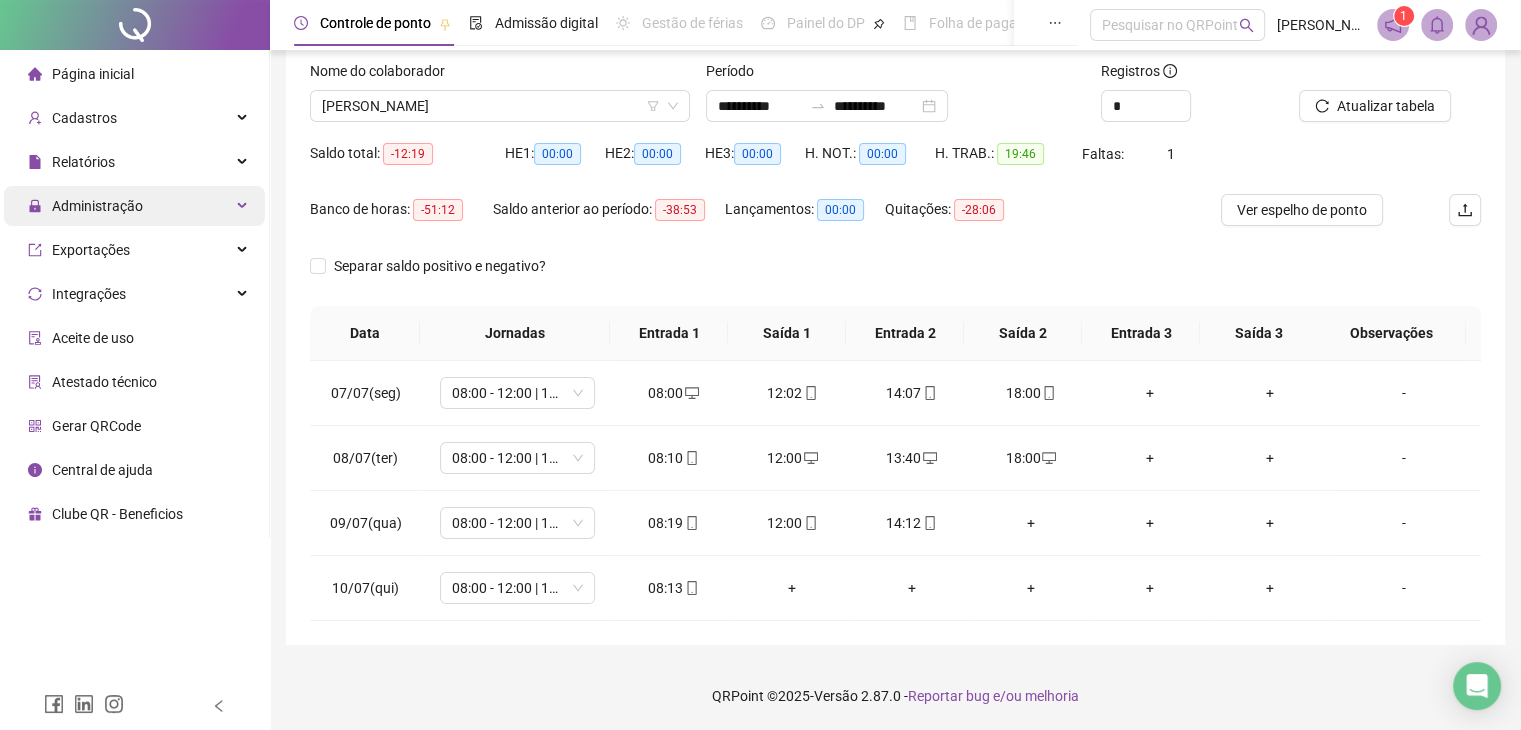 click on "Administração" at bounding box center (134, 206) 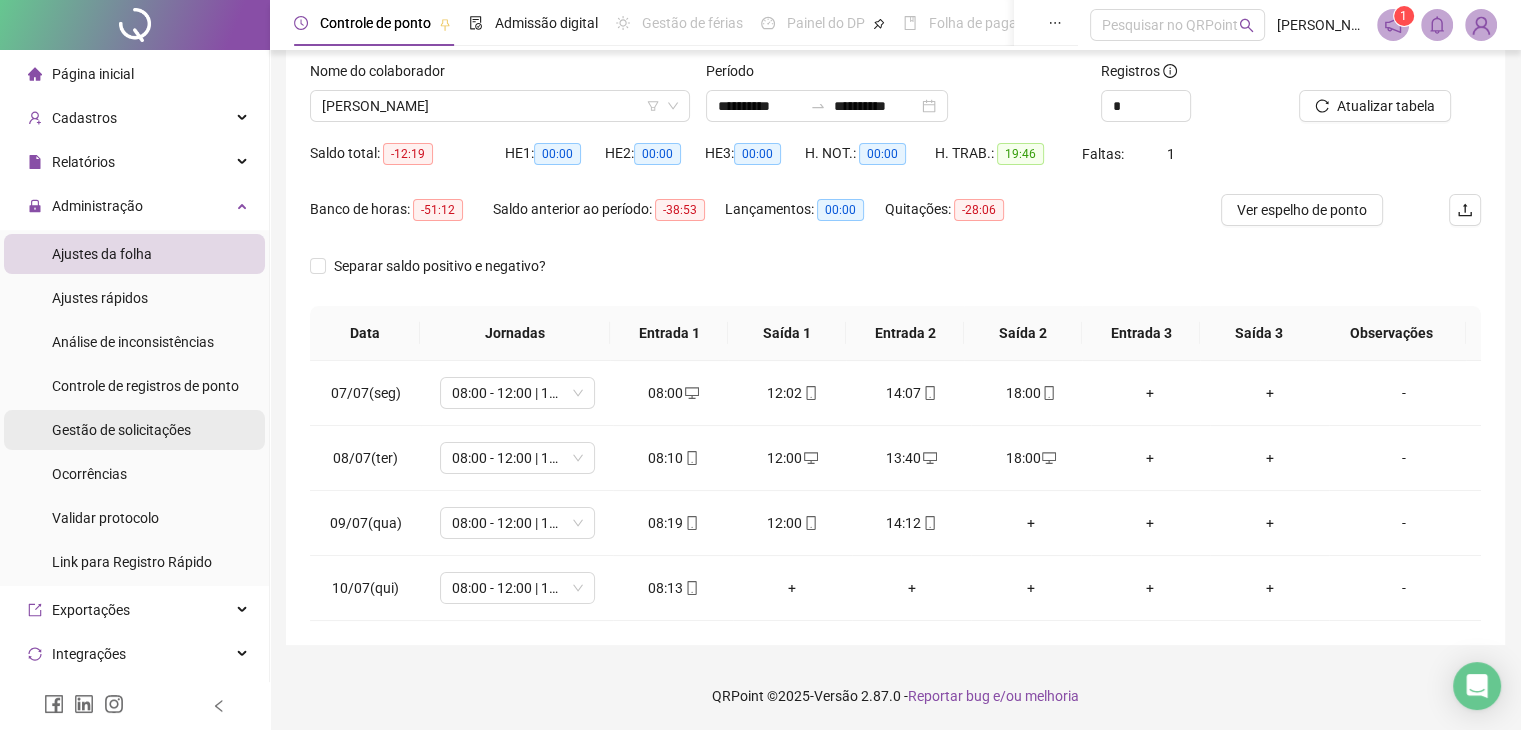 click on "Gestão de solicitações" at bounding box center (121, 430) 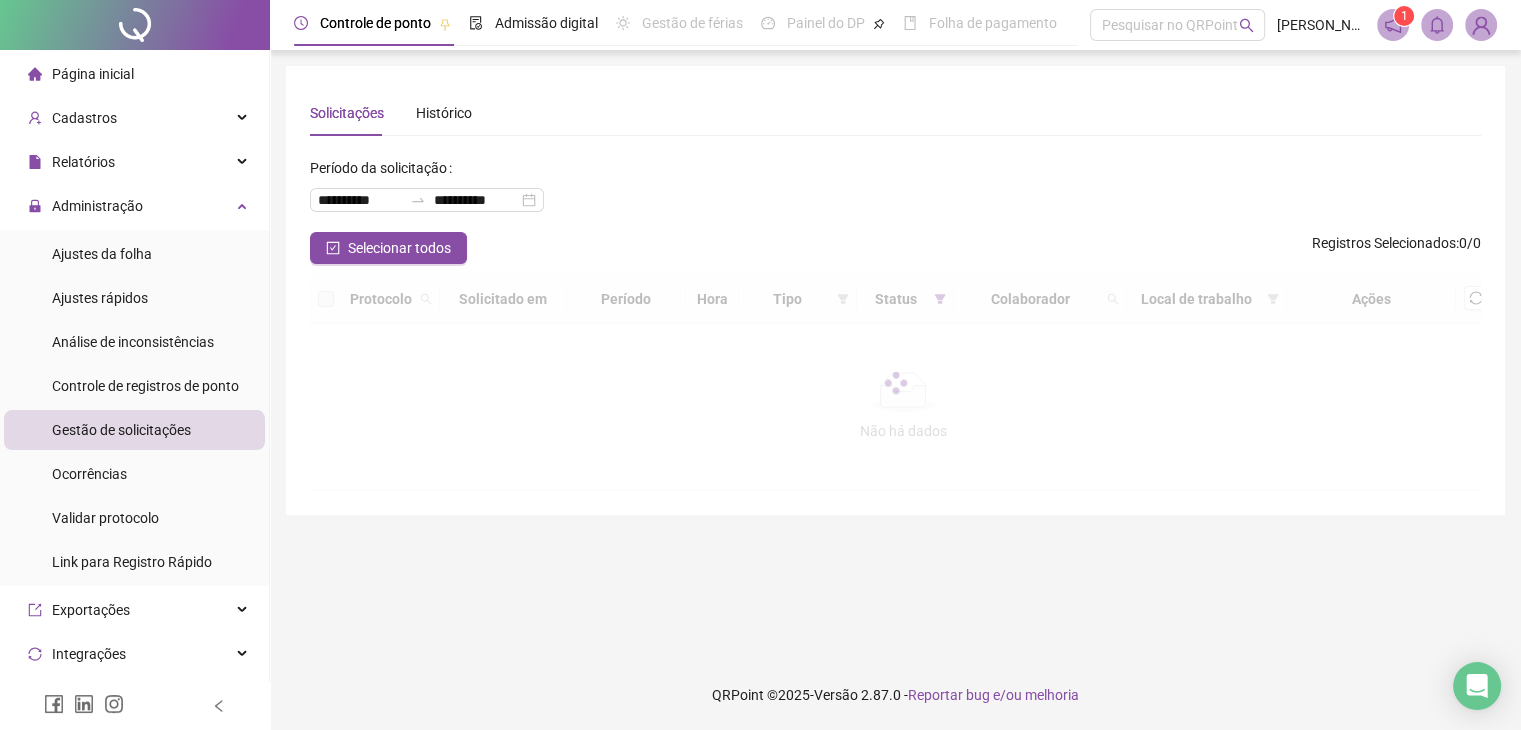 scroll, scrollTop: 0, scrollLeft: 0, axis: both 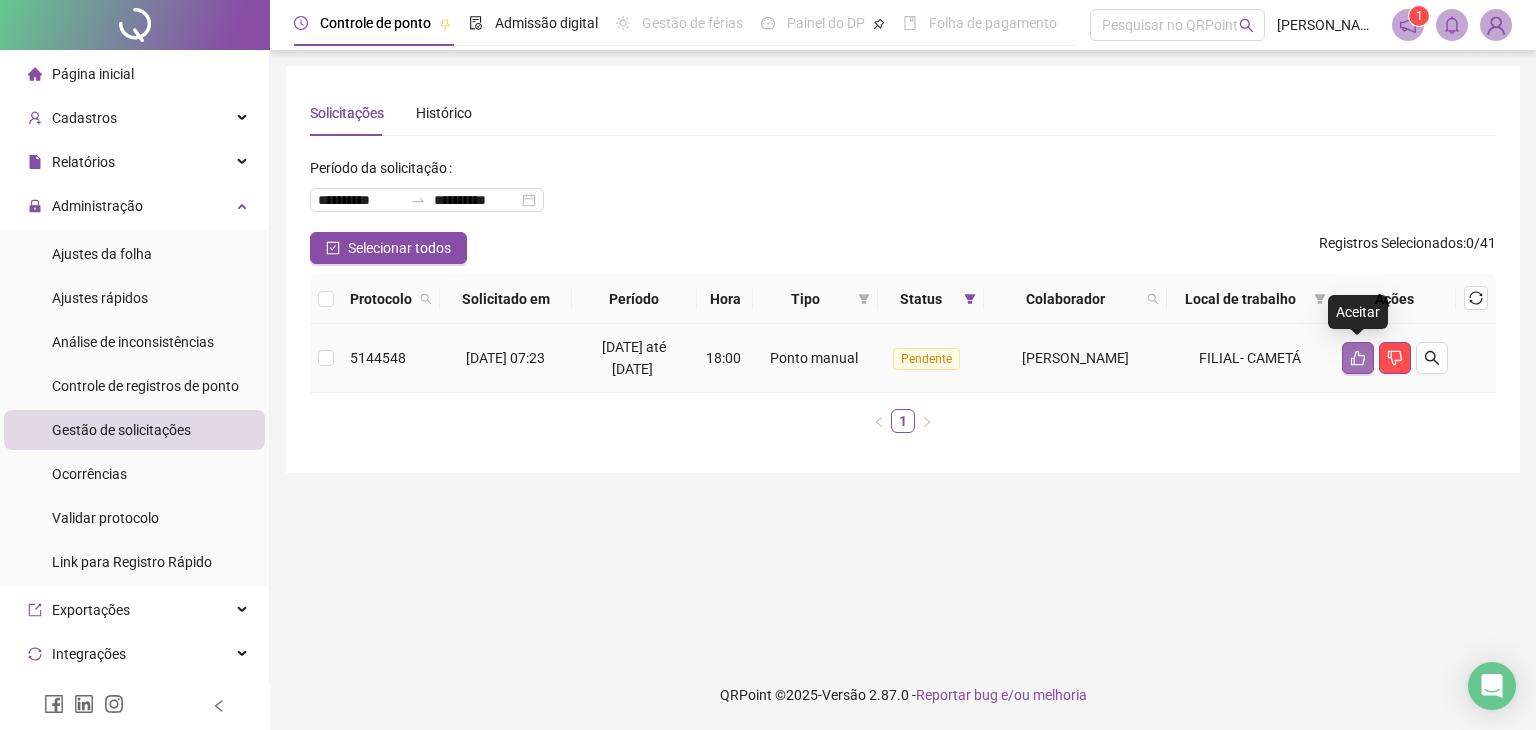 click 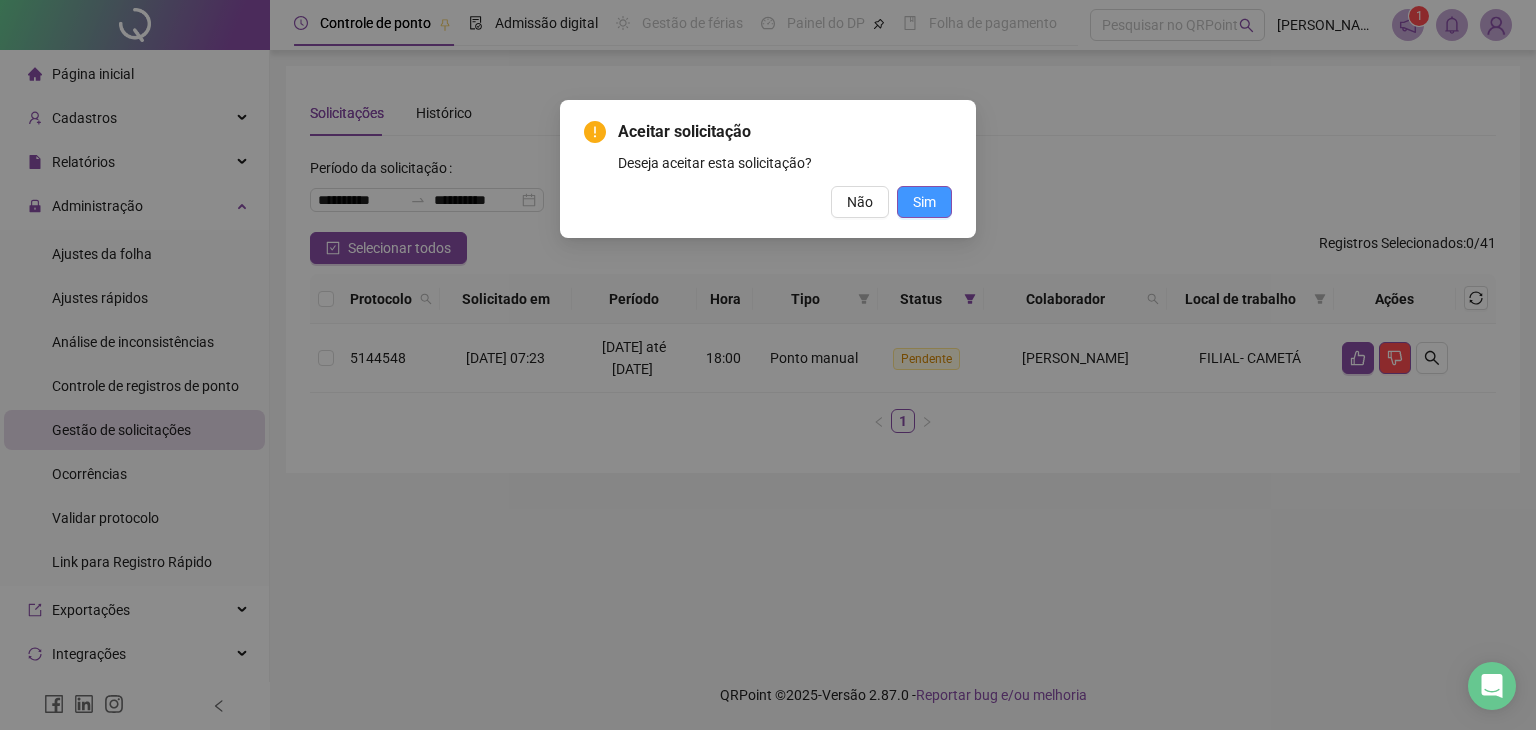 click on "Sim" at bounding box center (924, 202) 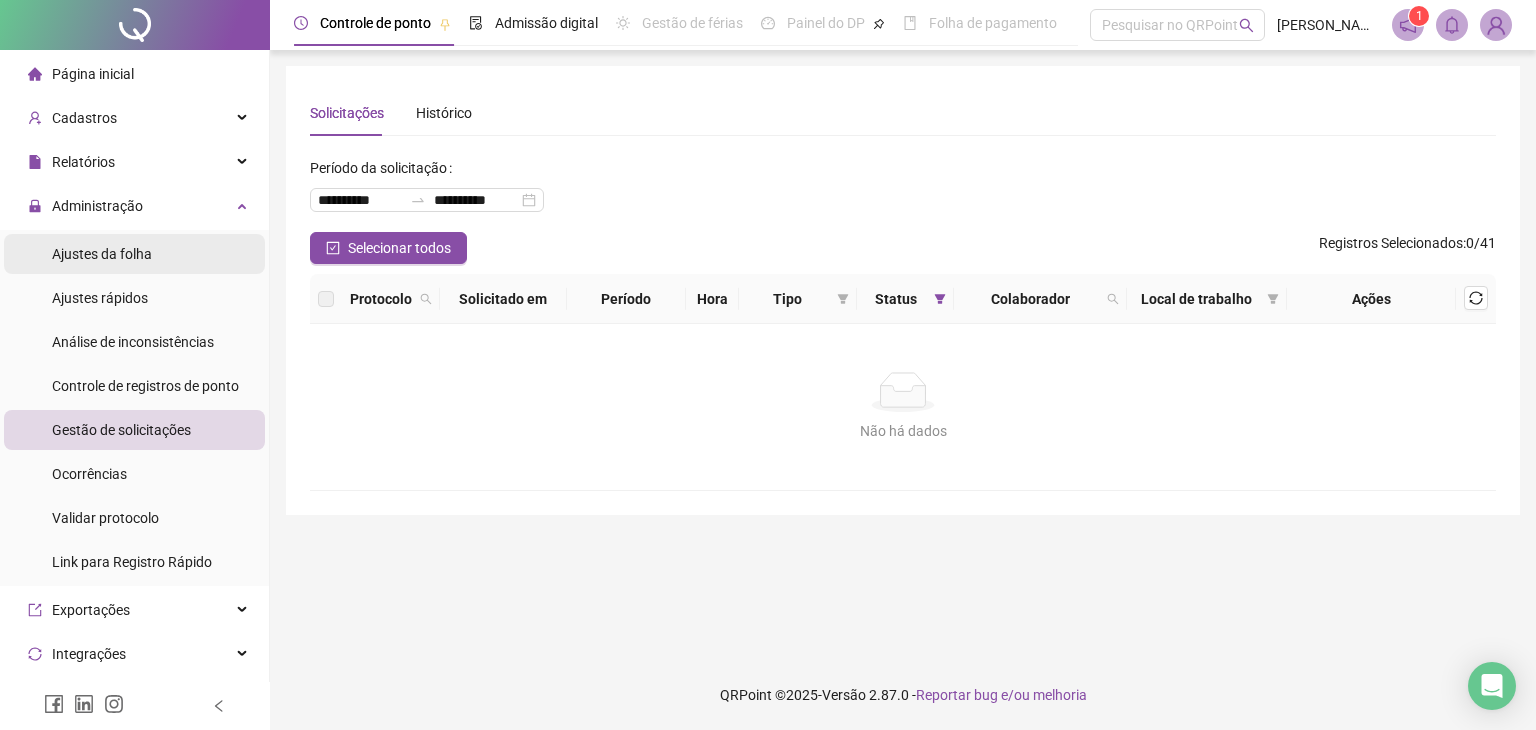 click on "Ajustes da folha" at bounding box center [134, 254] 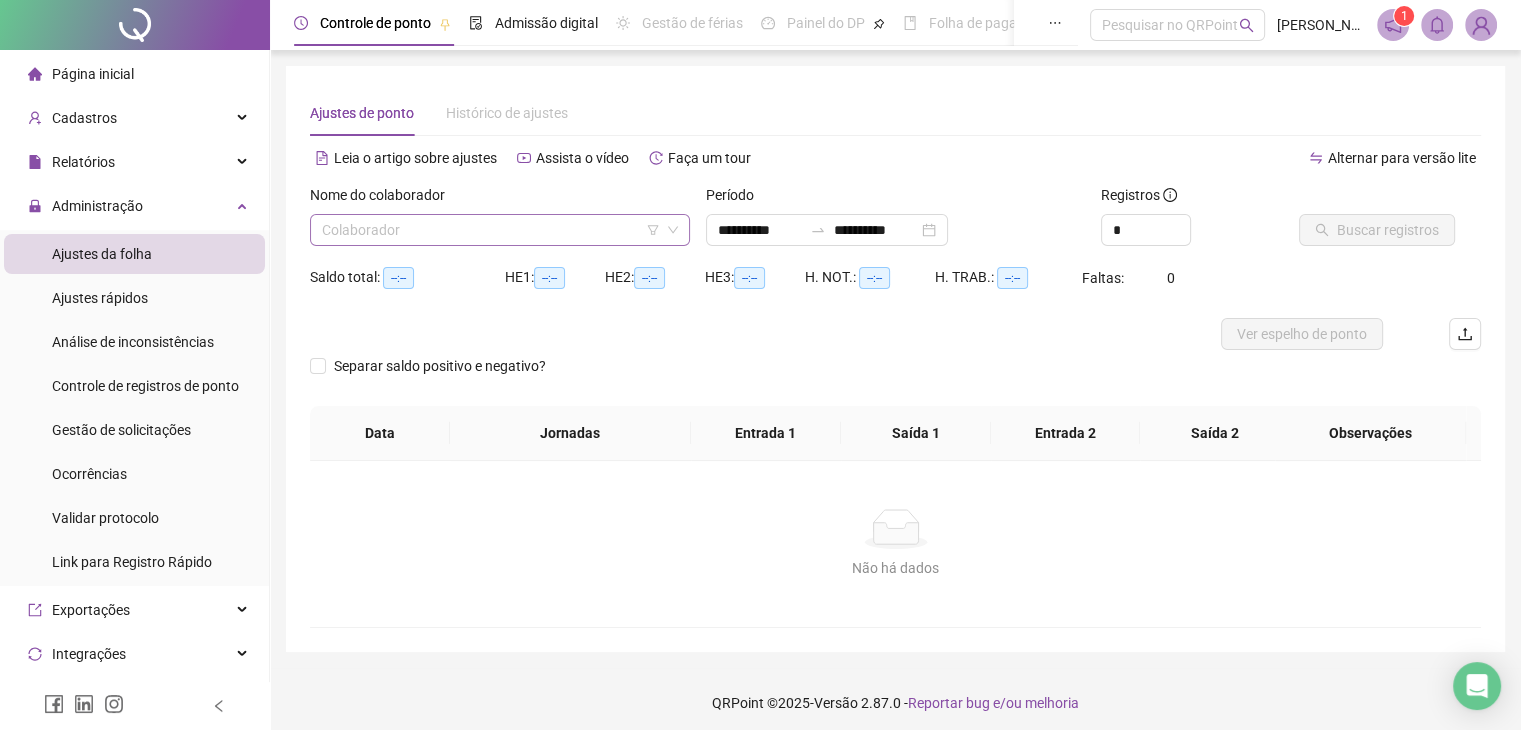 click at bounding box center (494, 230) 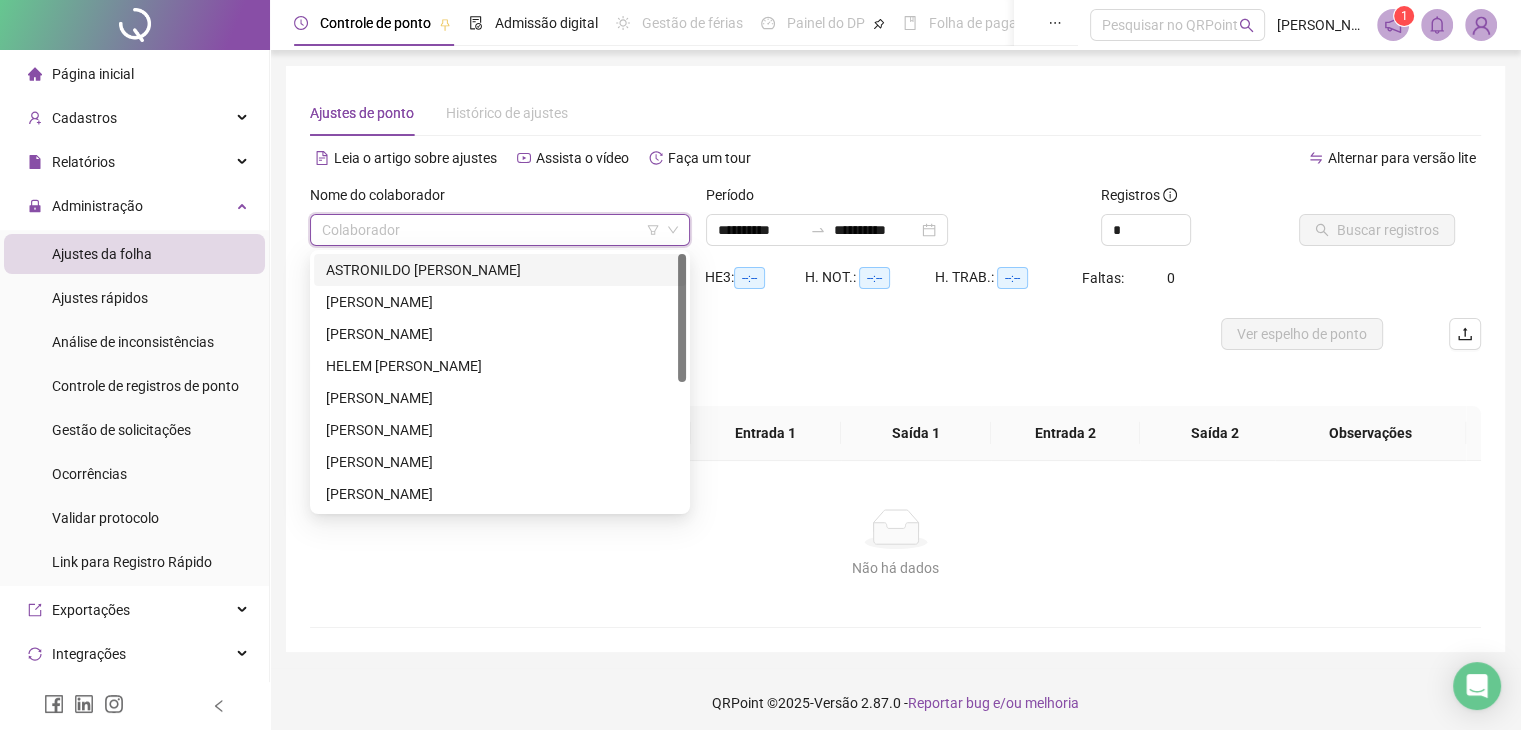 click on "ASTRONILDO [PERSON_NAME]" at bounding box center [500, 270] 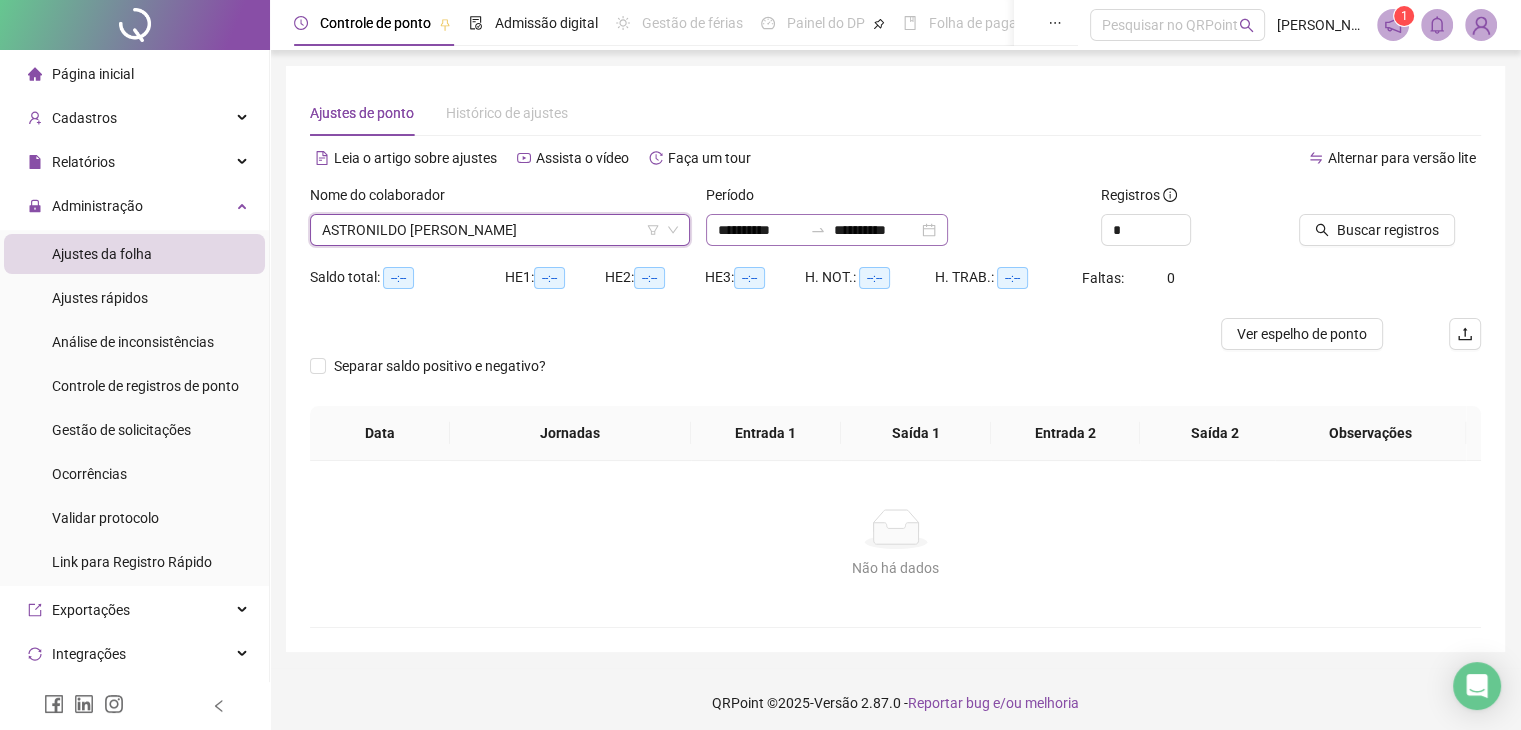 click on "**********" at bounding box center [827, 230] 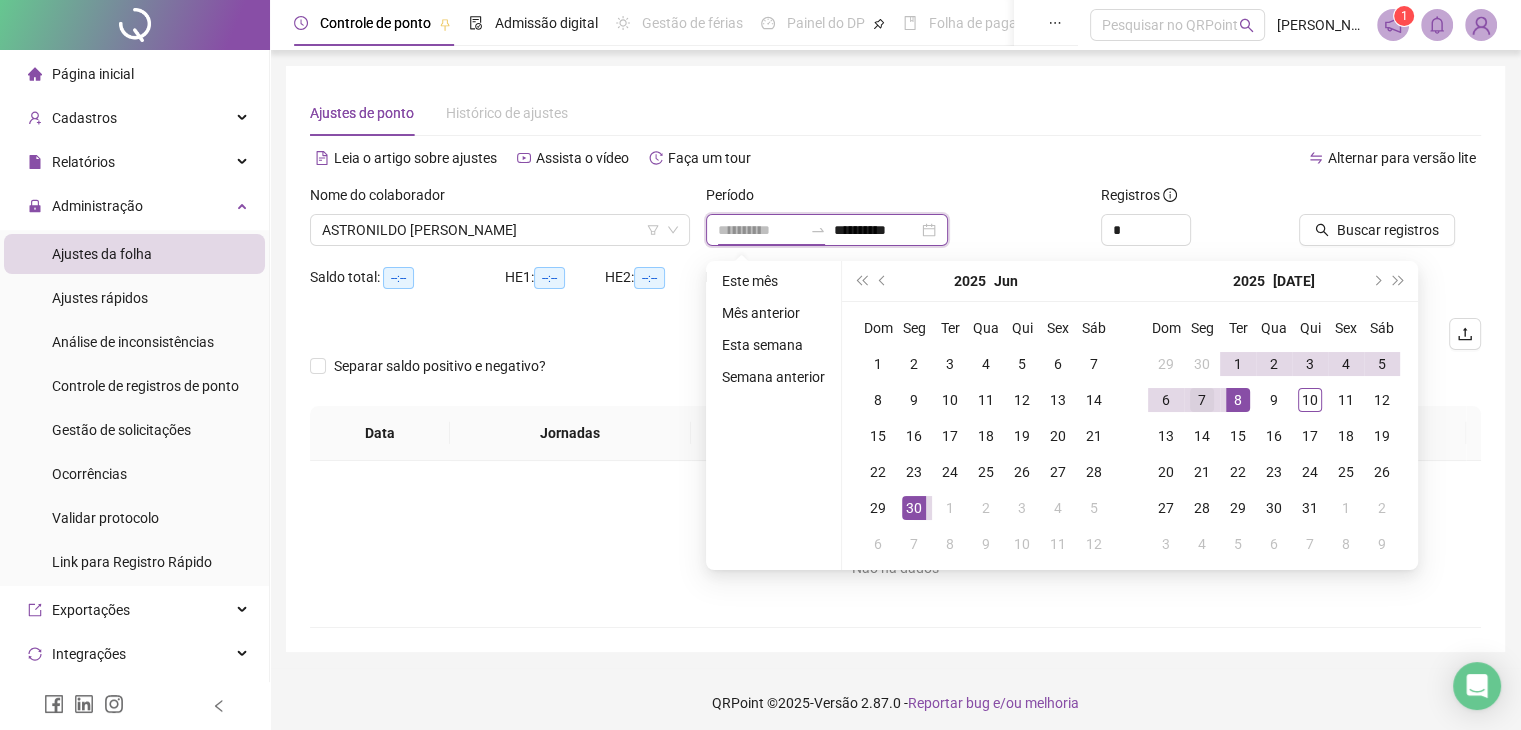 type on "**********" 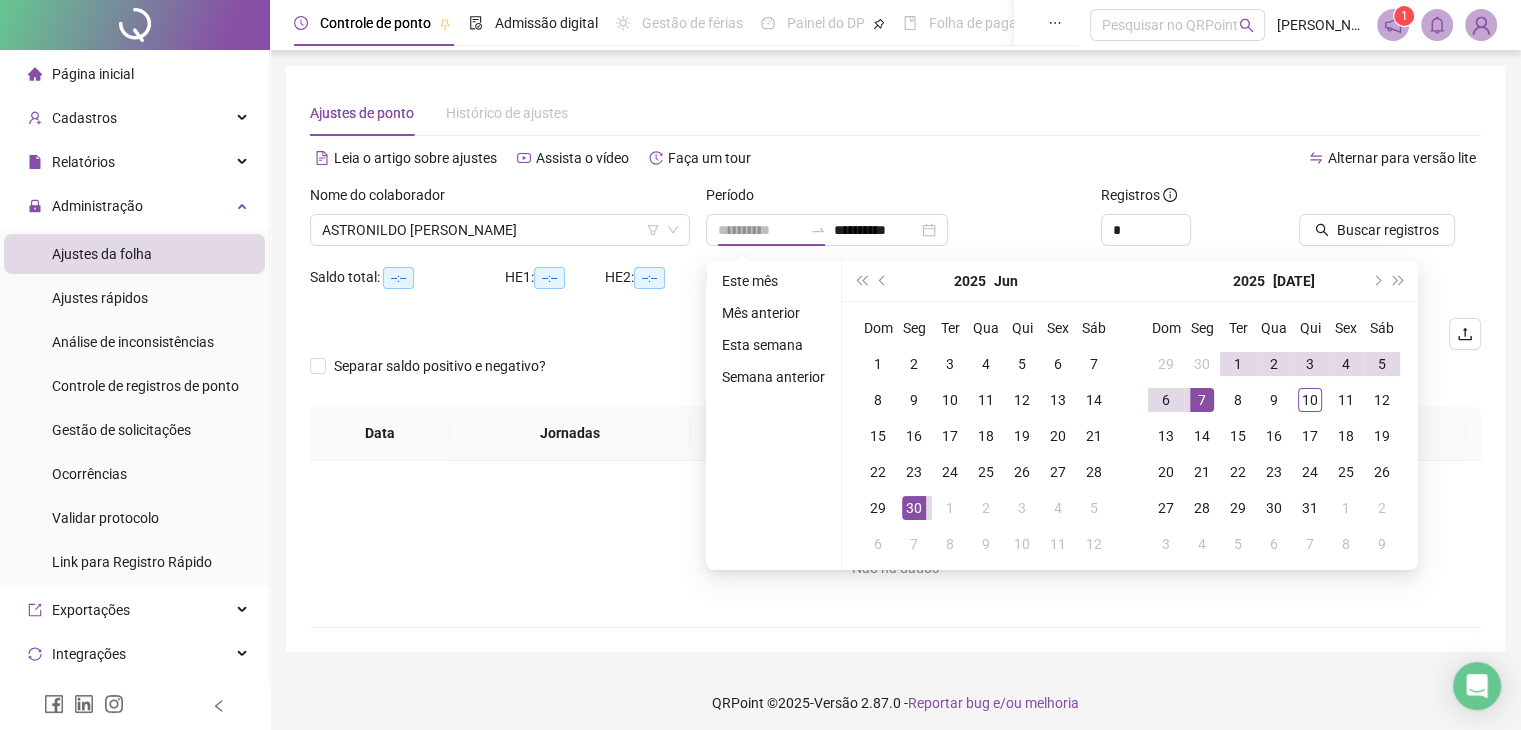 click on "7" at bounding box center (1202, 400) 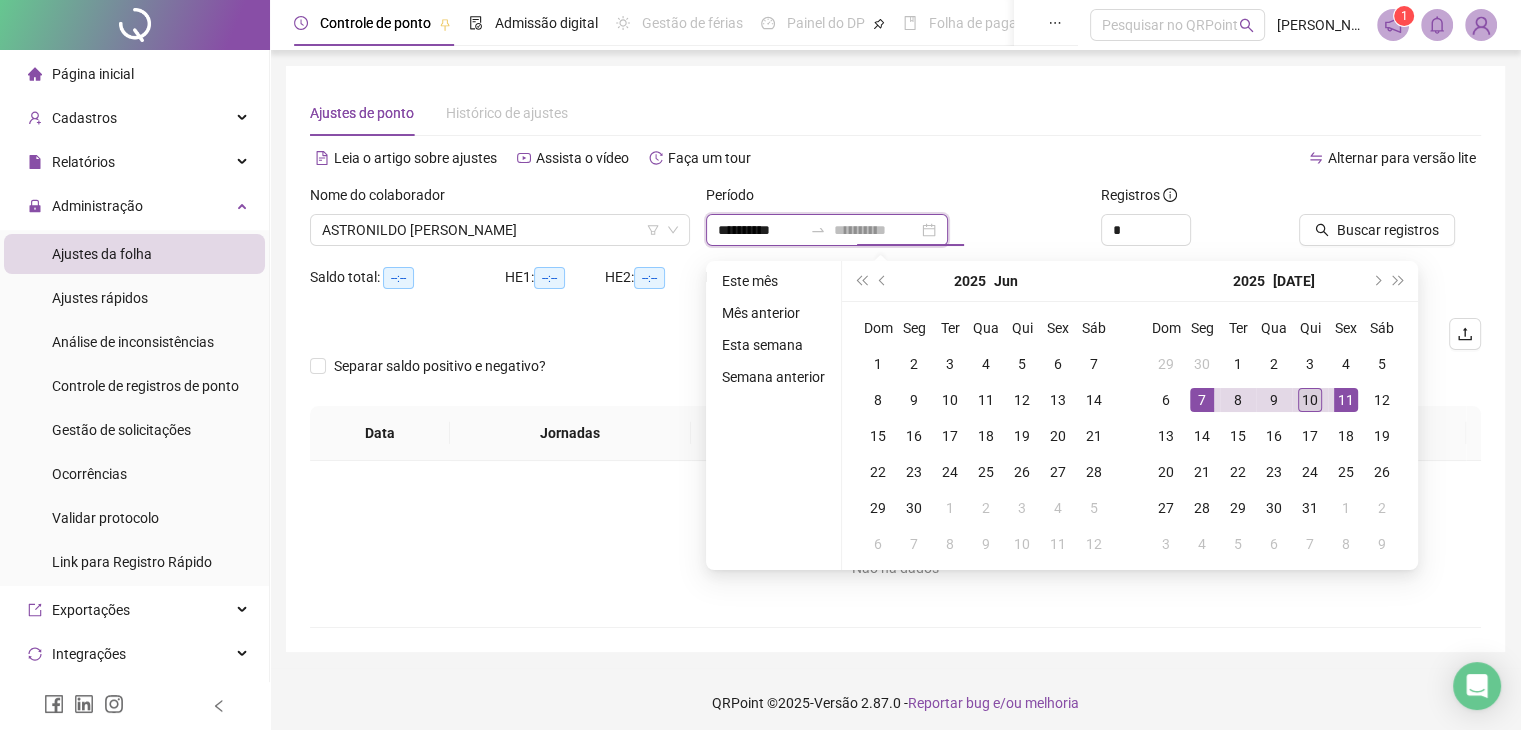 type on "**********" 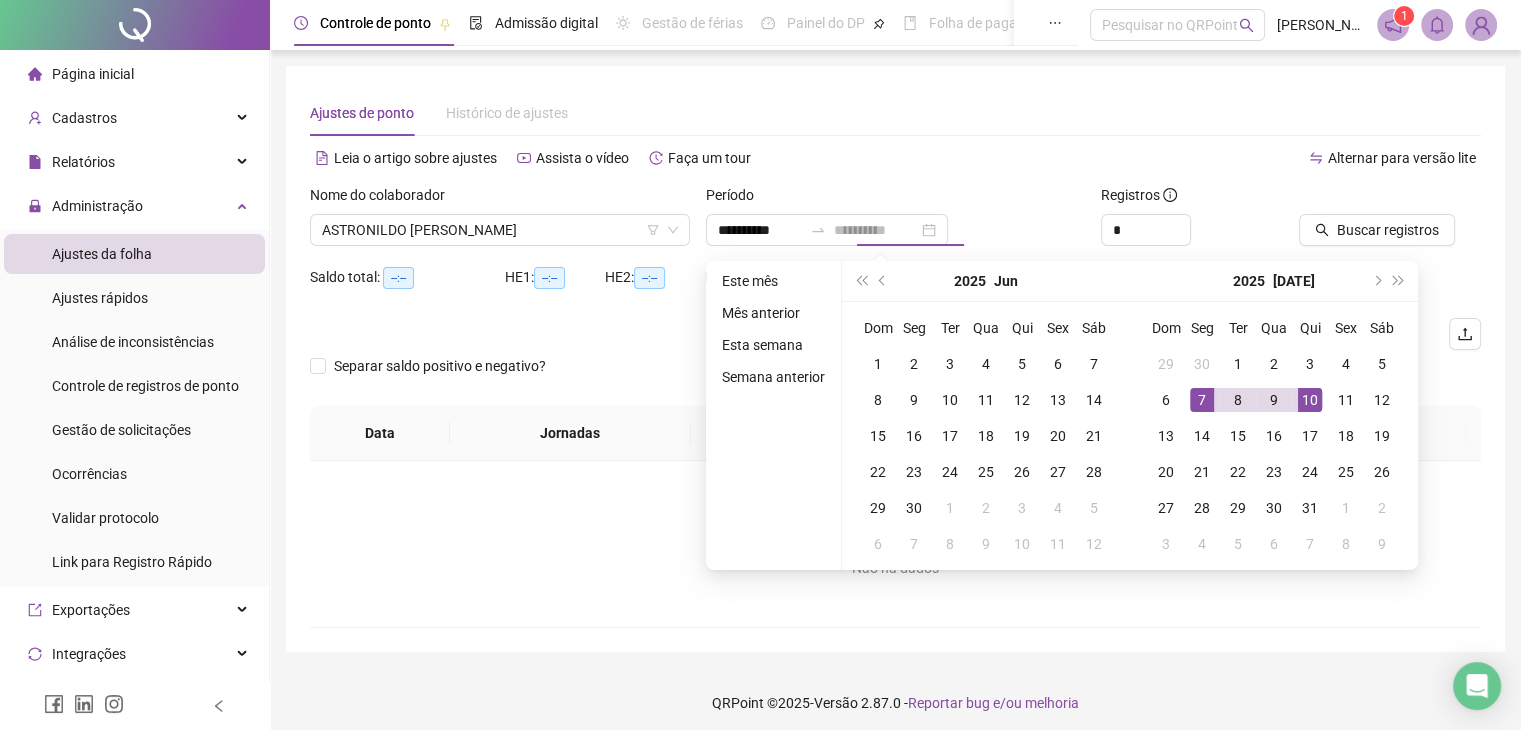 click on "10" at bounding box center (1310, 400) 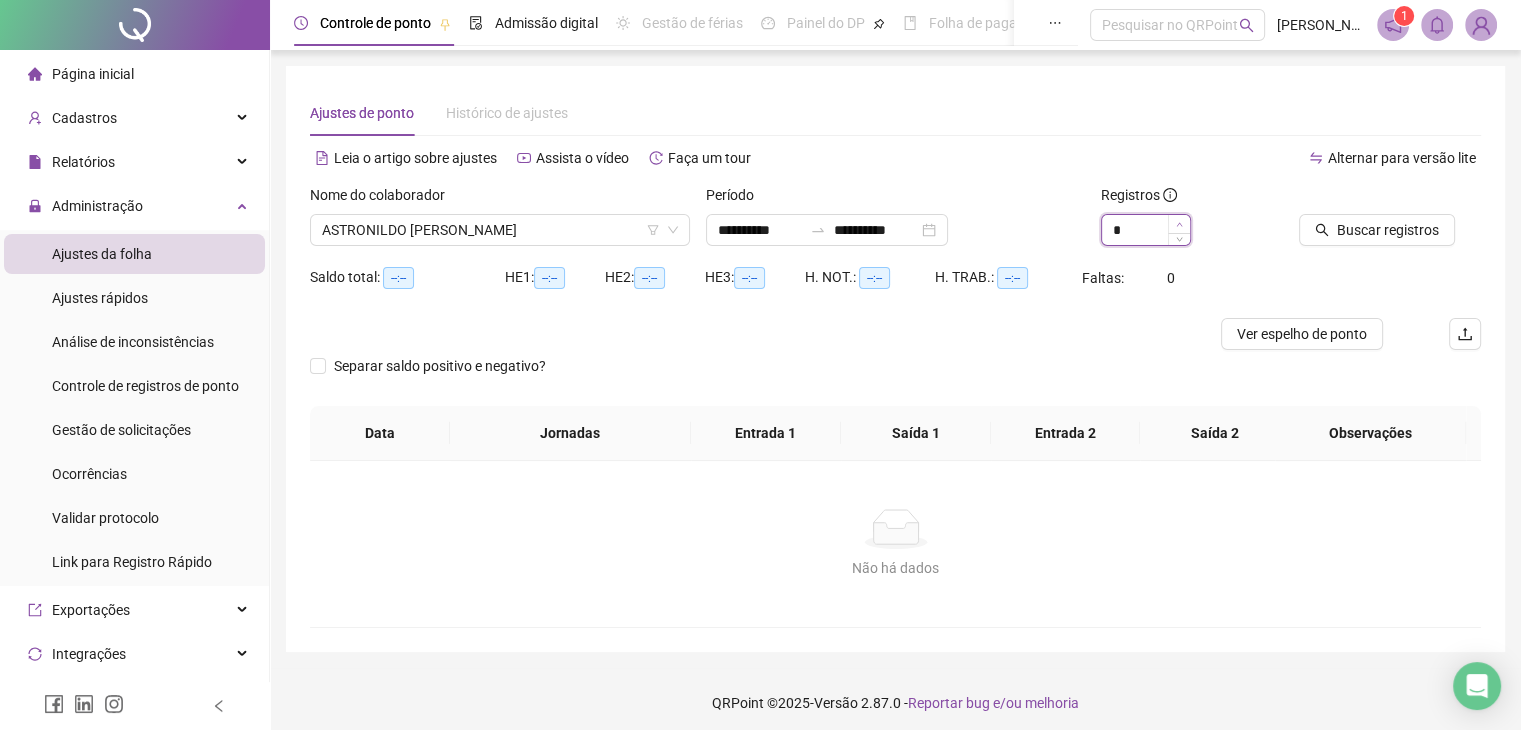 type on "*" 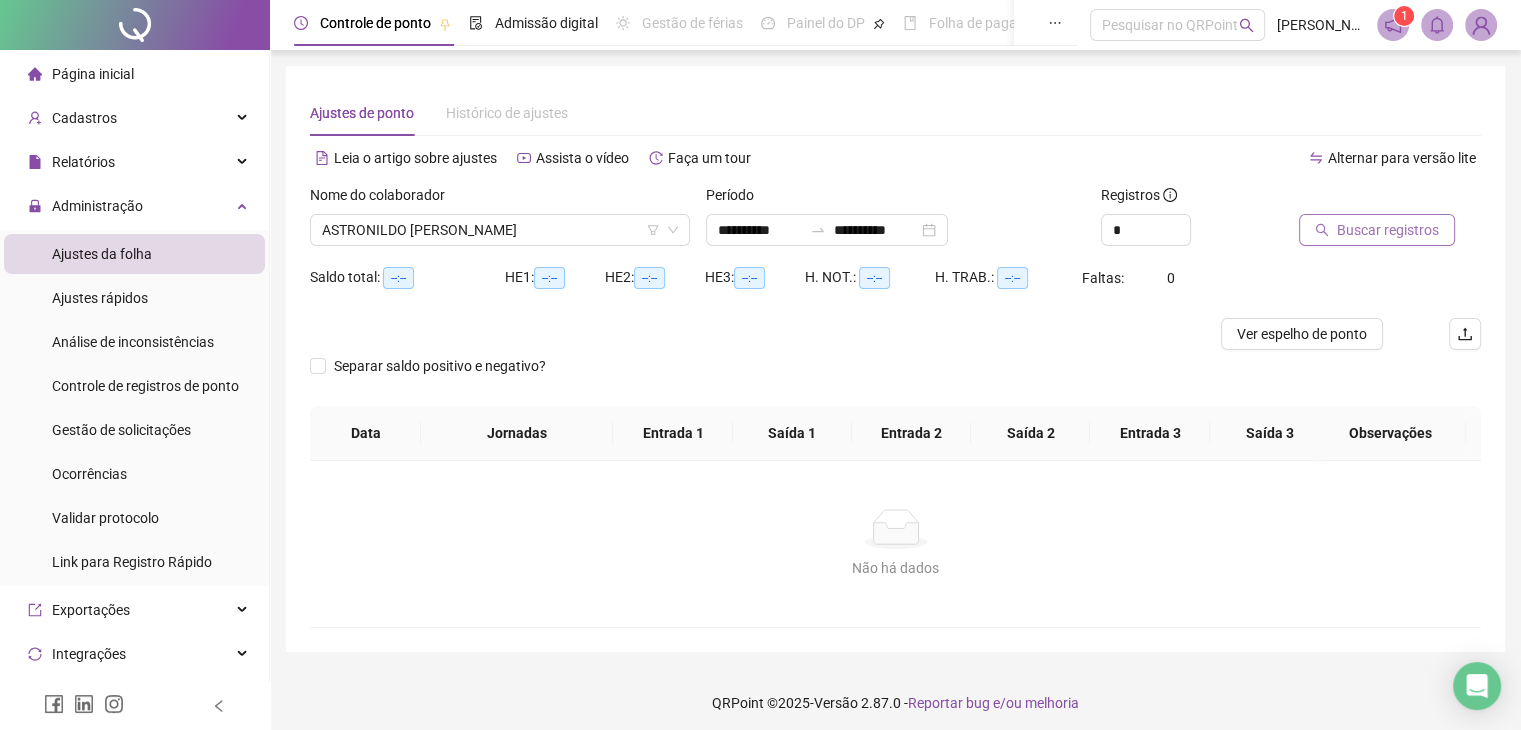 click on "Buscar registros" at bounding box center [1388, 230] 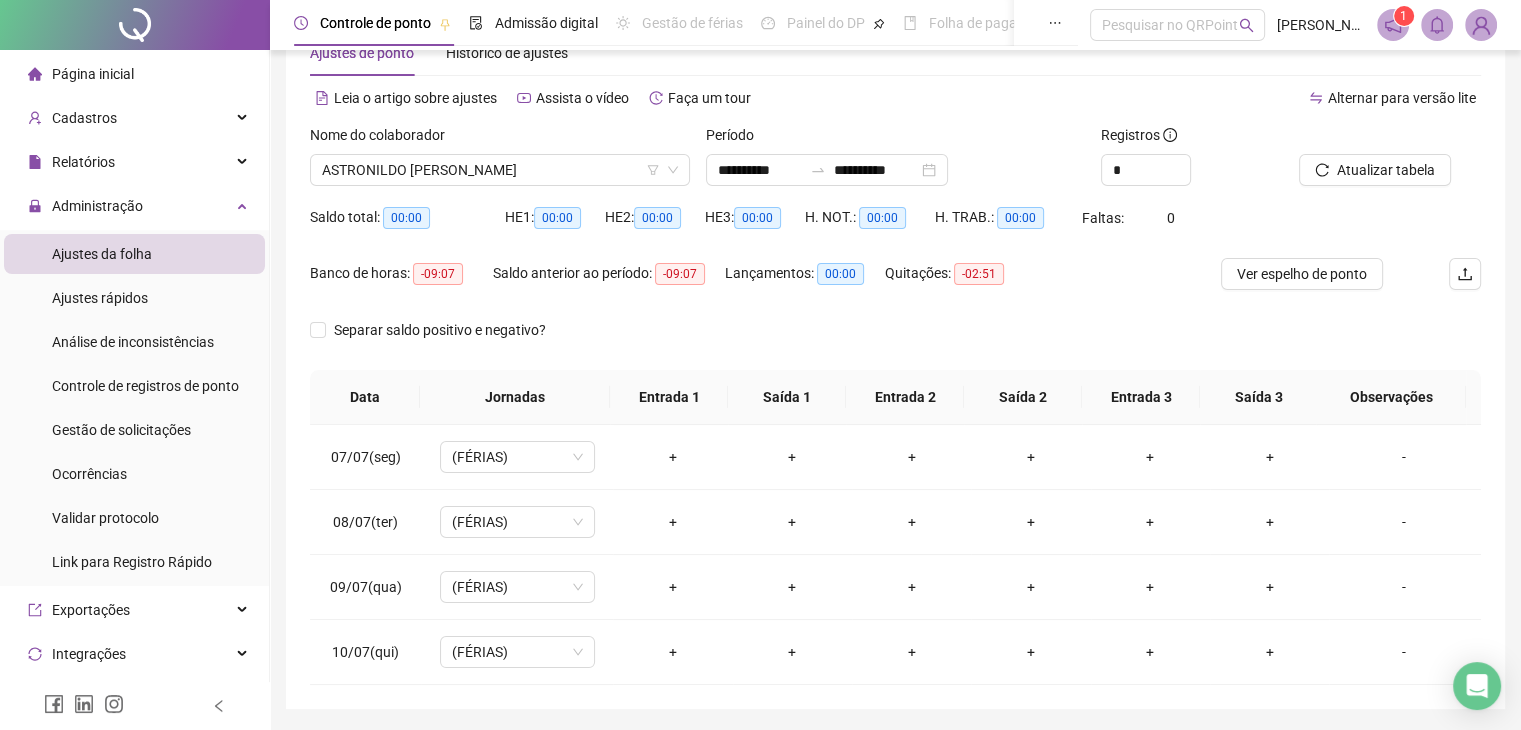 scroll, scrollTop: 124, scrollLeft: 0, axis: vertical 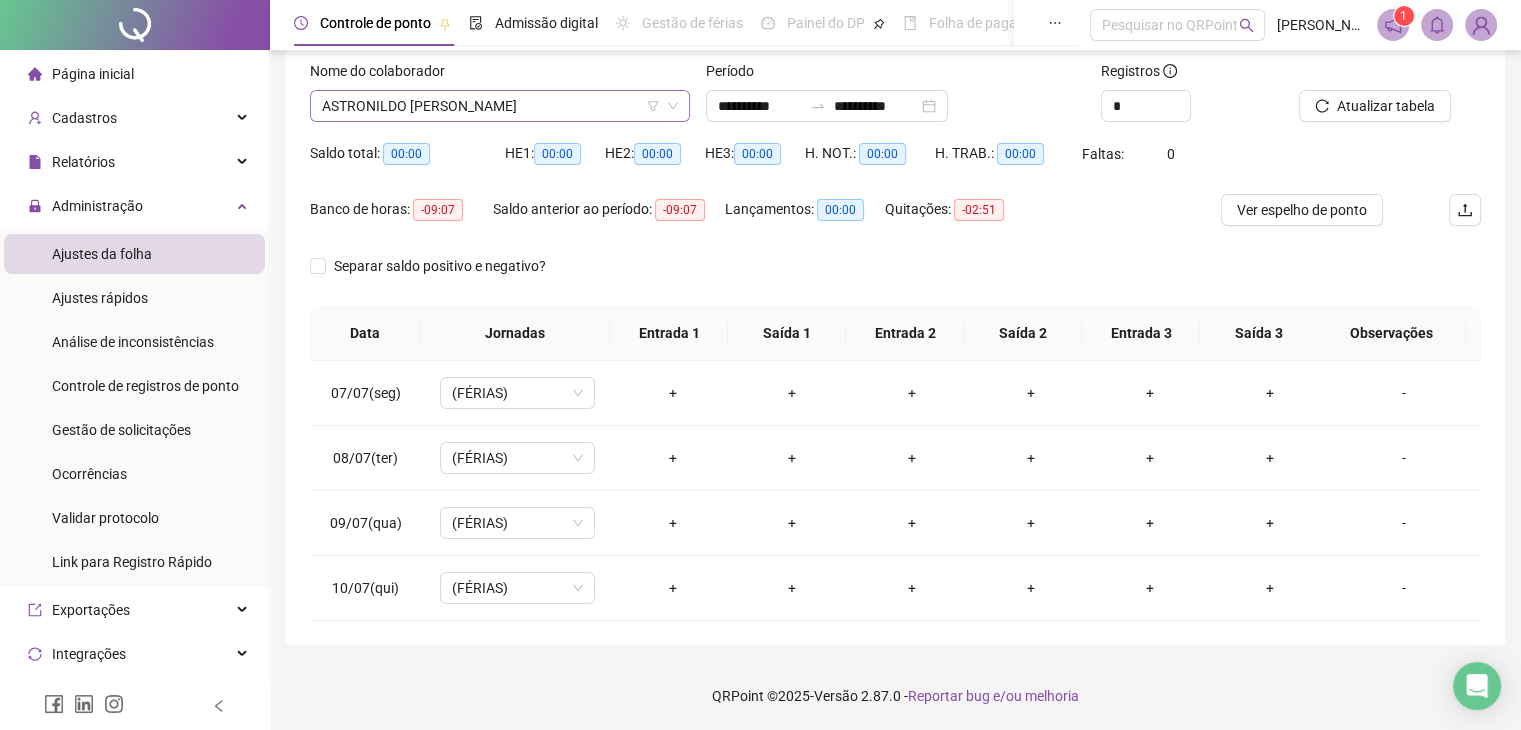 click on "ASTRONILDO [PERSON_NAME]" at bounding box center [500, 106] 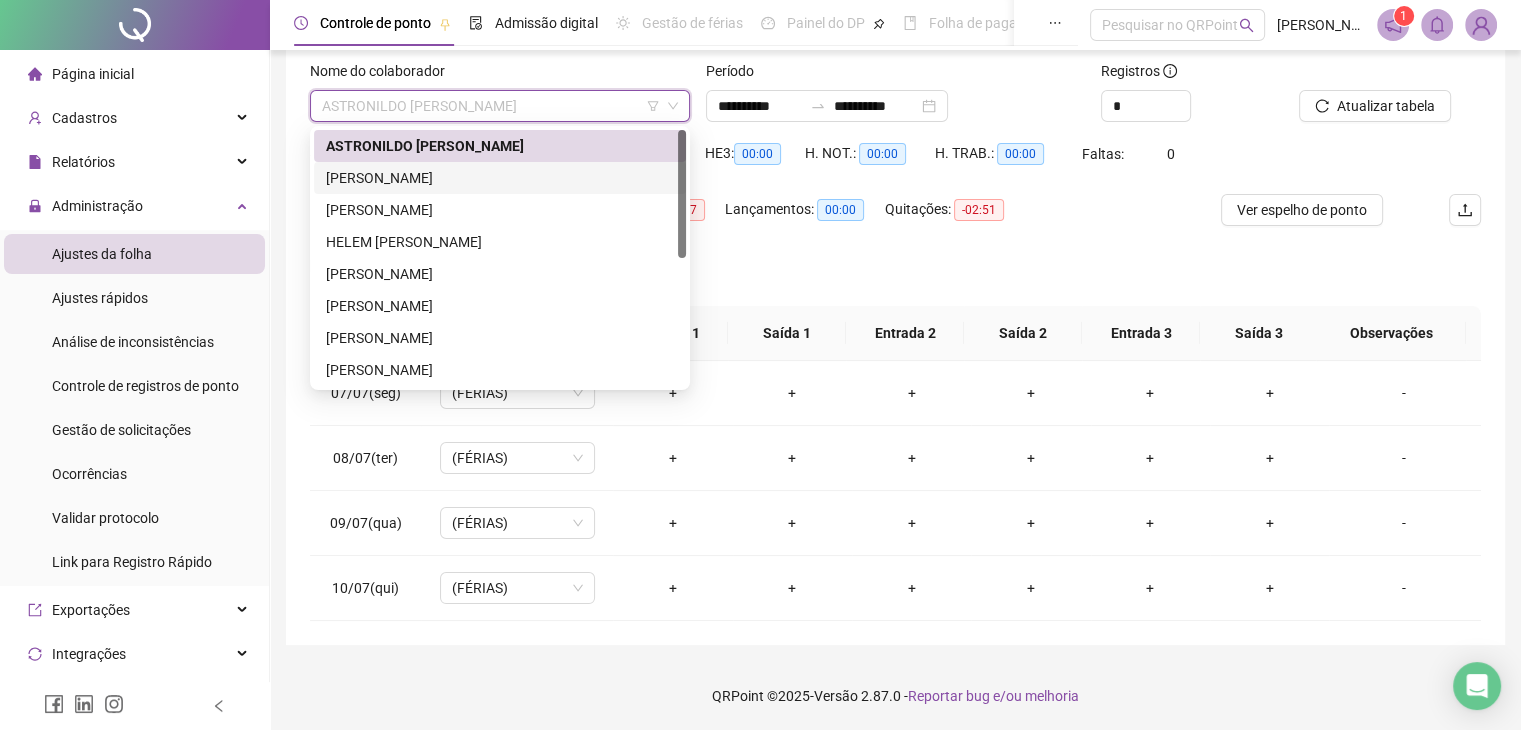 click on "[PERSON_NAME]" at bounding box center (500, 178) 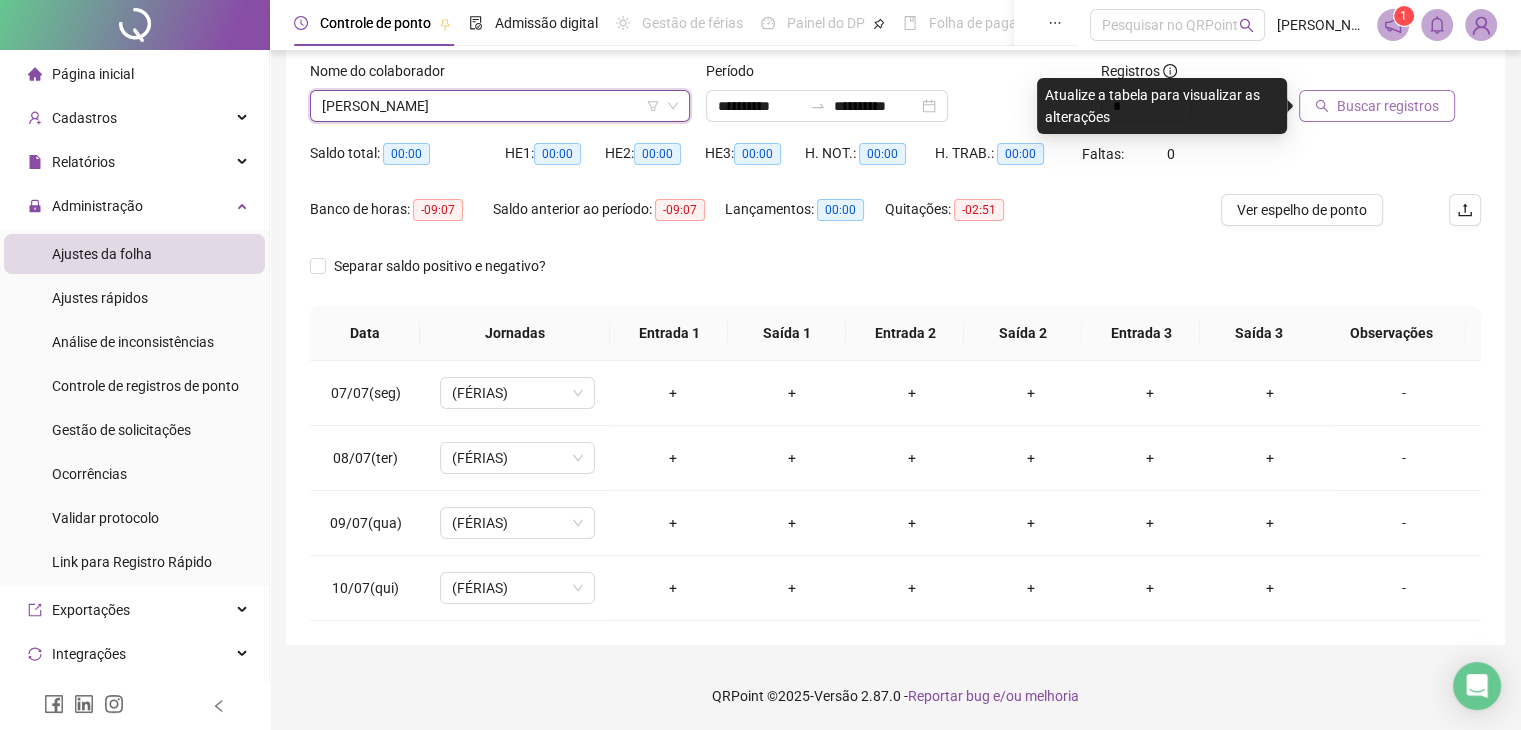 click on "Buscar registros" at bounding box center (1377, 106) 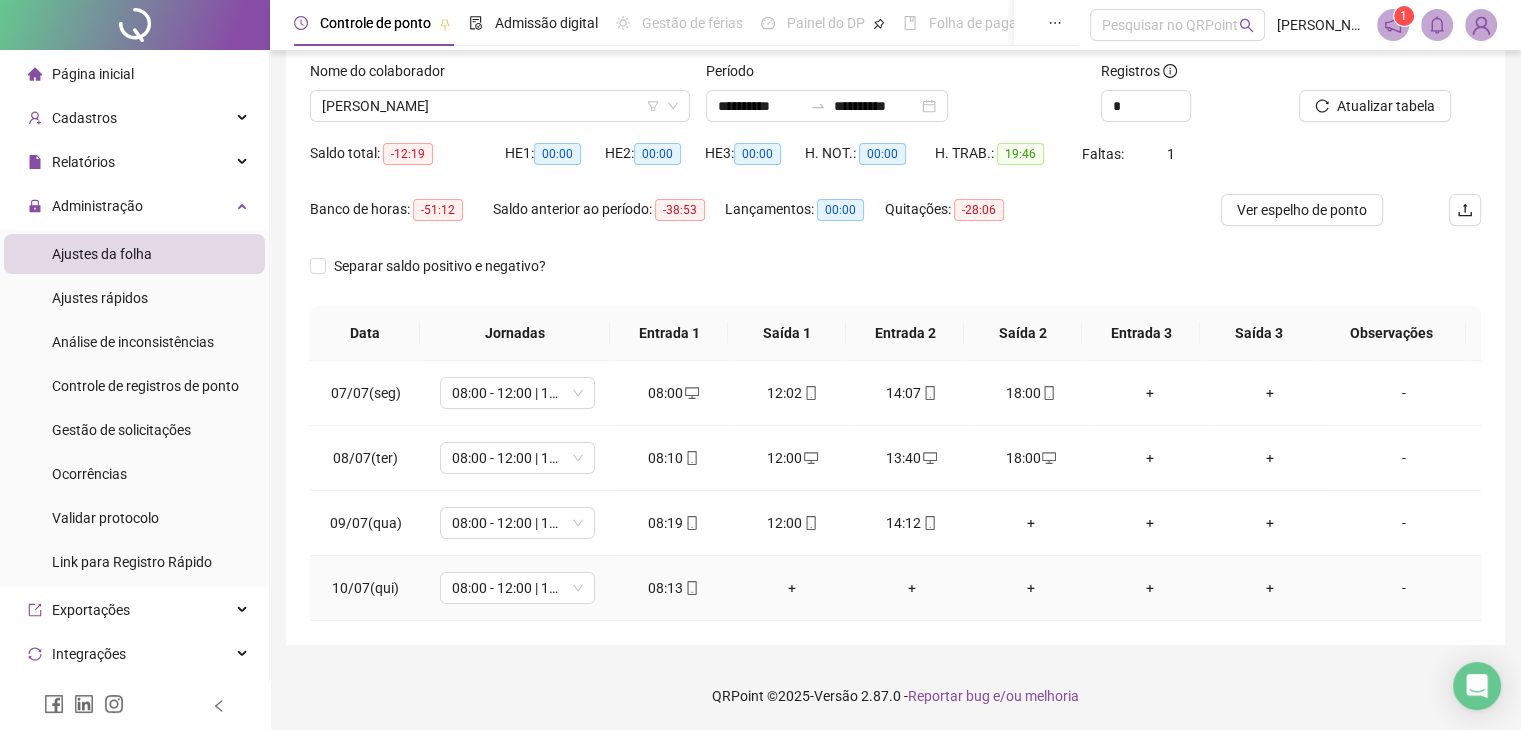 click on "08:13" at bounding box center [672, 588] 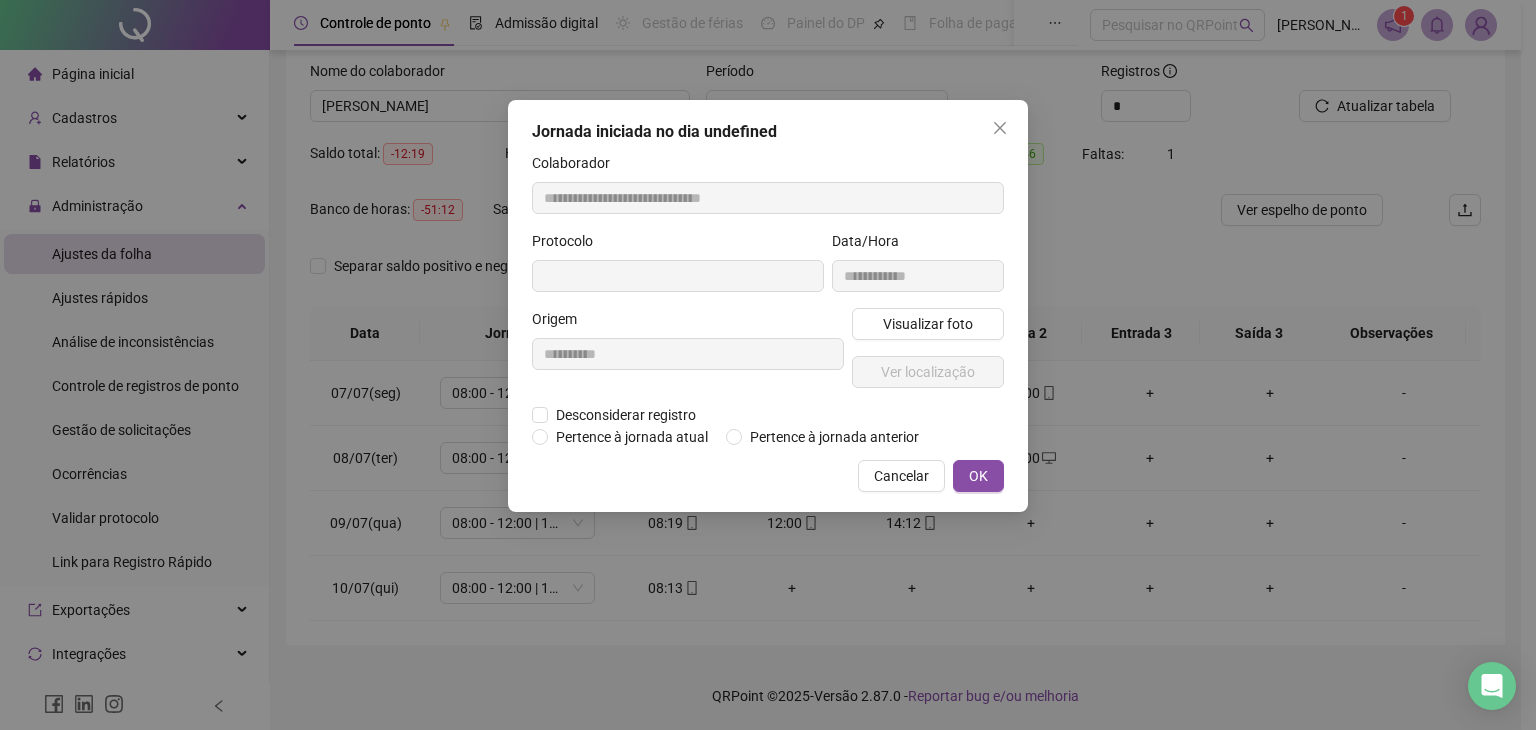 type on "**********" 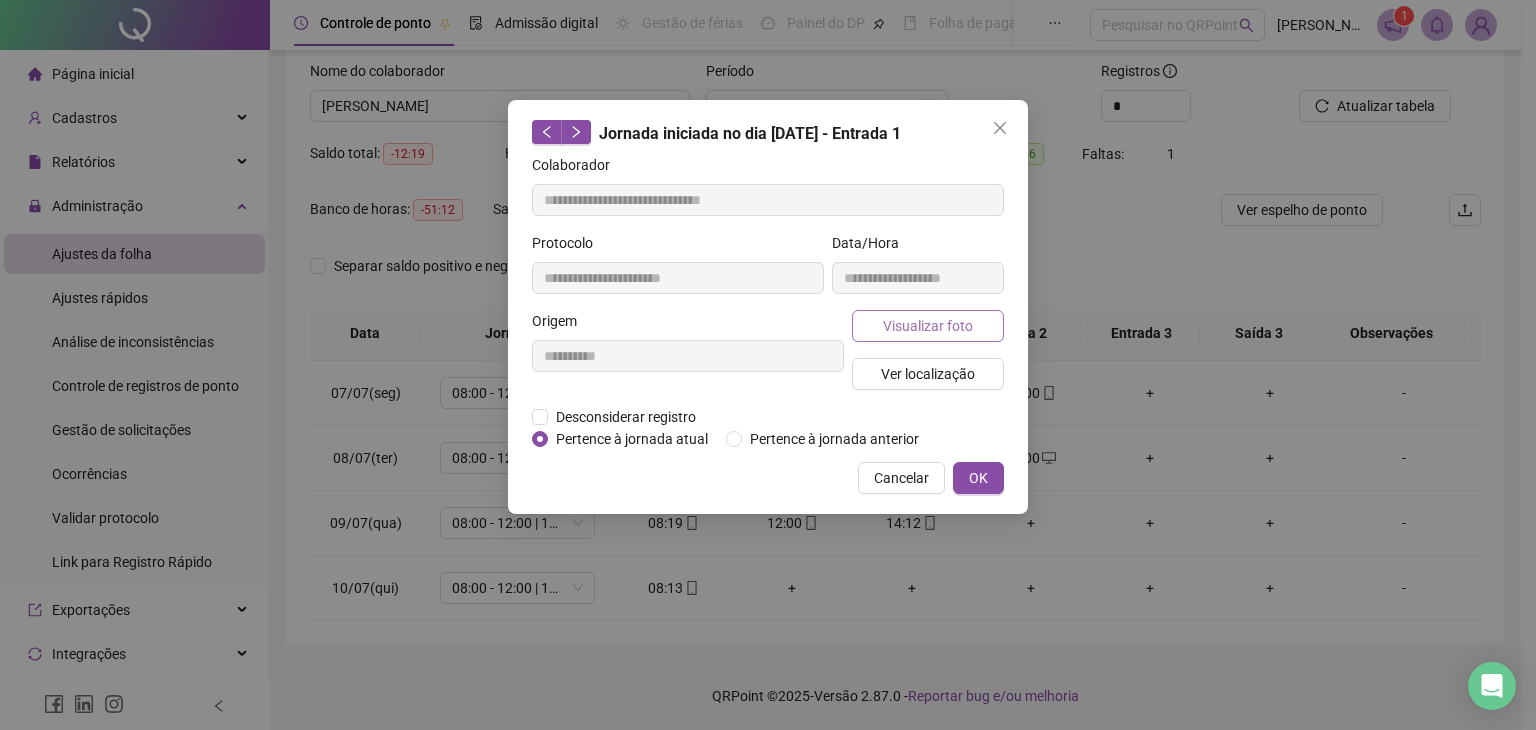 click on "Visualizar foto" at bounding box center [928, 326] 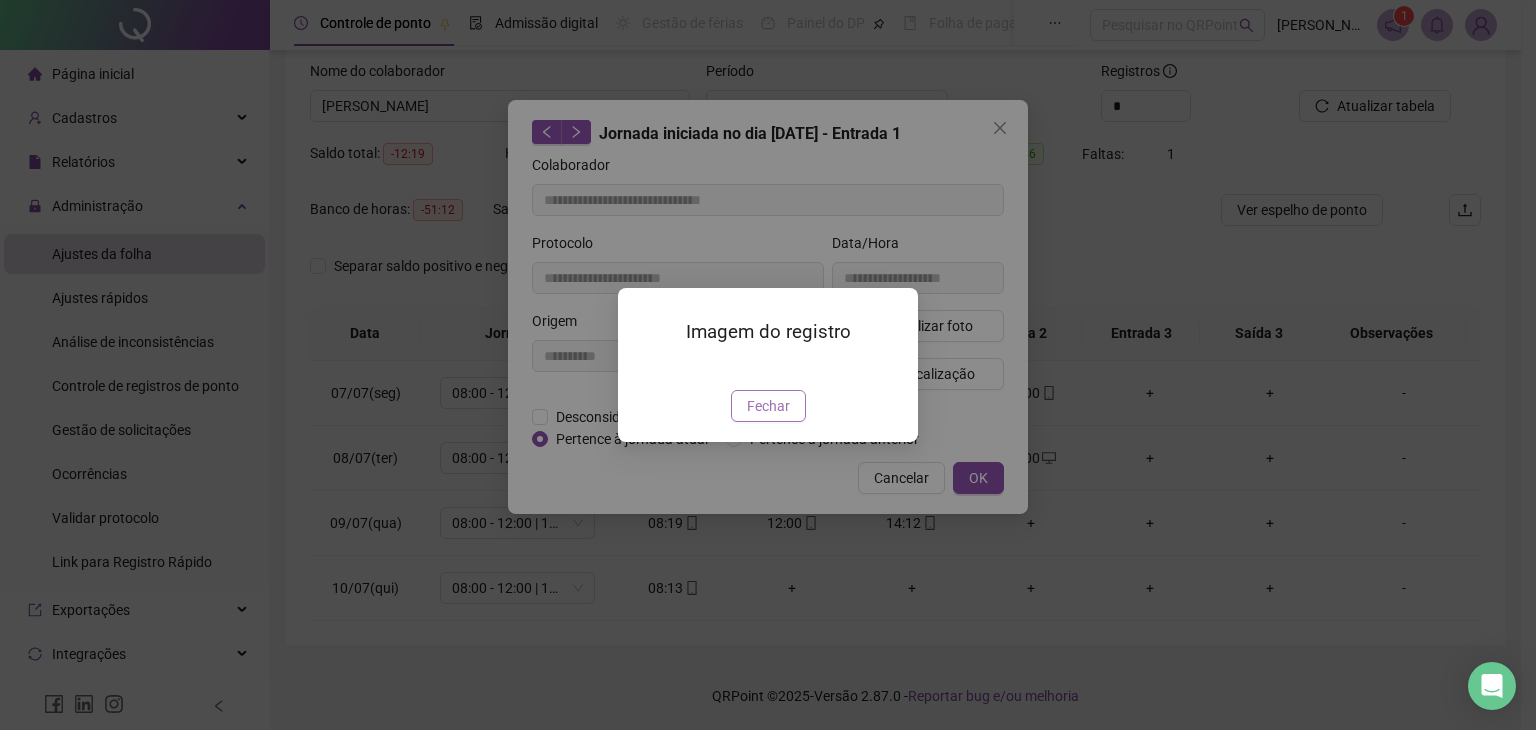 click on "Fechar" at bounding box center (768, 406) 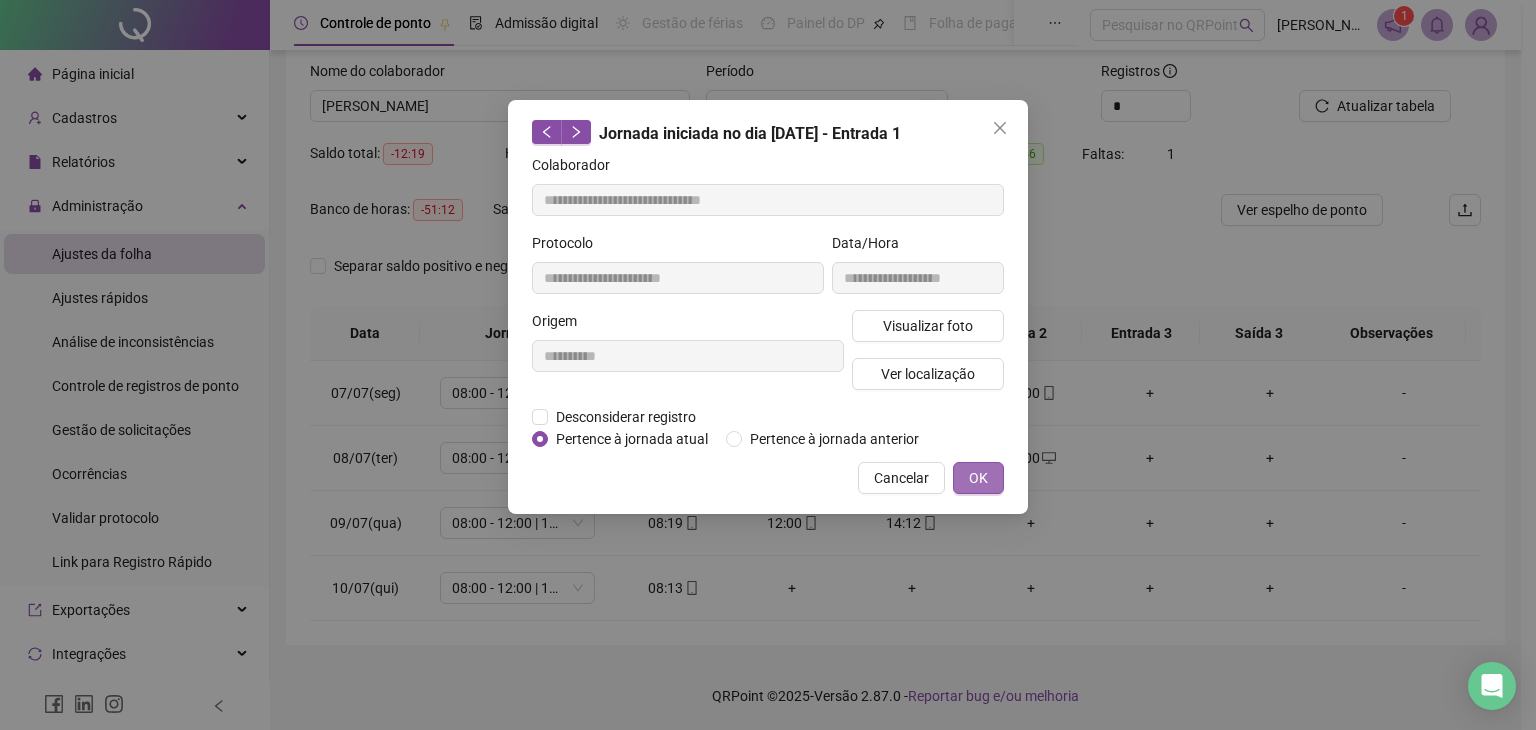 click on "OK" at bounding box center (978, 478) 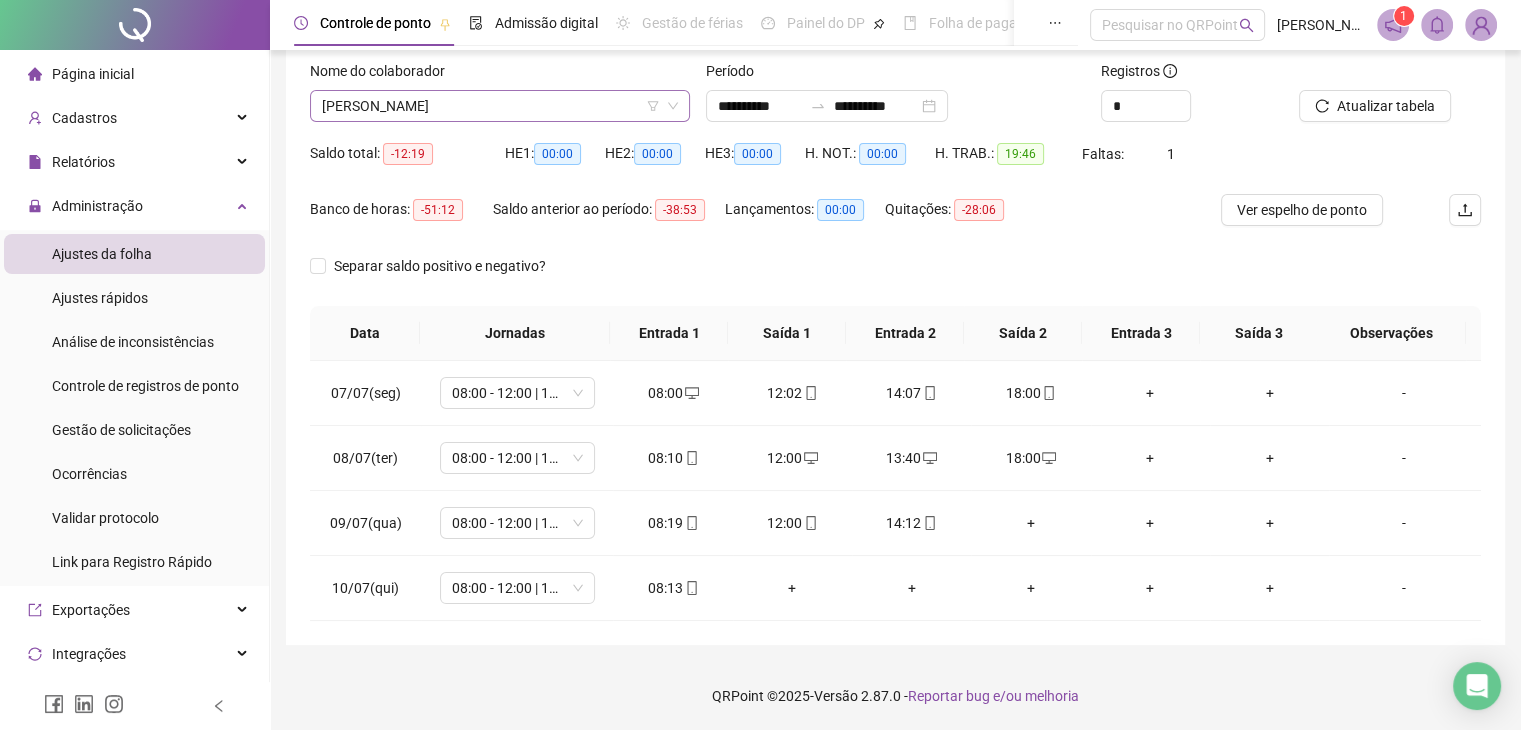 click on "[PERSON_NAME]" at bounding box center [500, 106] 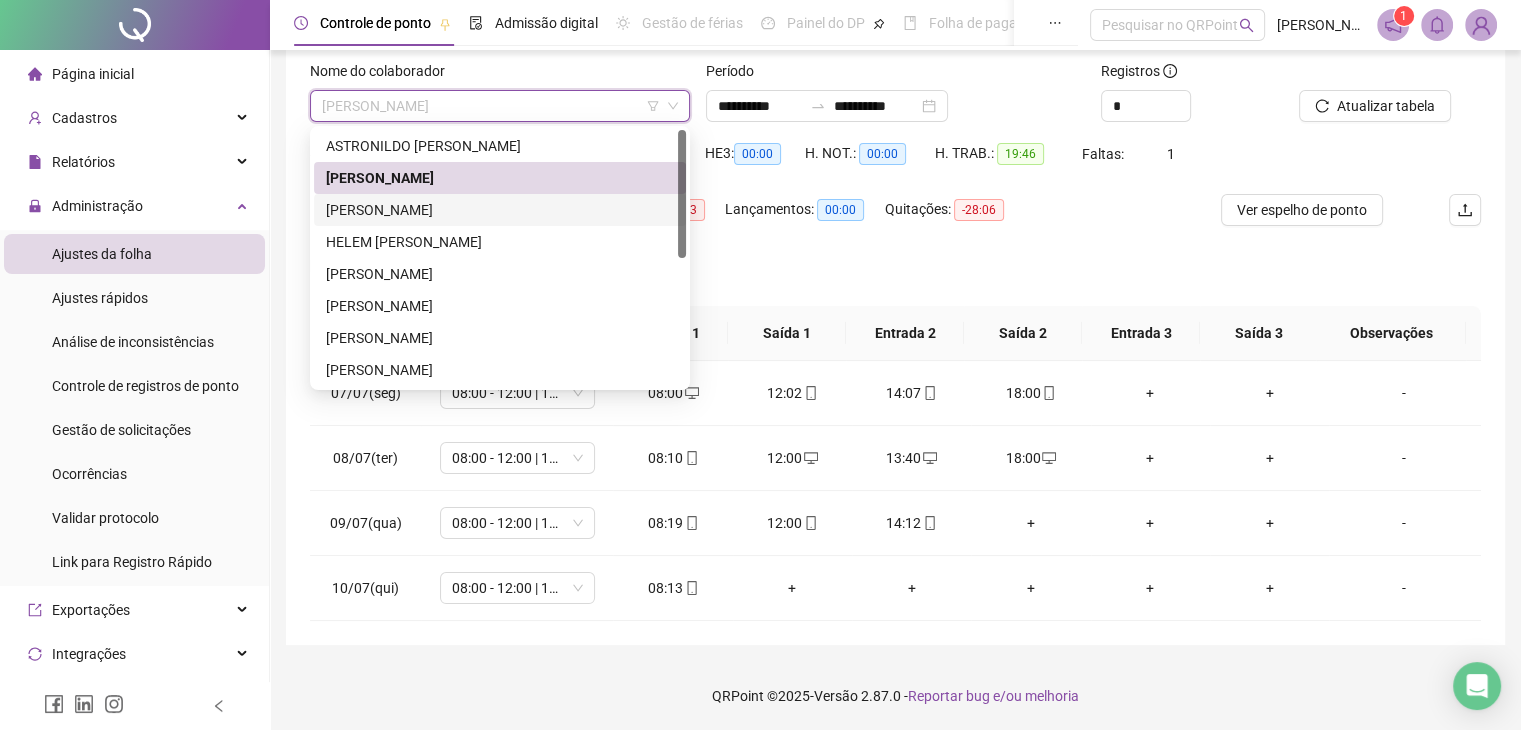 click on "[PERSON_NAME]" at bounding box center (500, 210) 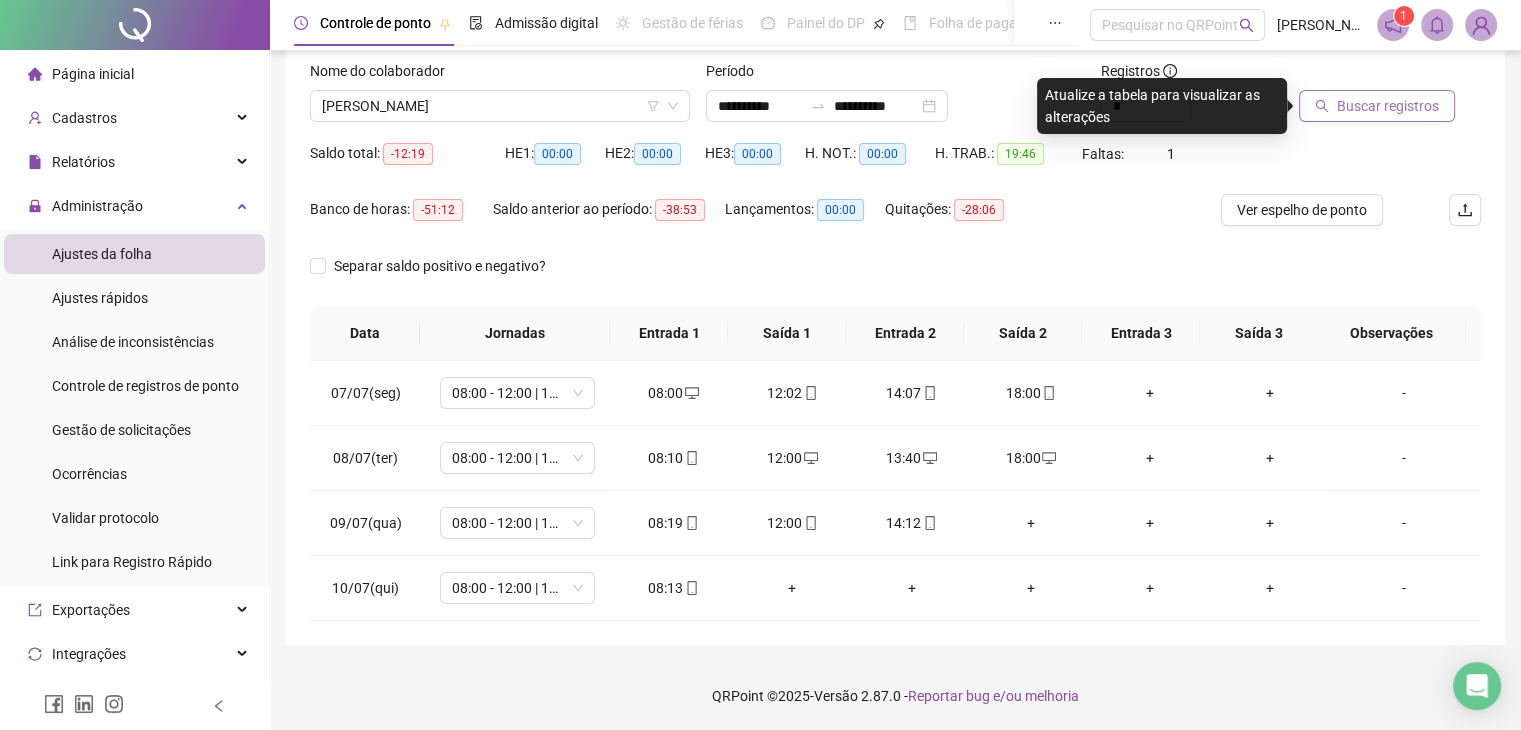 click on "Buscar registros" at bounding box center (1377, 106) 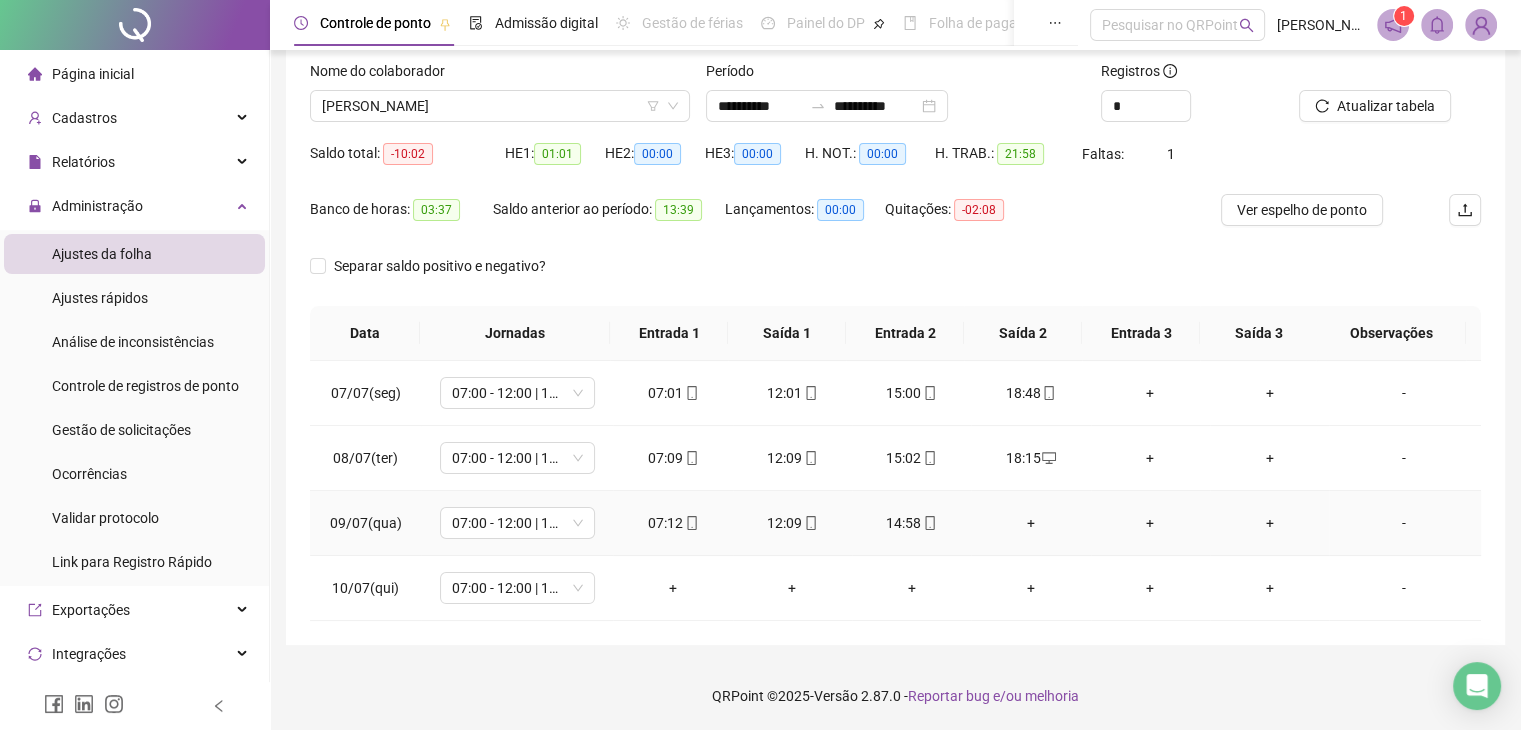 click on "+" at bounding box center [1030, 523] 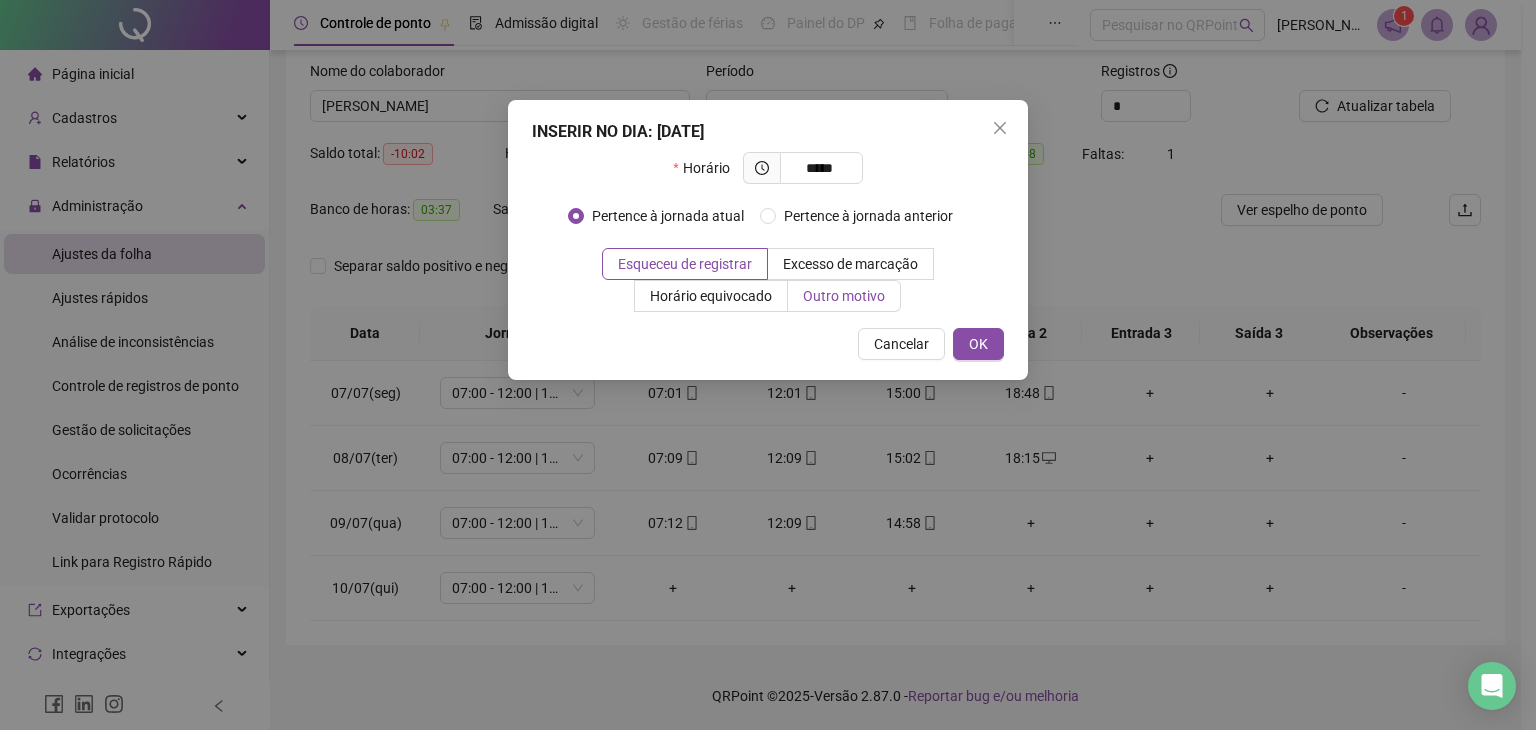 type on "*****" 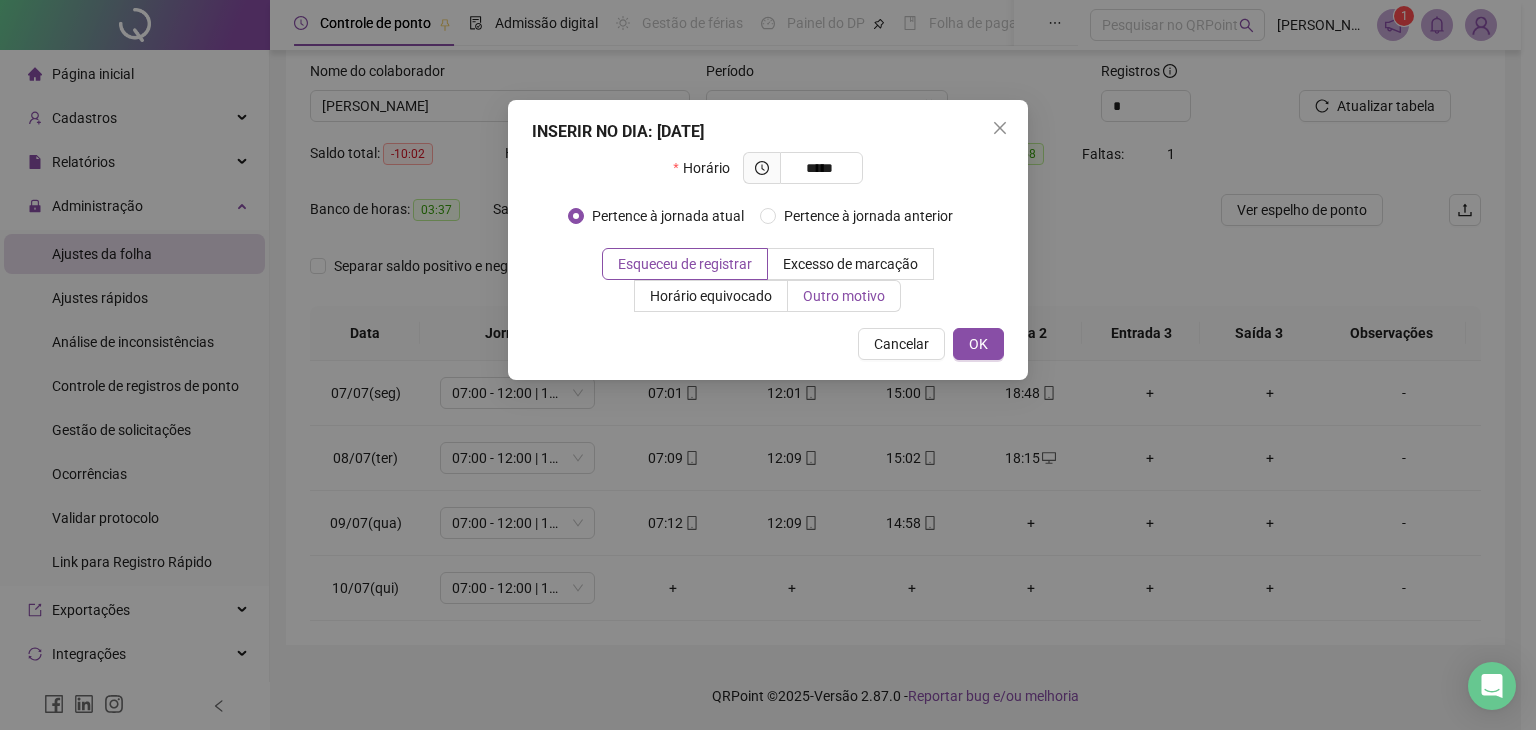 click on "Outro motivo" at bounding box center (844, 296) 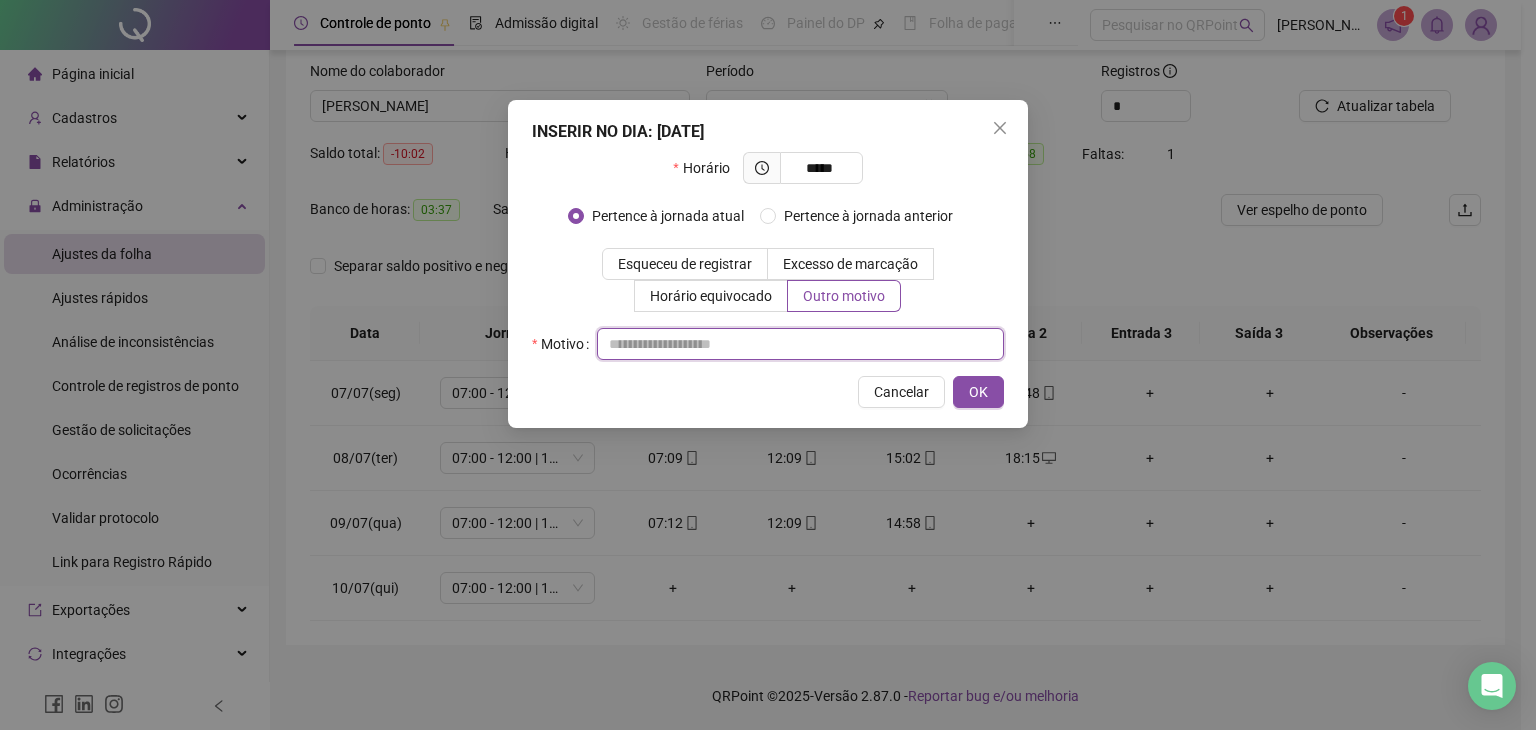 click at bounding box center [800, 344] 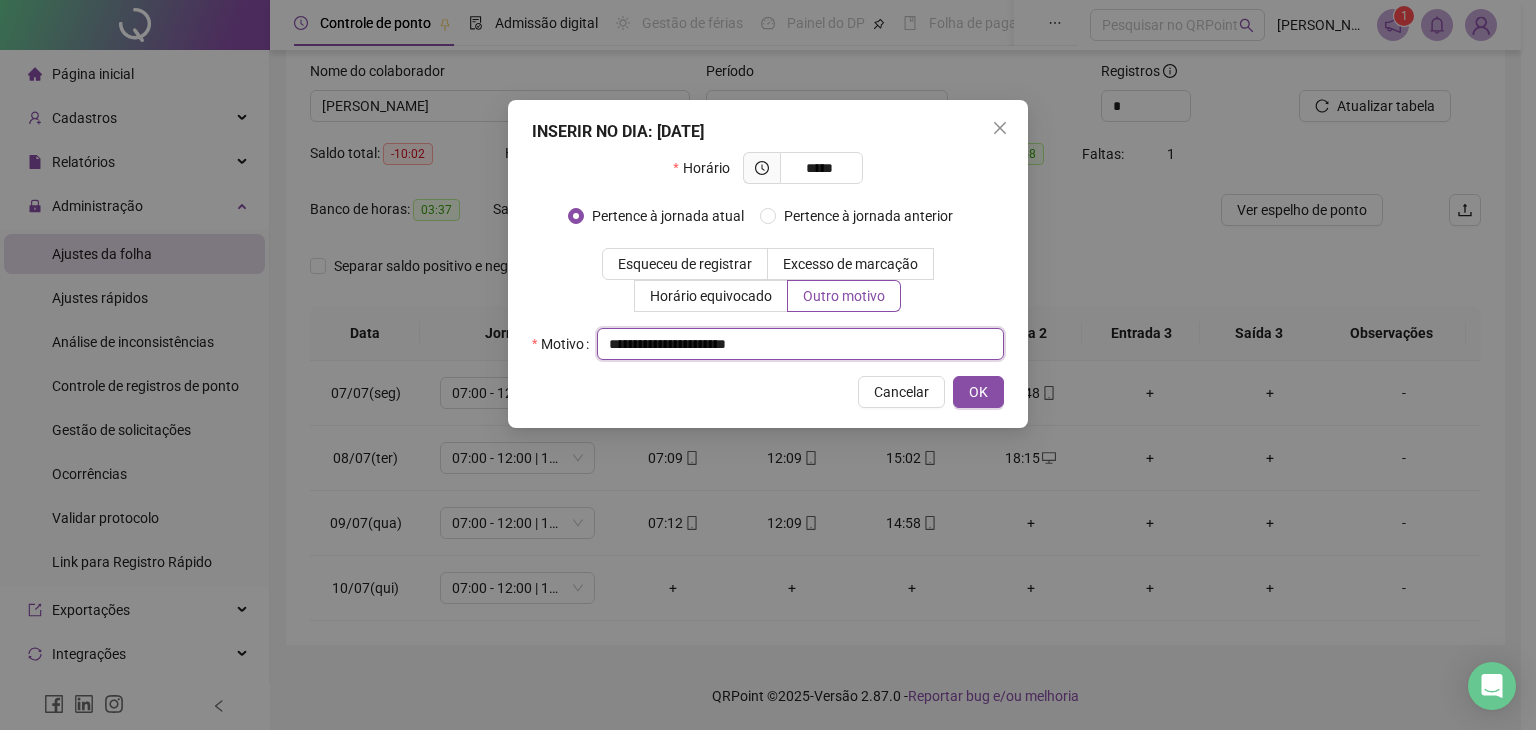 drag, startPoint x: 808, startPoint y: 341, endPoint x: 601, endPoint y: 337, distance: 207.03865 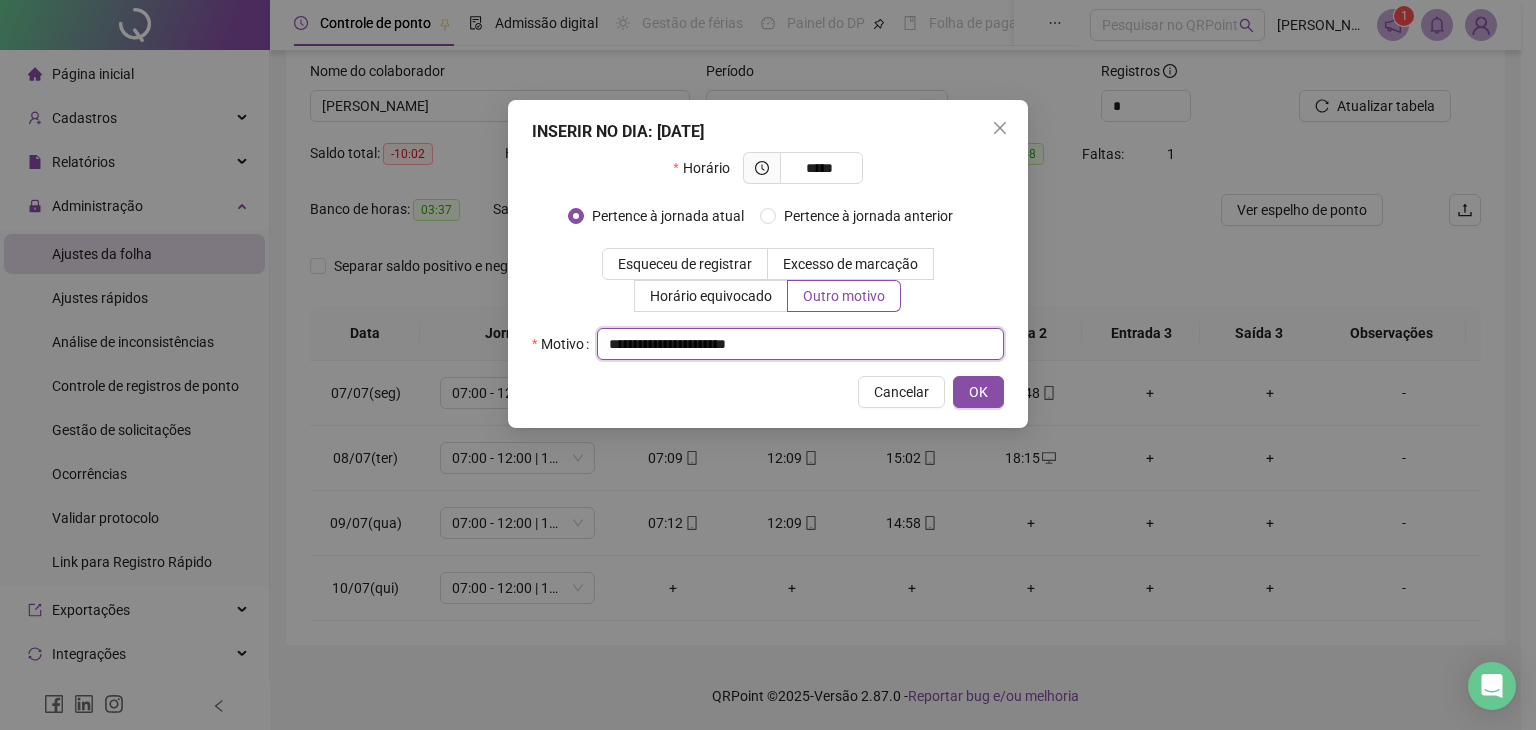 click on "**********" at bounding box center (800, 344) 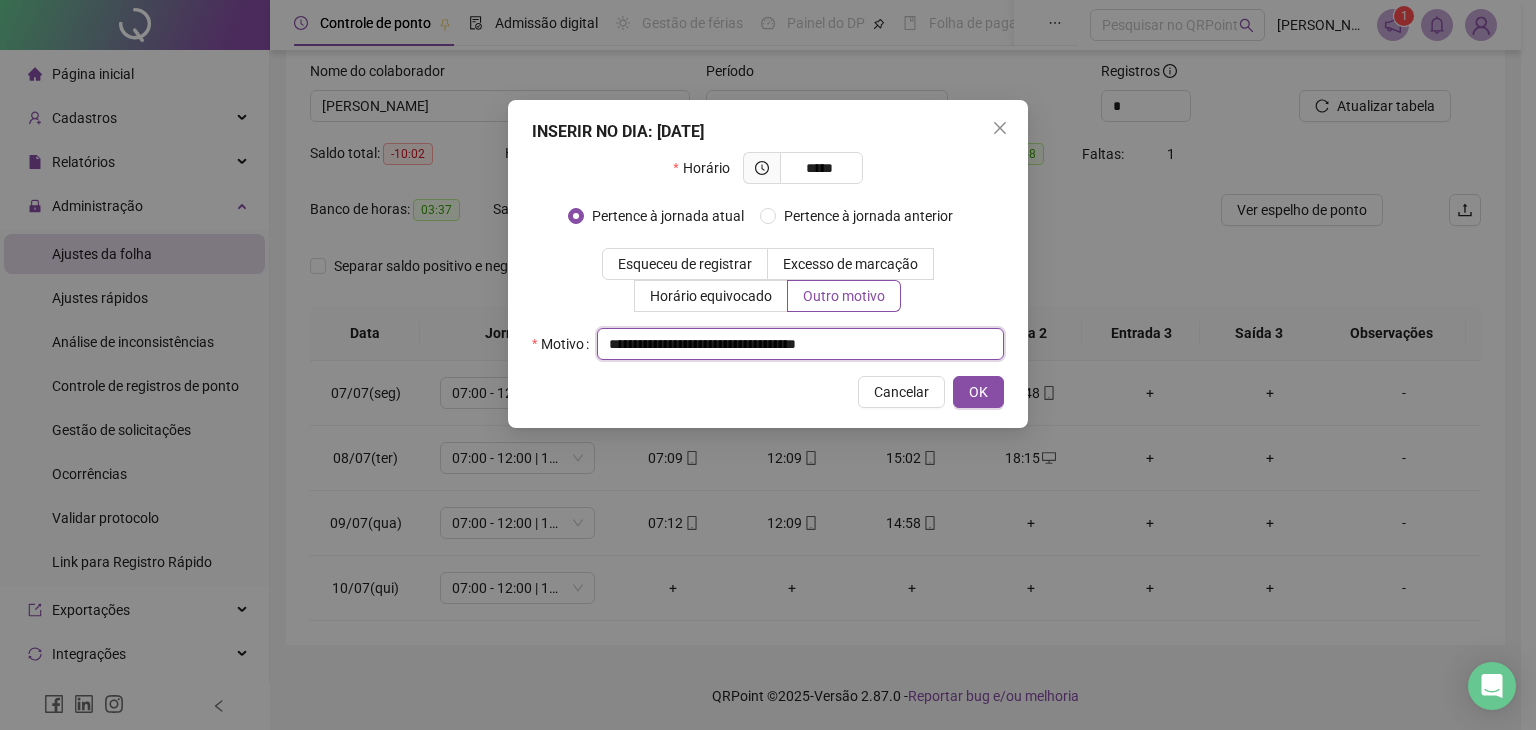 drag, startPoint x: 925, startPoint y: 345, endPoint x: 484, endPoint y: 342, distance: 441.0102 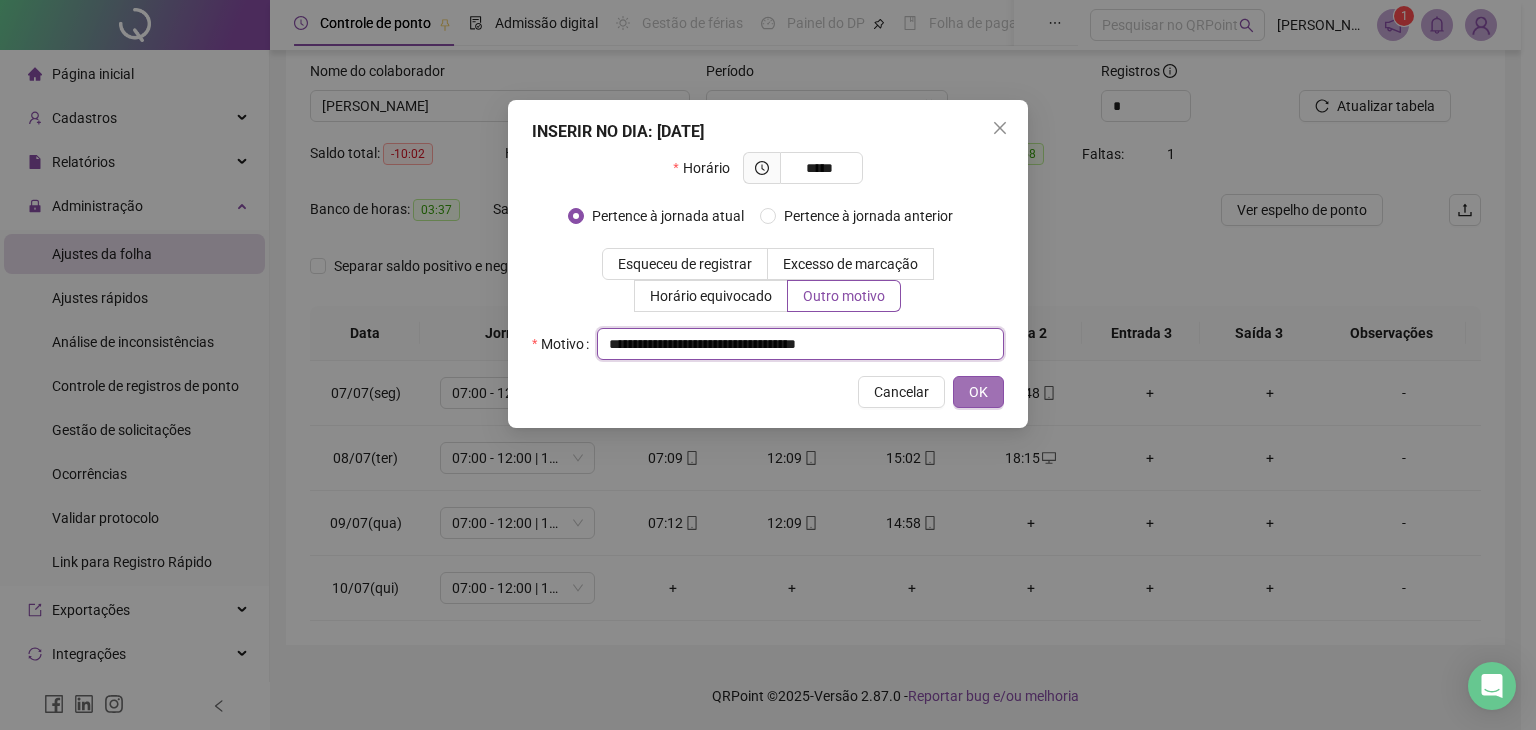 type on "**********" 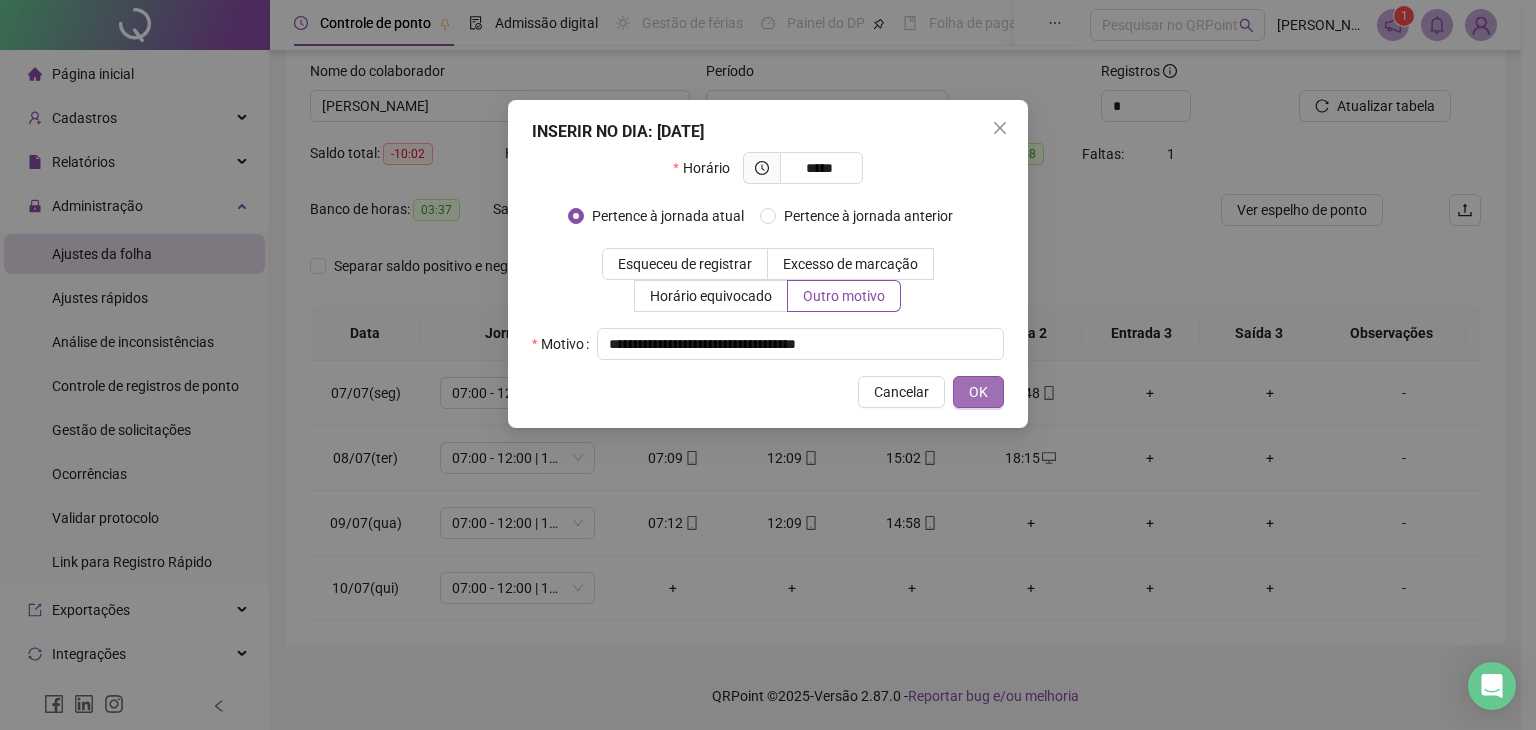 click on "OK" at bounding box center (978, 392) 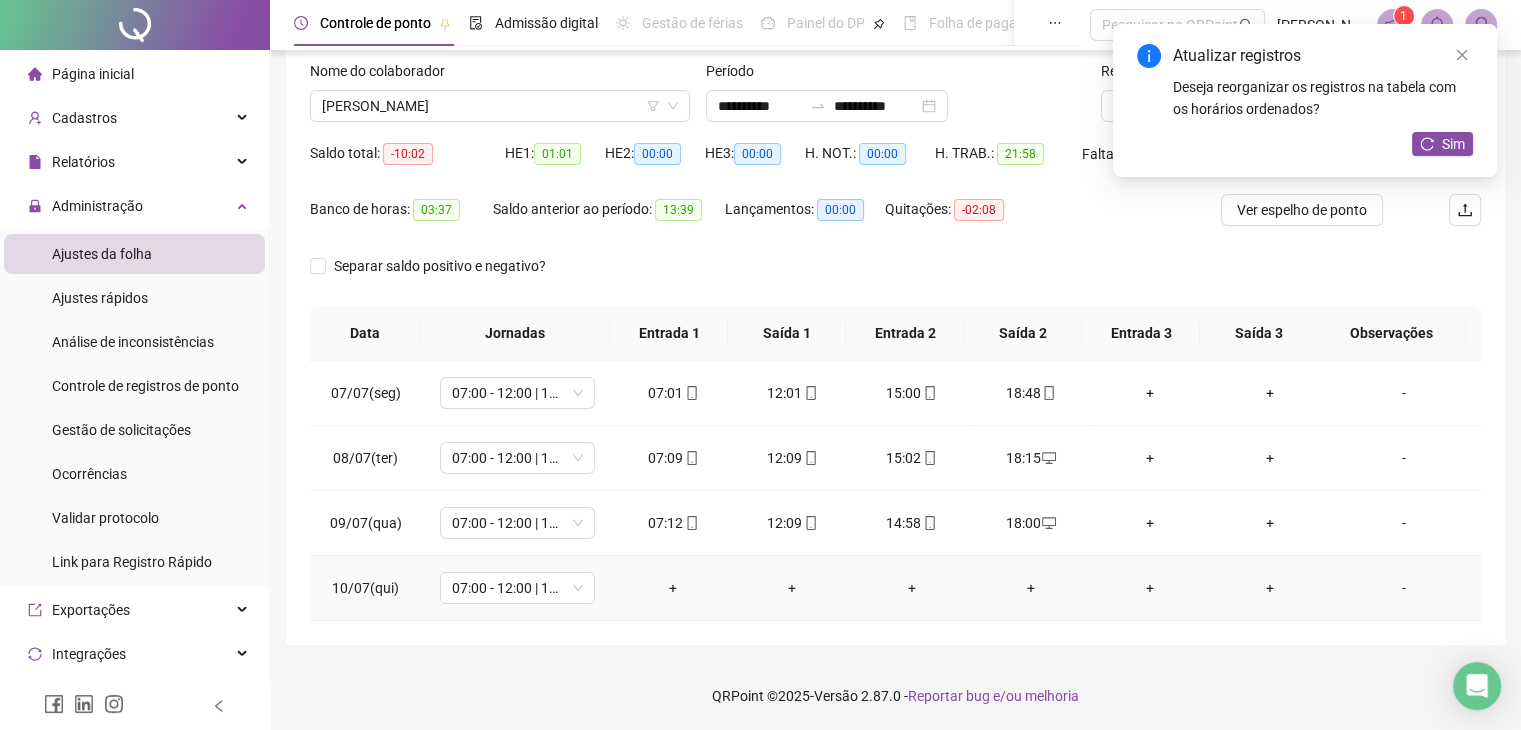 click on "-" at bounding box center (1404, 588) 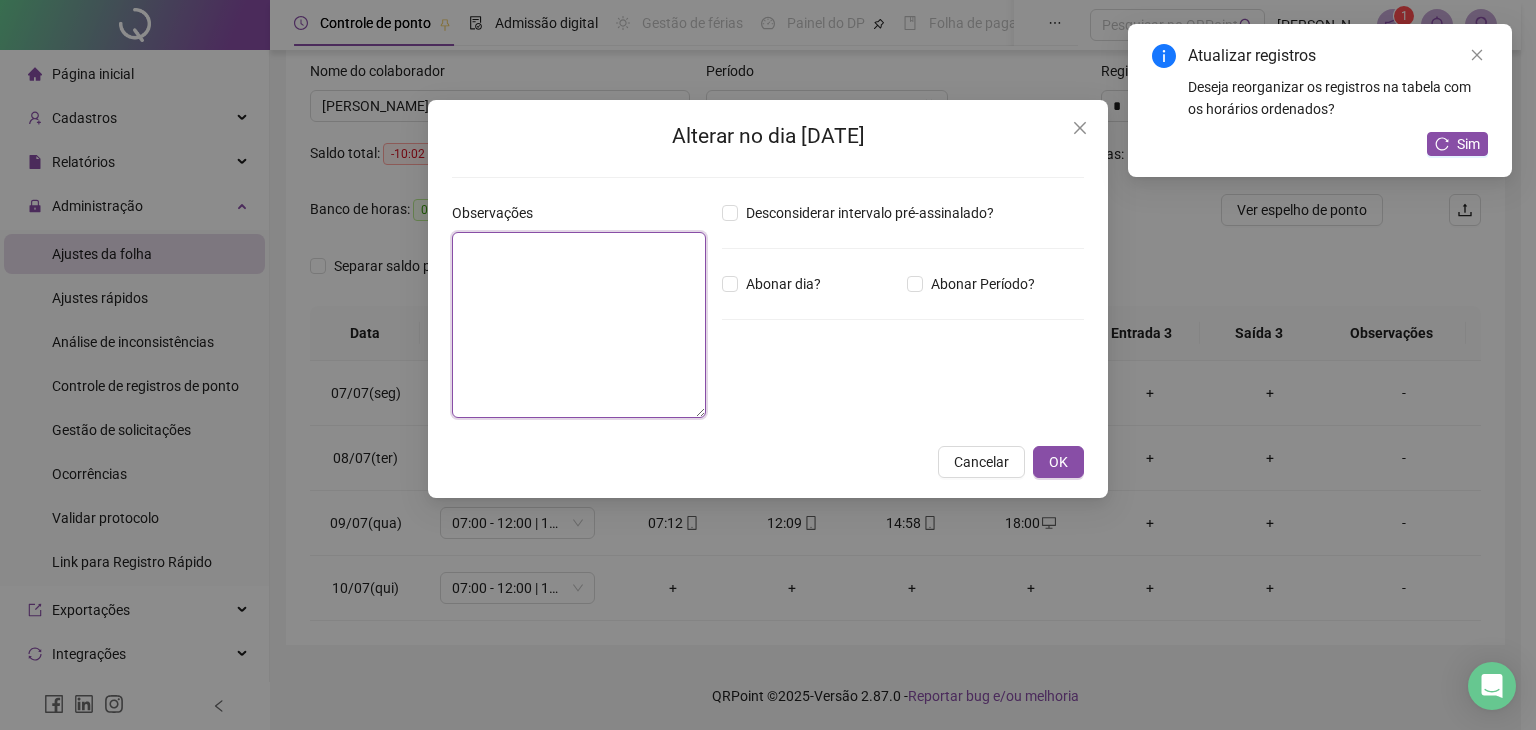 click at bounding box center (579, 325) 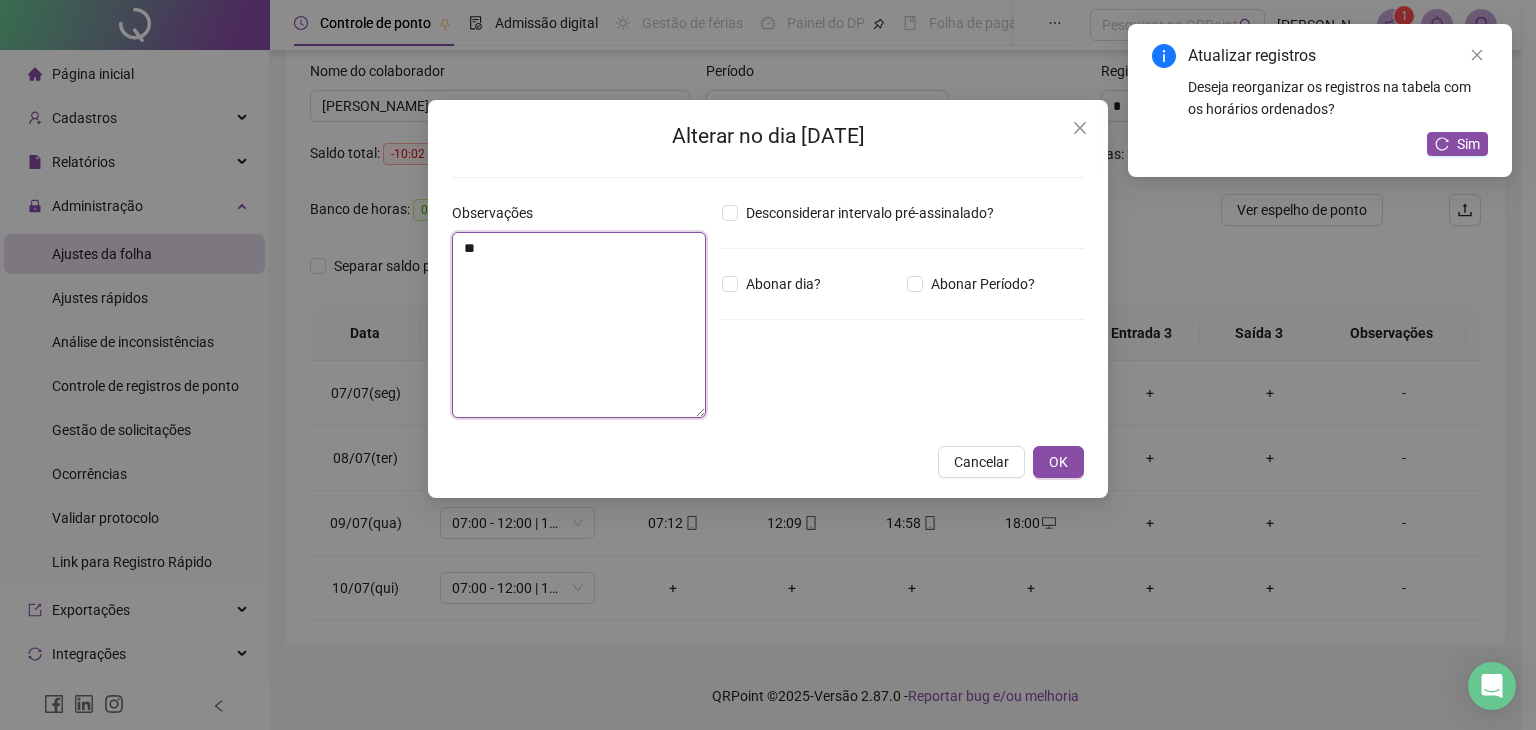 type on "*" 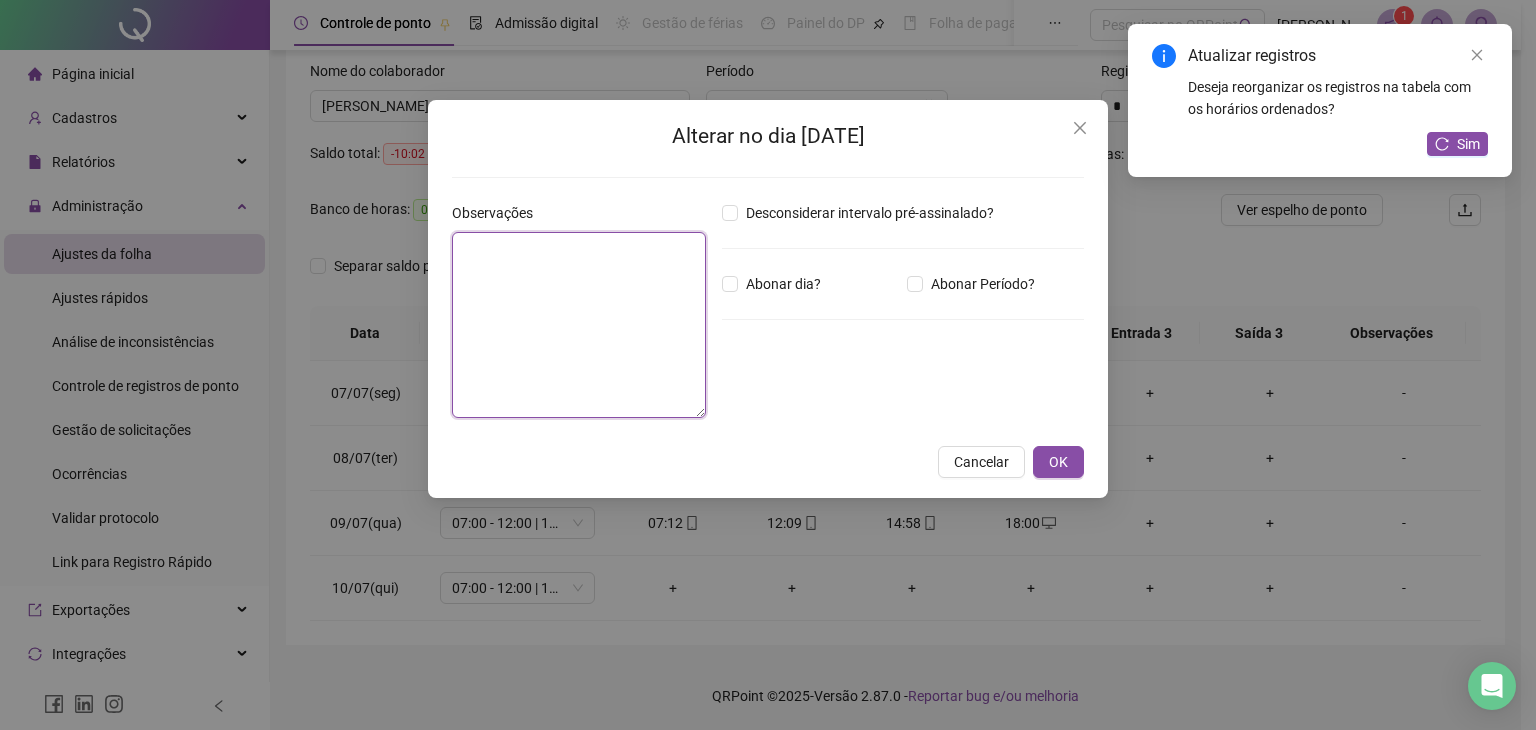 type on "*" 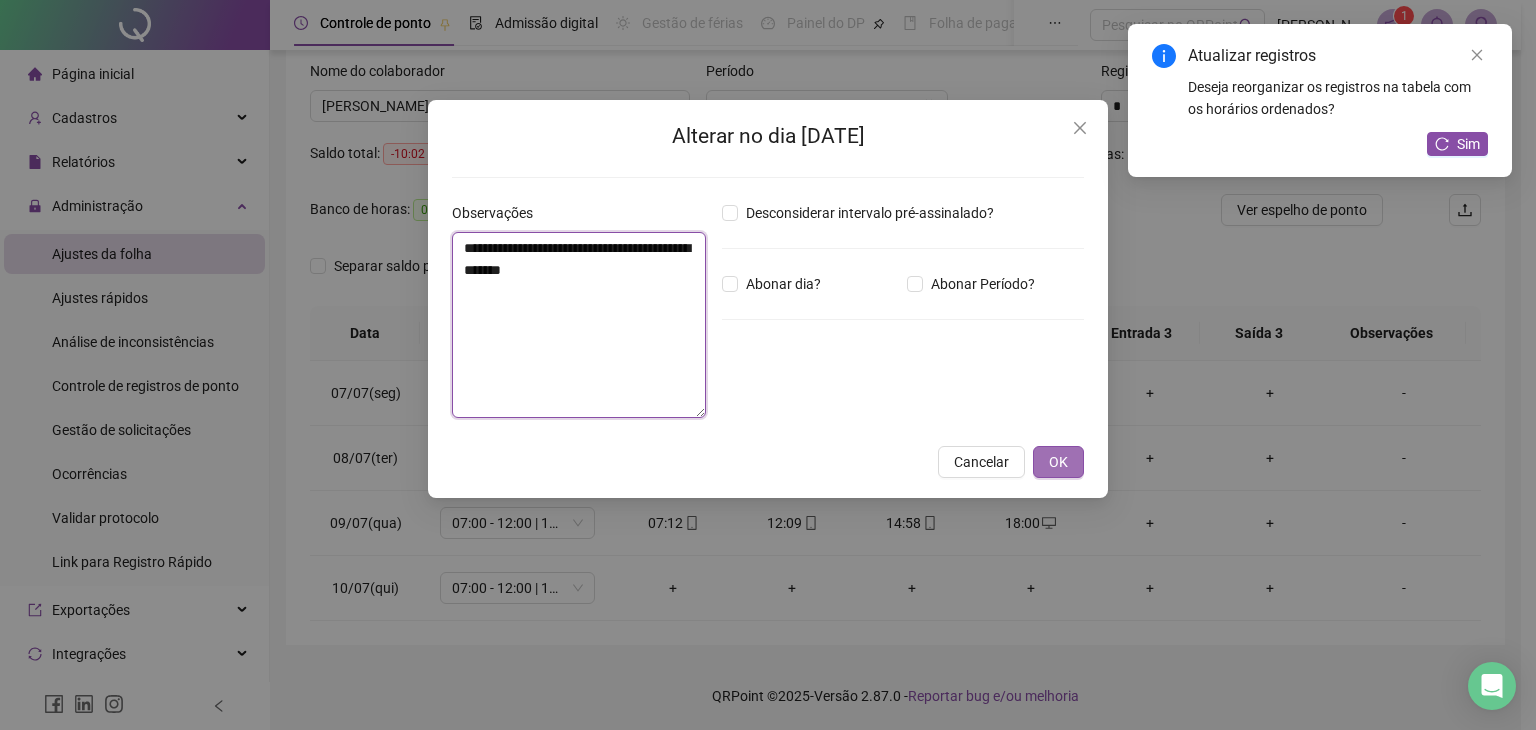 type on "**********" 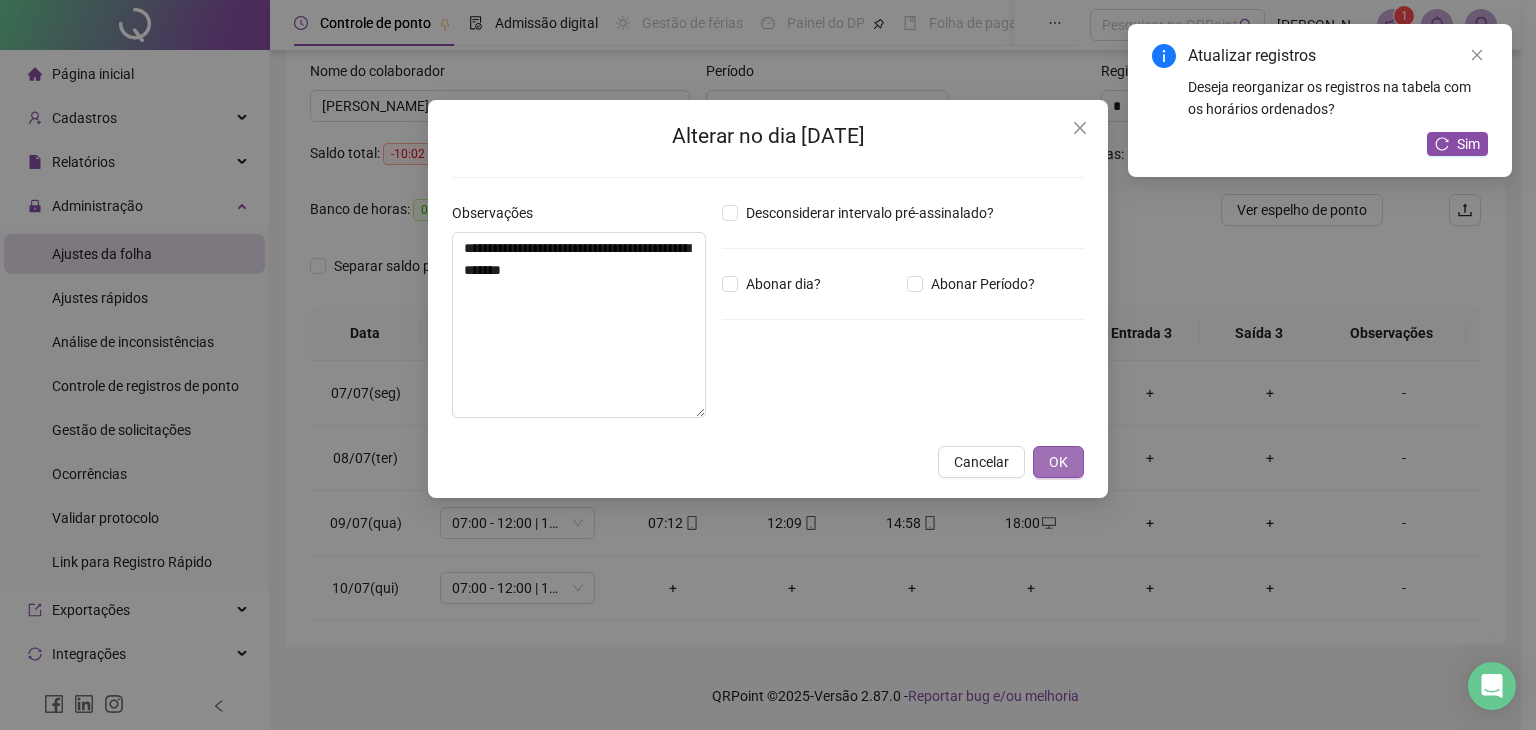 click on "OK" at bounding box center [1058, 462] 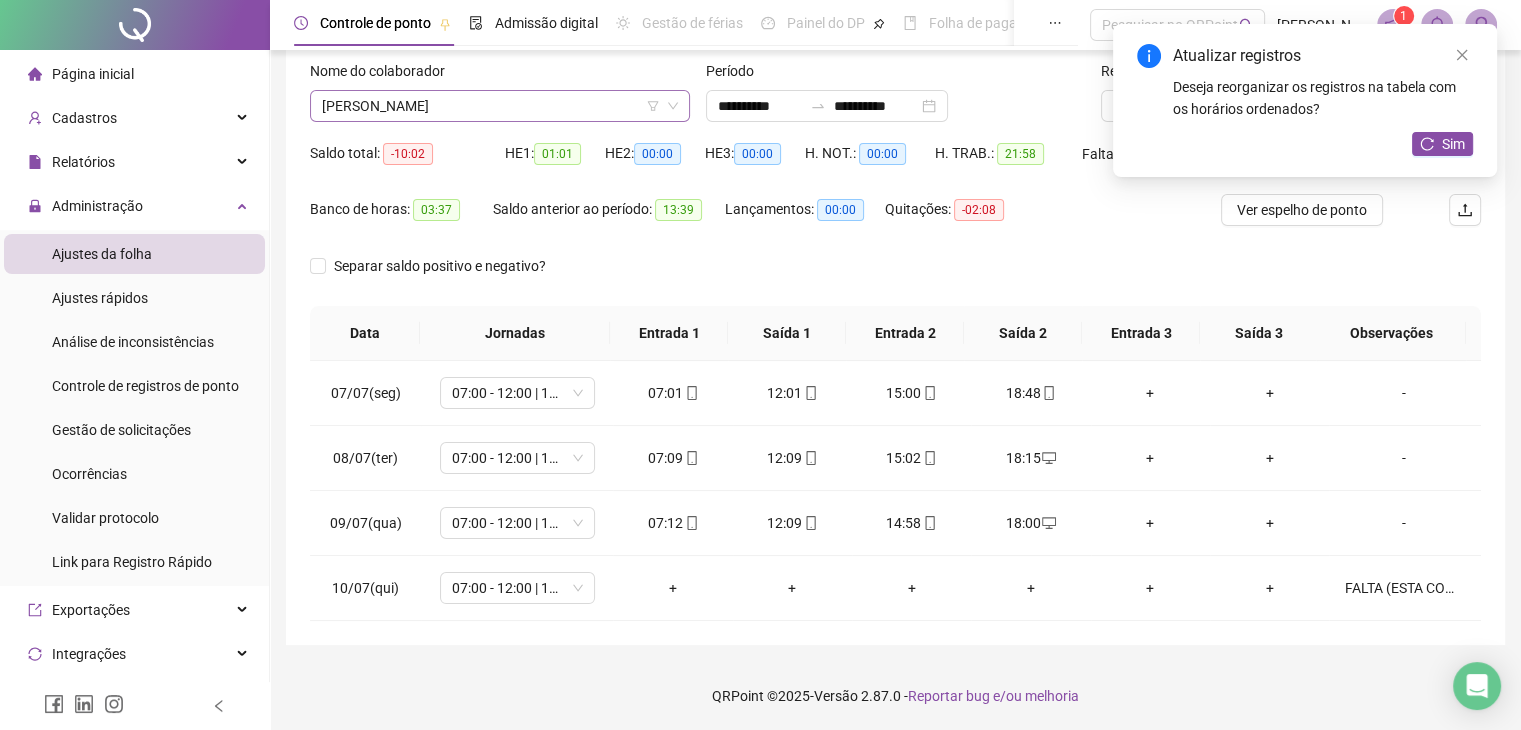 click on "[PERSON_NAME]" at bounding box center [500, 106] 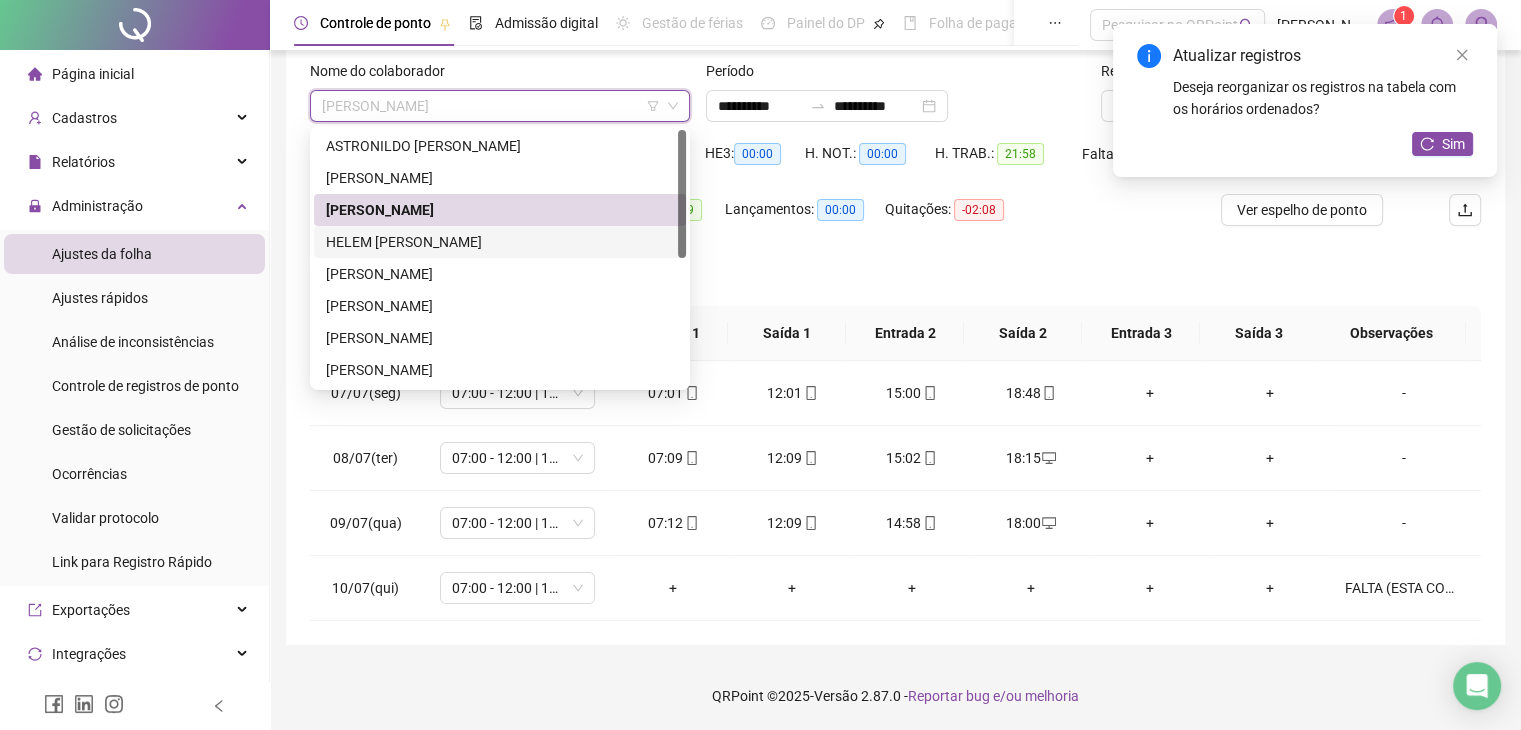click on "HELEM [PERSON_NAME]" at bounding box center (500, 242) 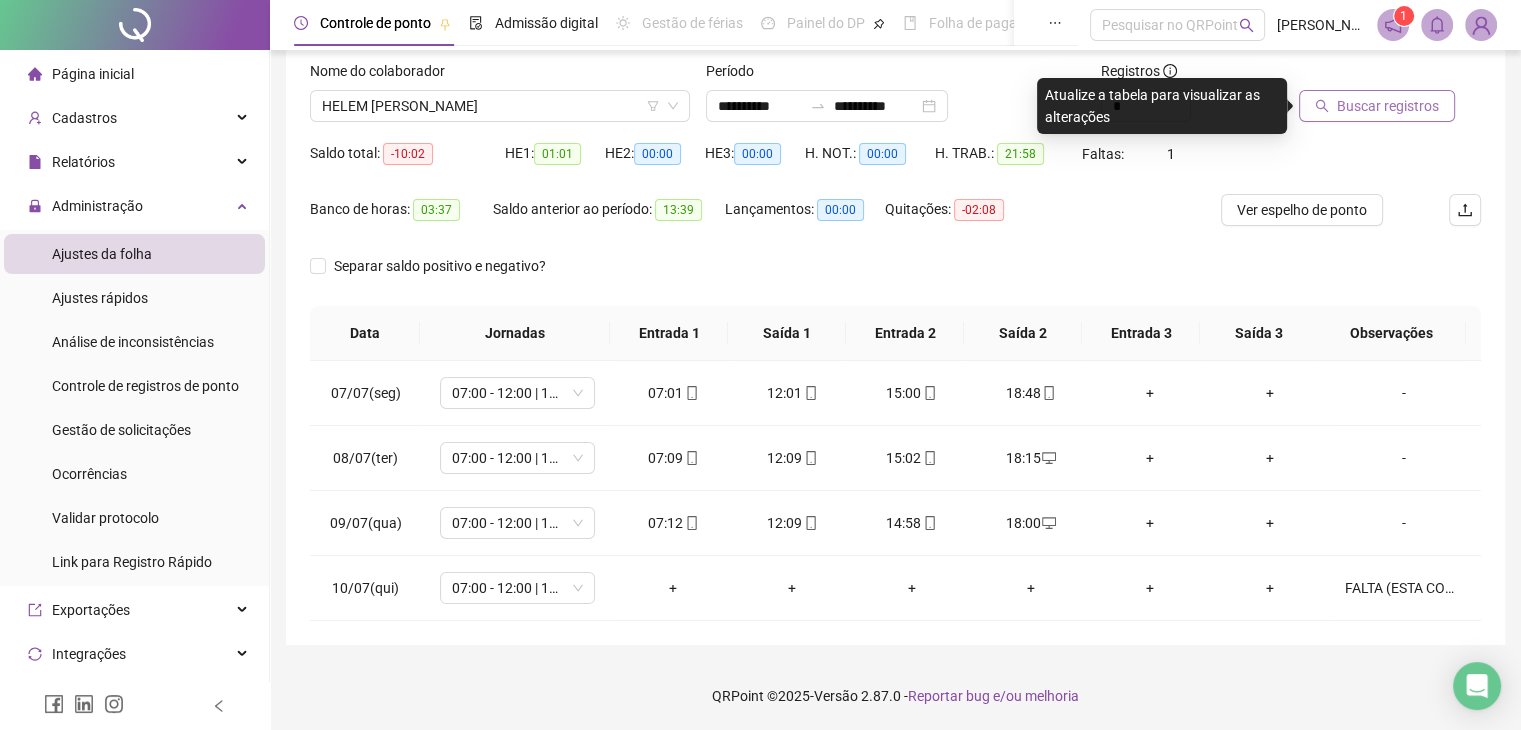 click on "Buscar registros" at bounding box center (1388, 106) 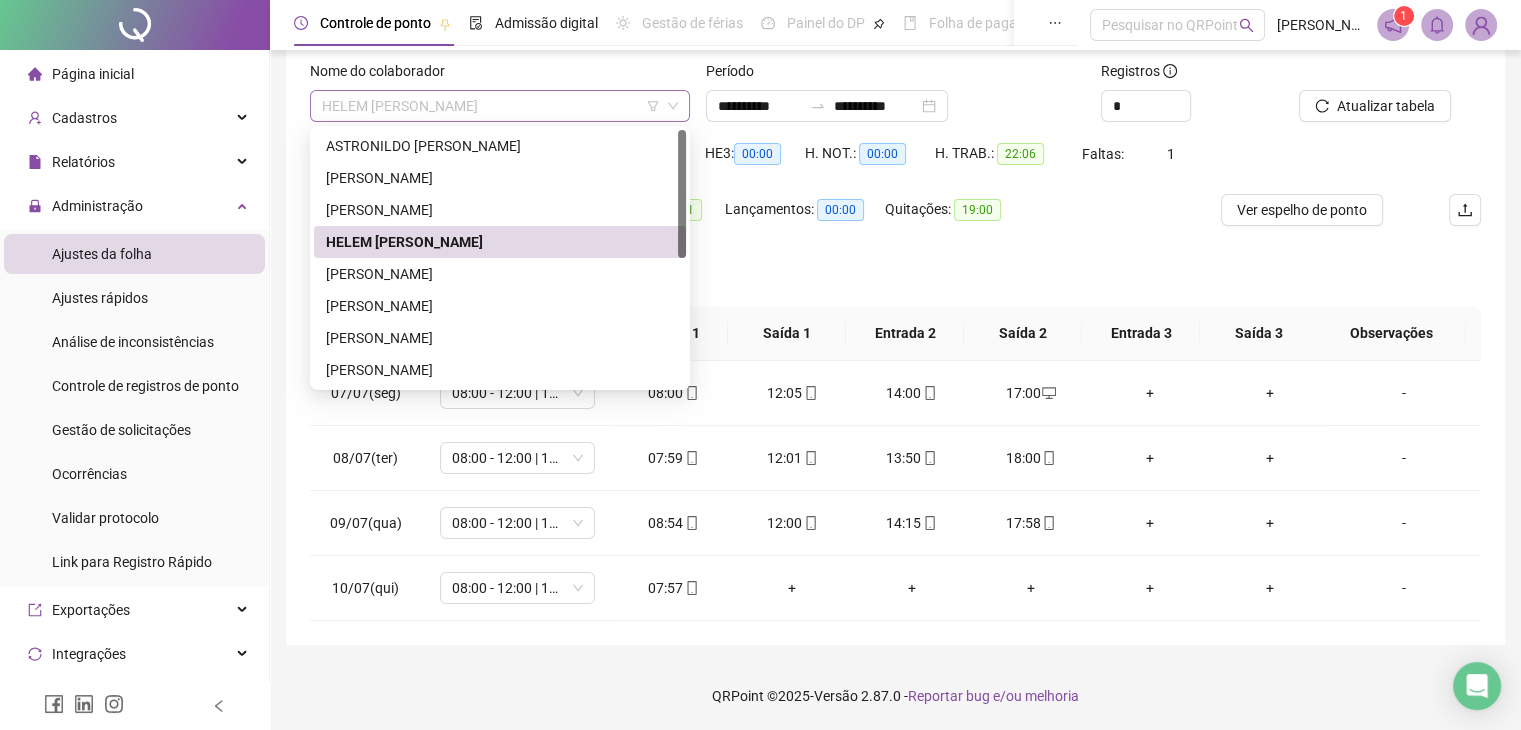 click on "HELEM [PERSON_NAME]" at bounding box center (500, 106) 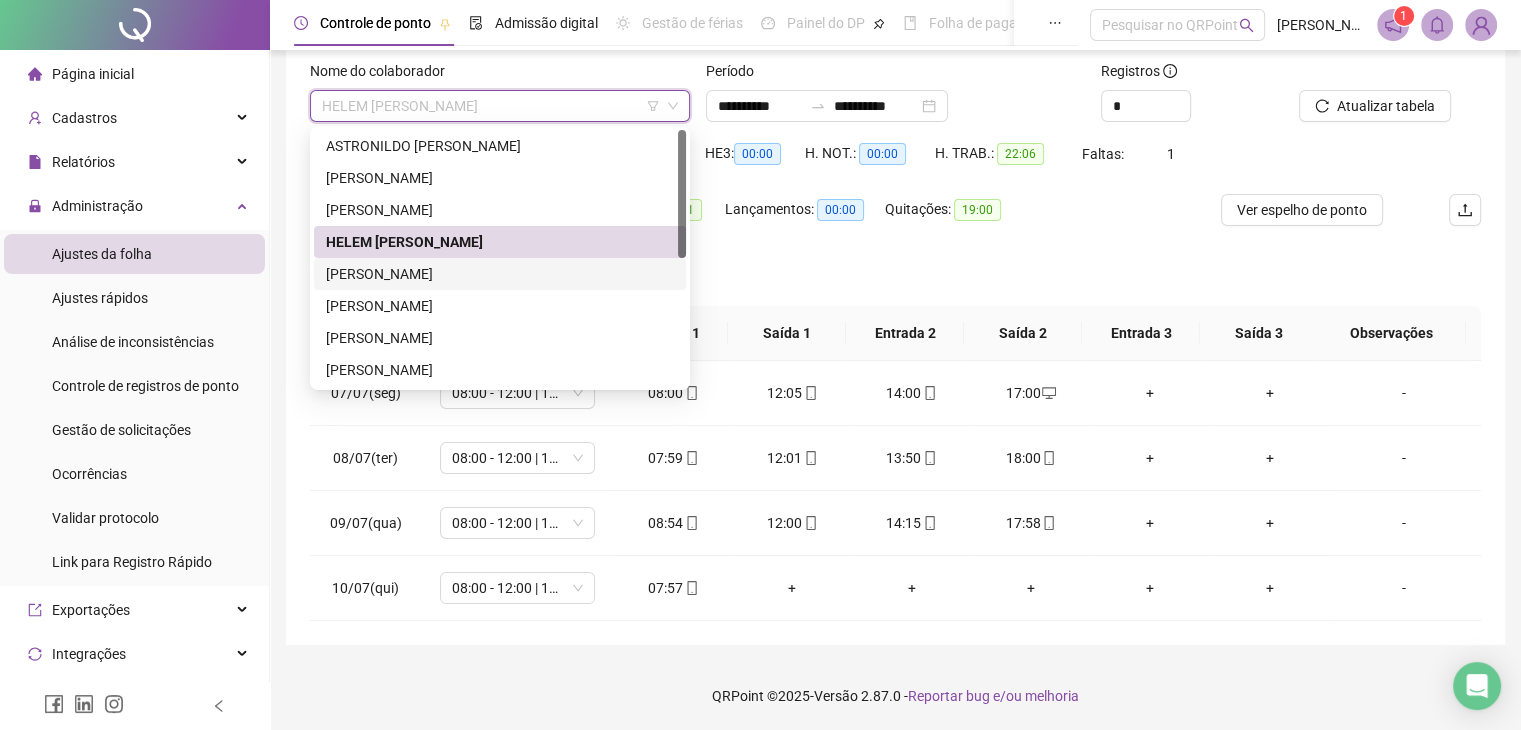 click on "[PERSON_NAME]" at bounding box center (500, 274) 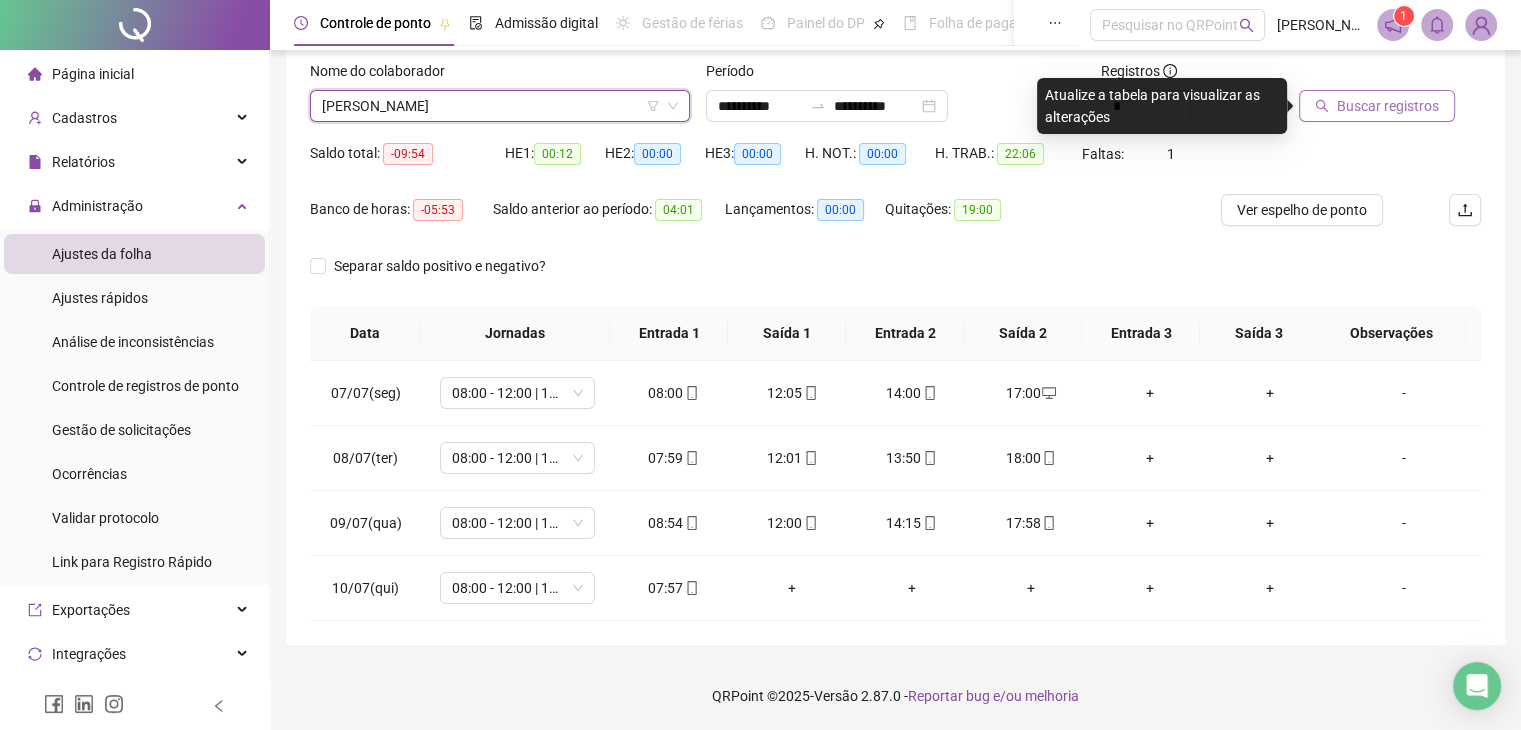 click on "Buscar registros" at bounding box center [1388, 106] 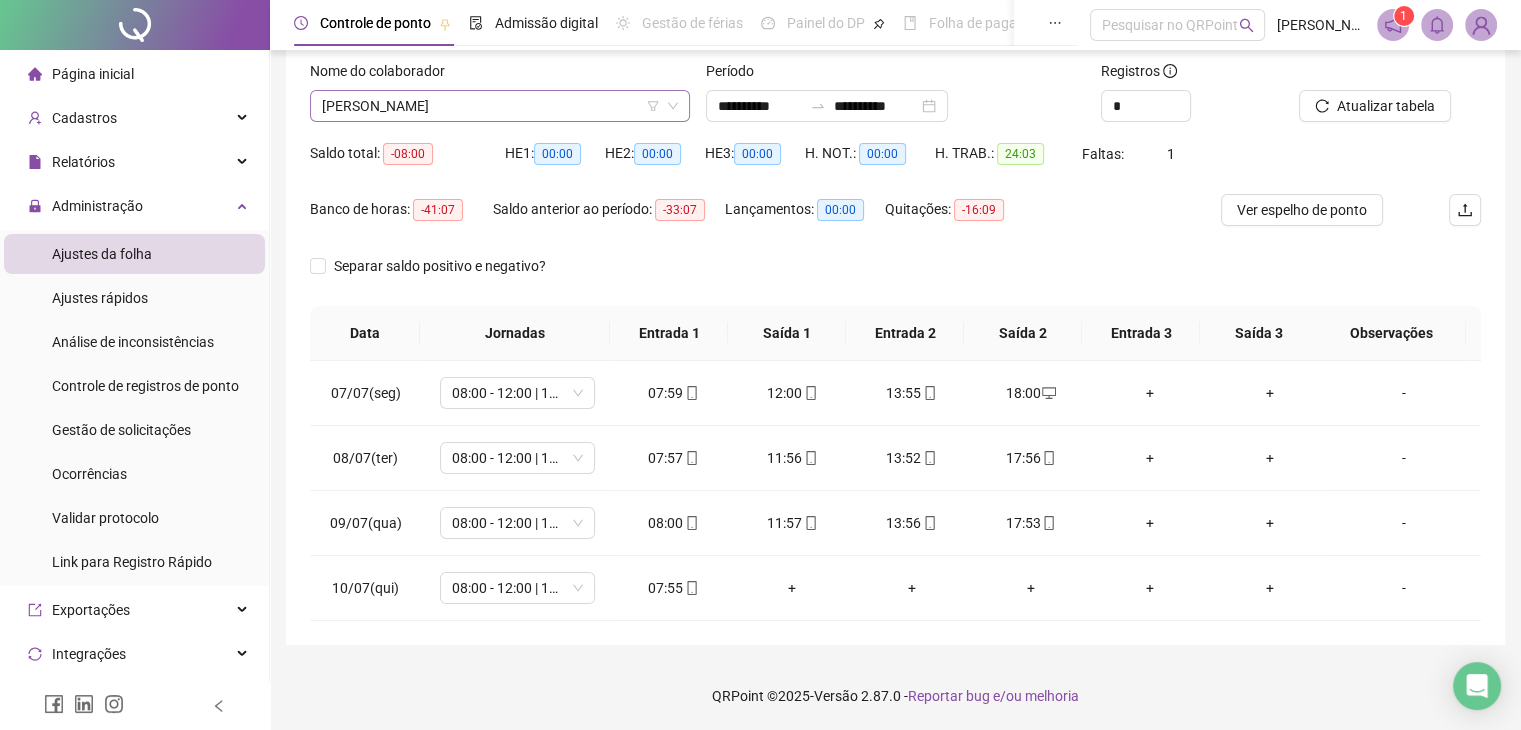 click on "[PERSON_NAME]" at bounding box center (500, 106) 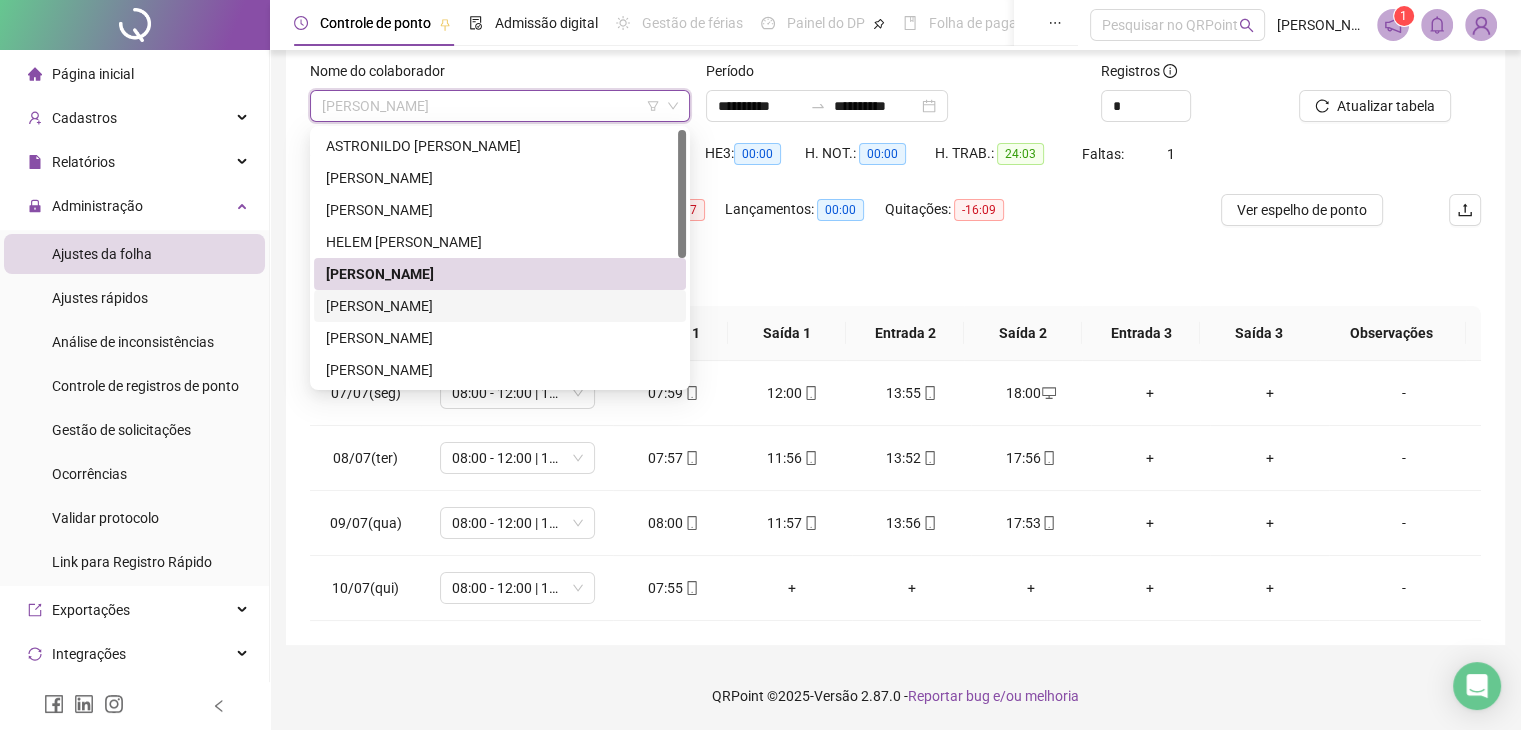 click on "[PERSON_NAME]" at bounding box center (500, 306) 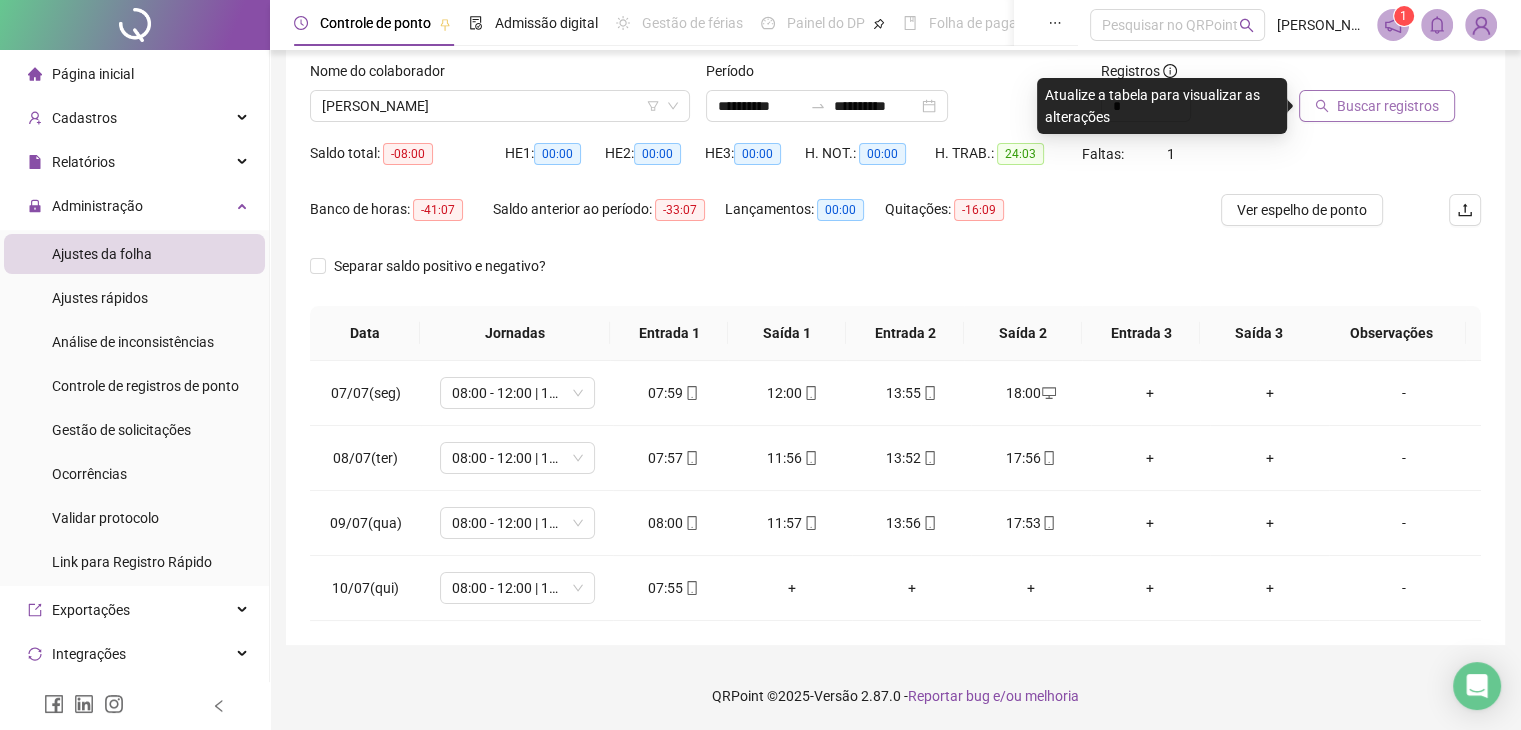click on "Buscar registros" at bounding box center (1377, 106) 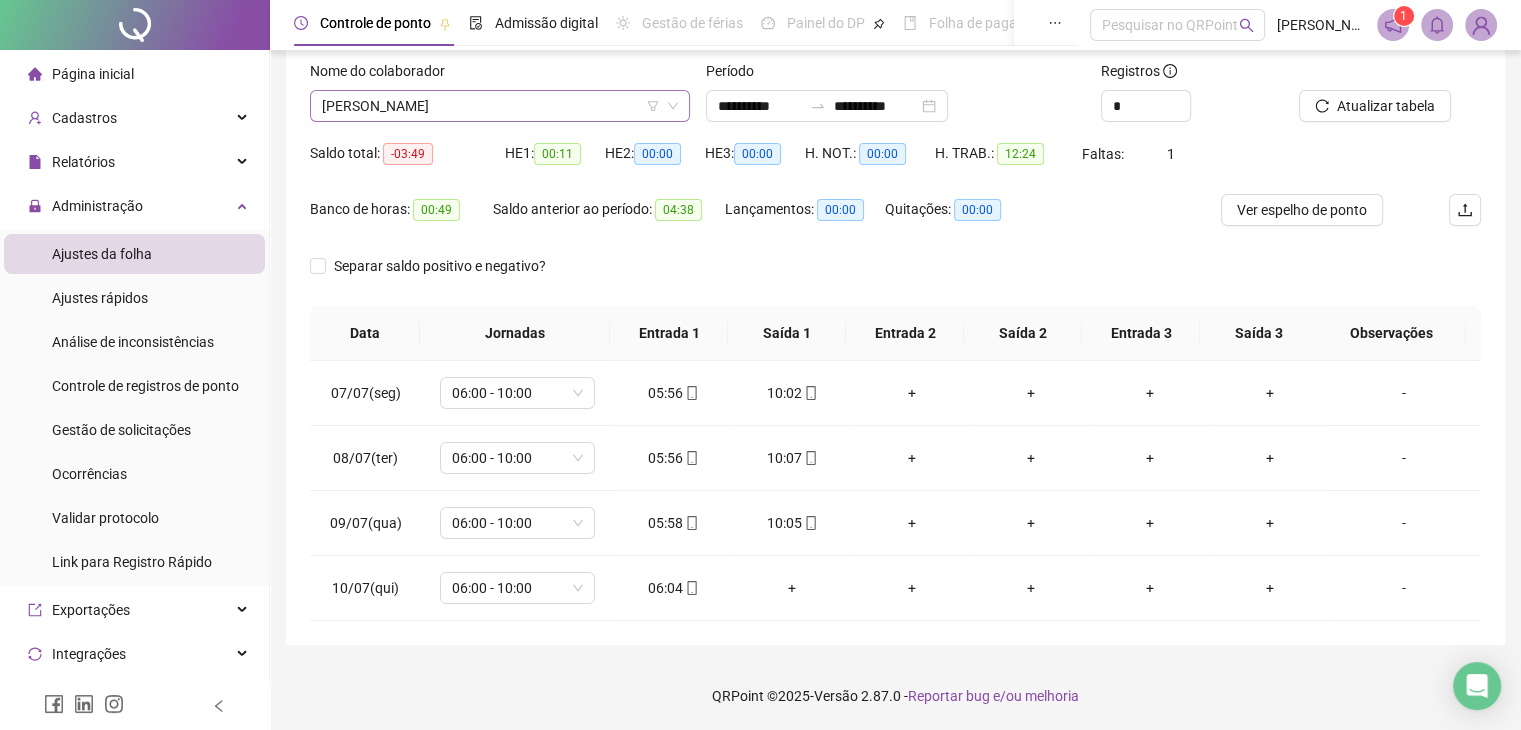 click on "[PERSON_NAME]" at bounding box center [500, 106] 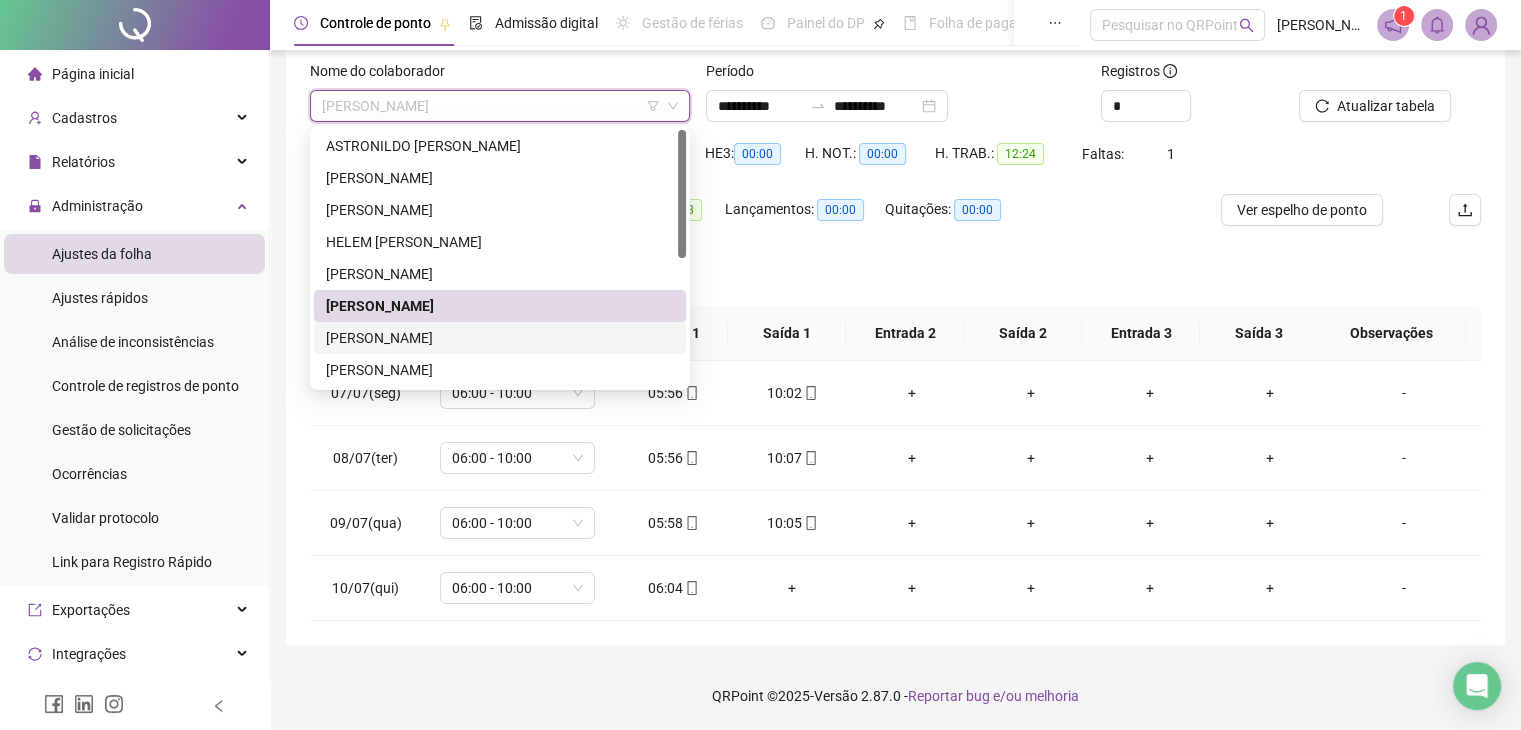 click on "[PERSON_NAME]" at bounding box center [500, 338] 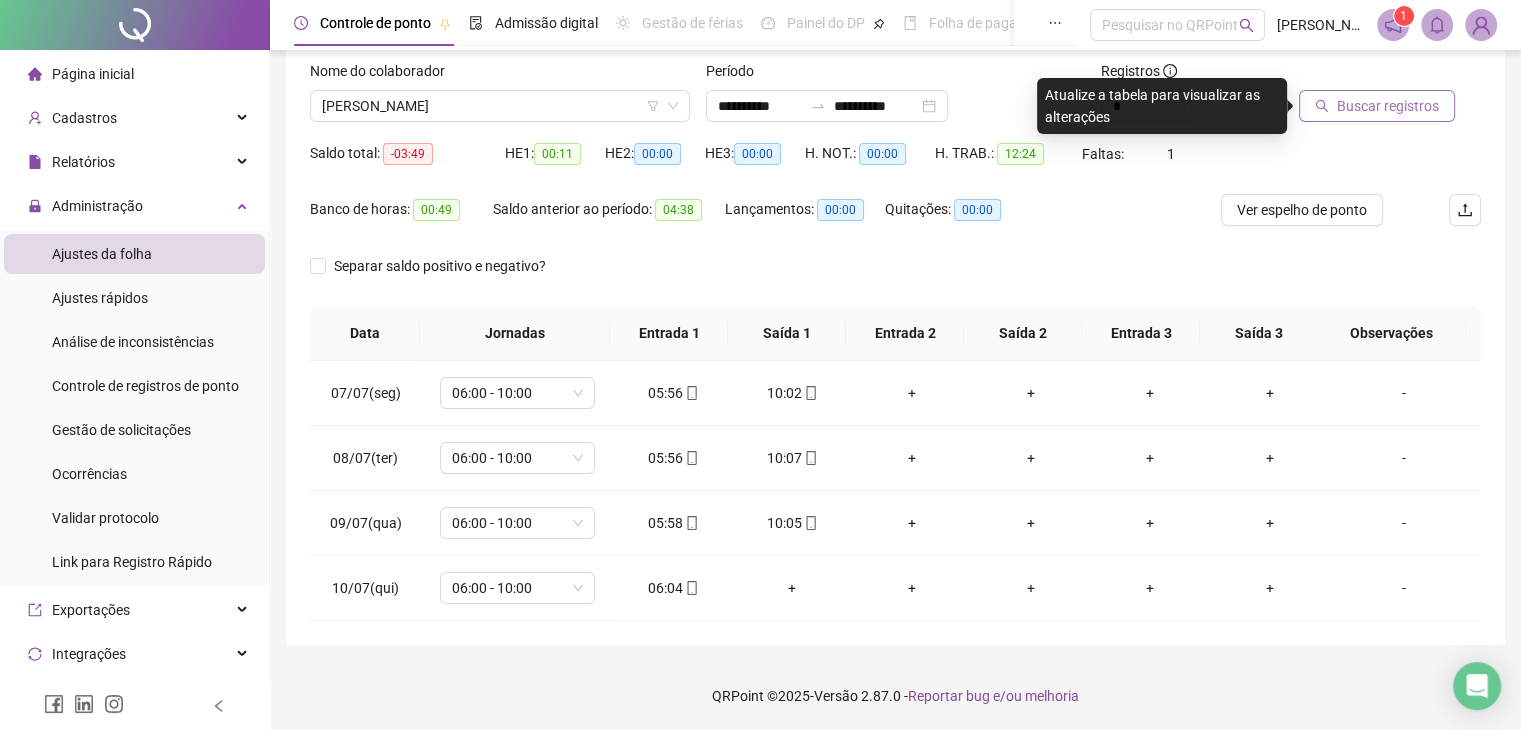 click on "Buscar registros" at bounding box center (1388, 106) 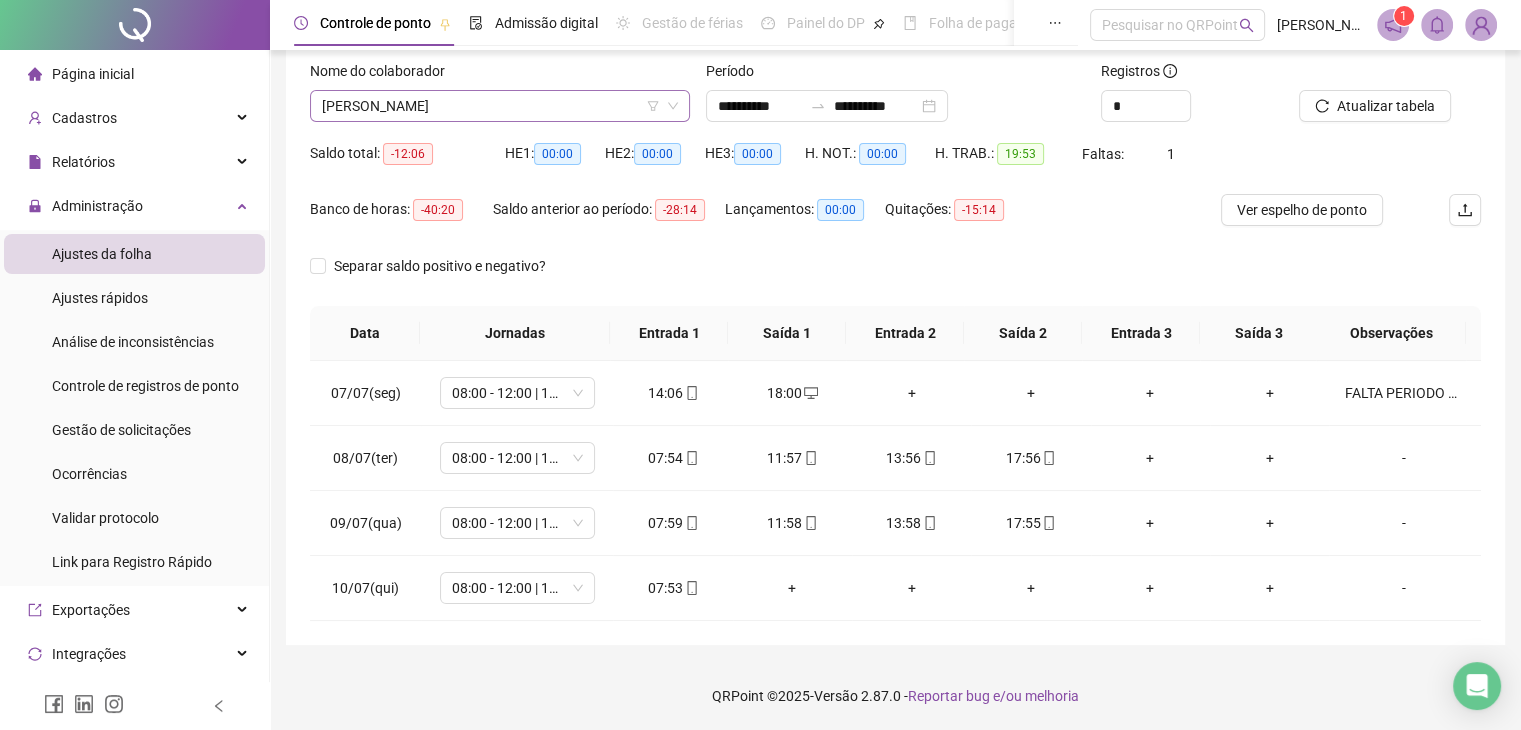 click on "[PERSON_NAME]" at bounding box center [500, 106] 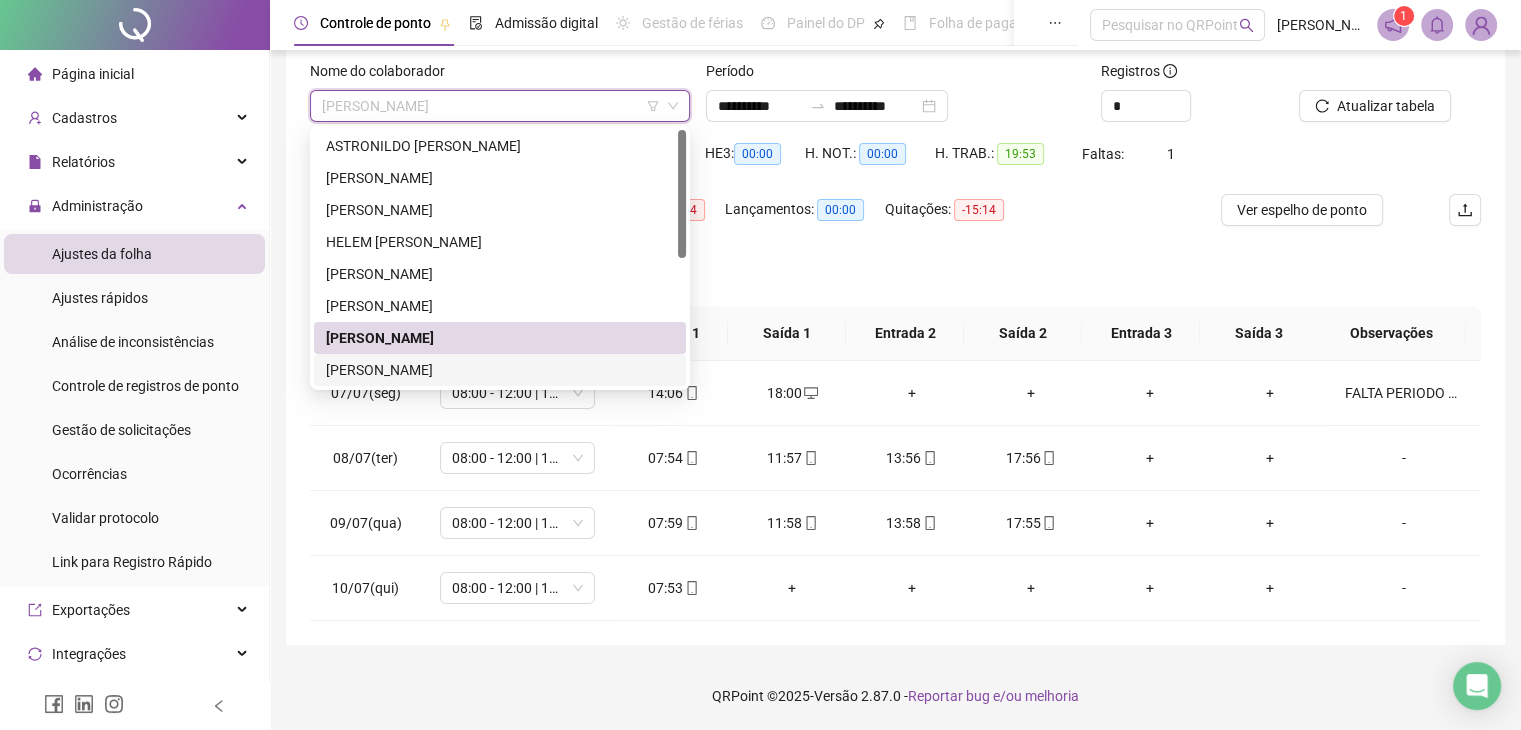 click on "[PERSON_NAME]" at bounding box center [500, 370] 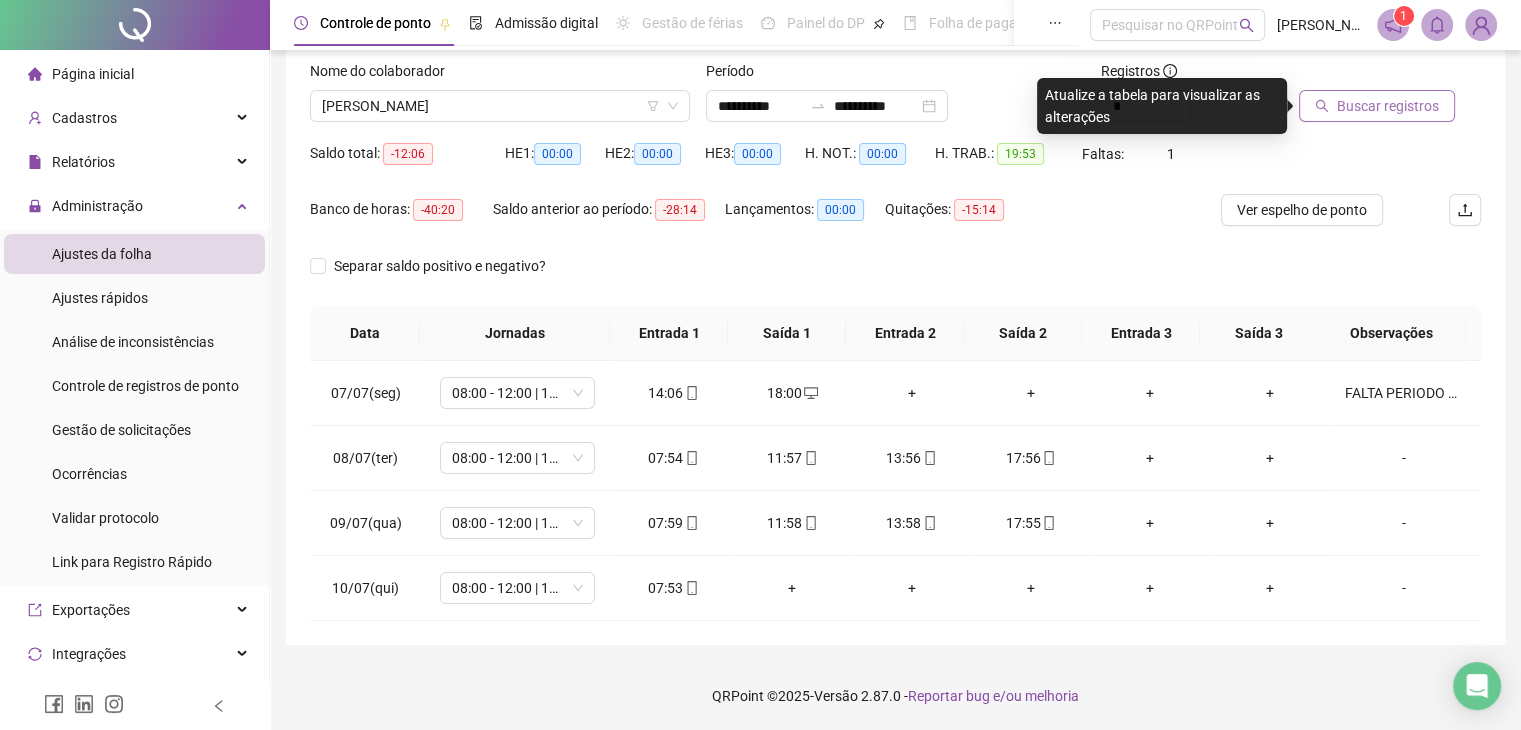 click on "Buscar registros" at bounding box center [1388, 106] 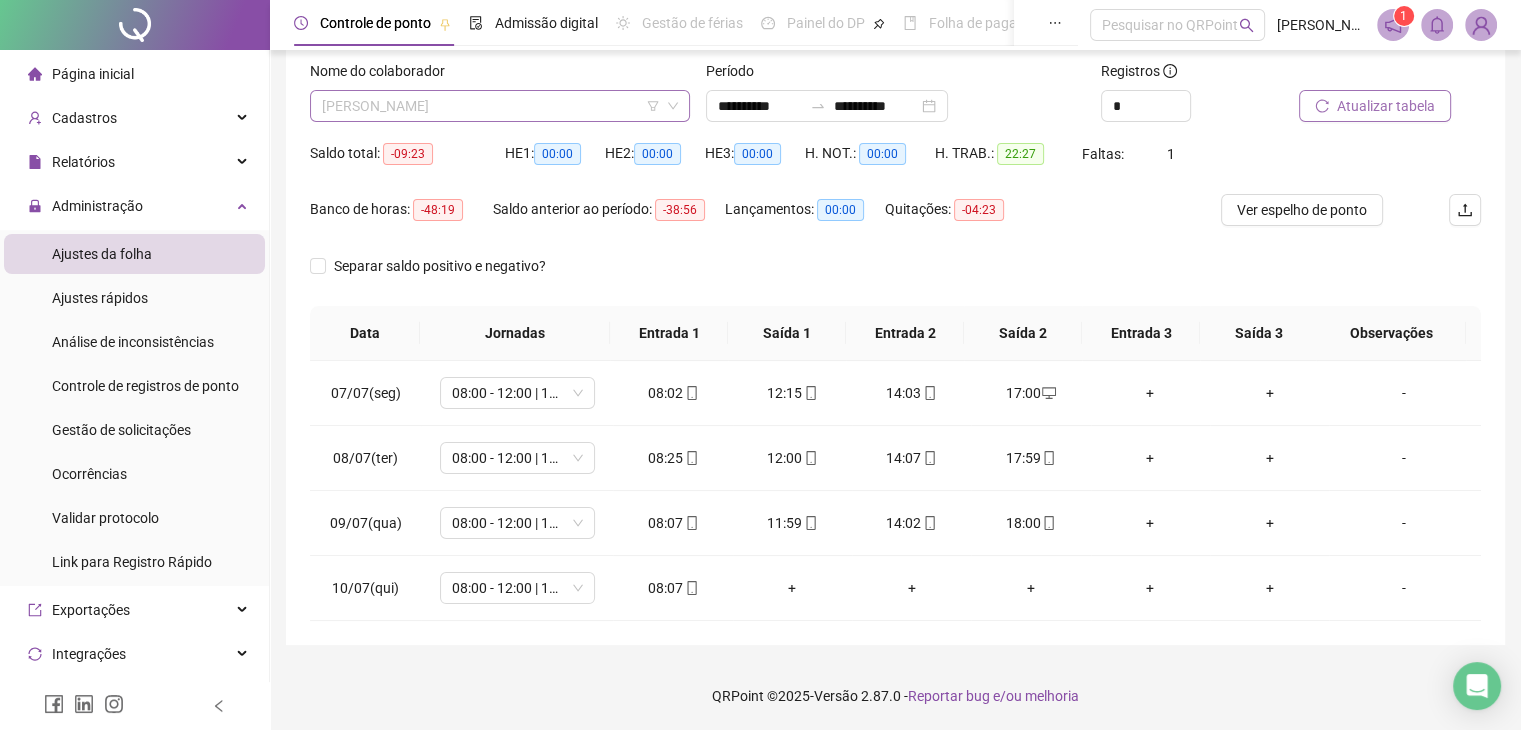 click on "[PERSON_NAME]" at bounding box center [500, 106] 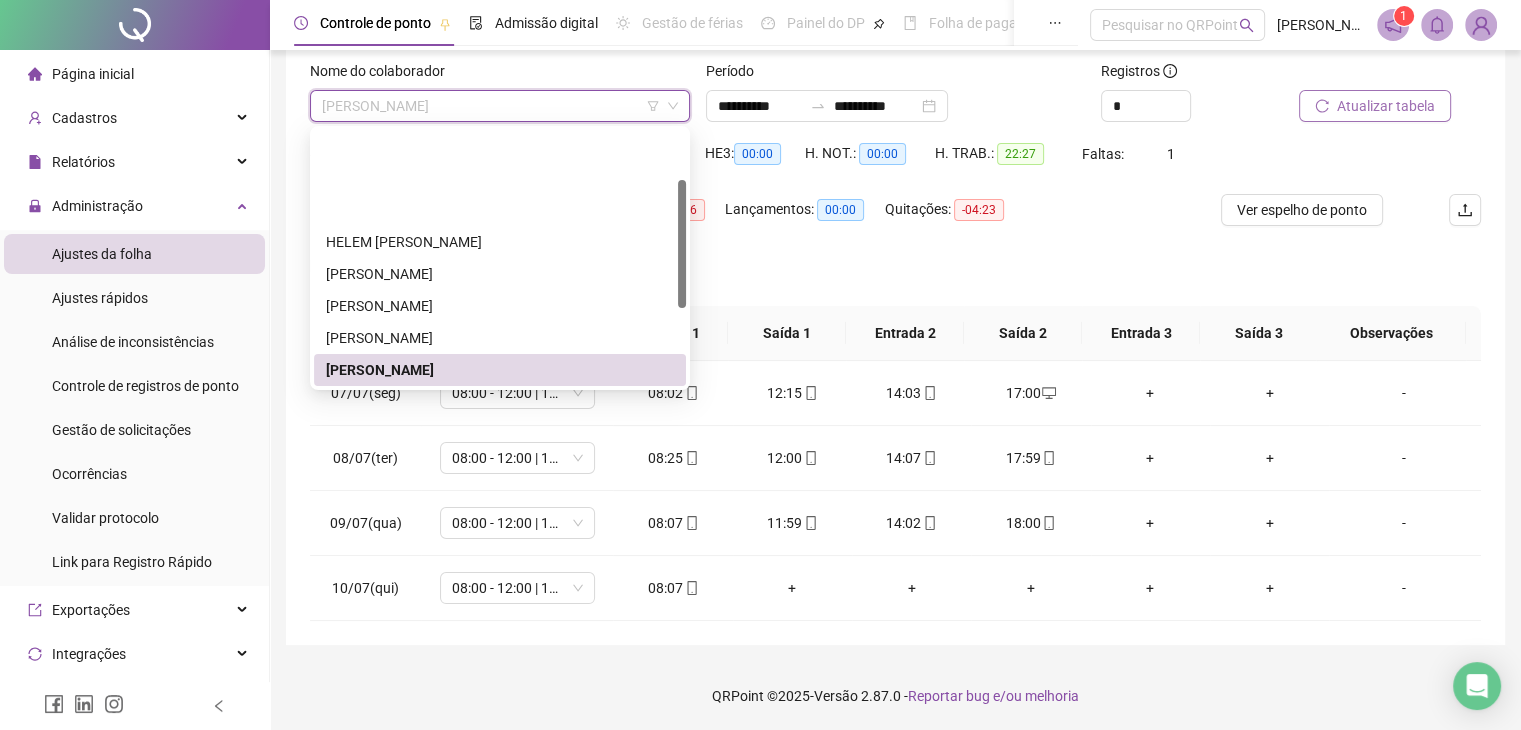 scroll, scrollTop: 200, scrollLeft: 0, axis: vertical 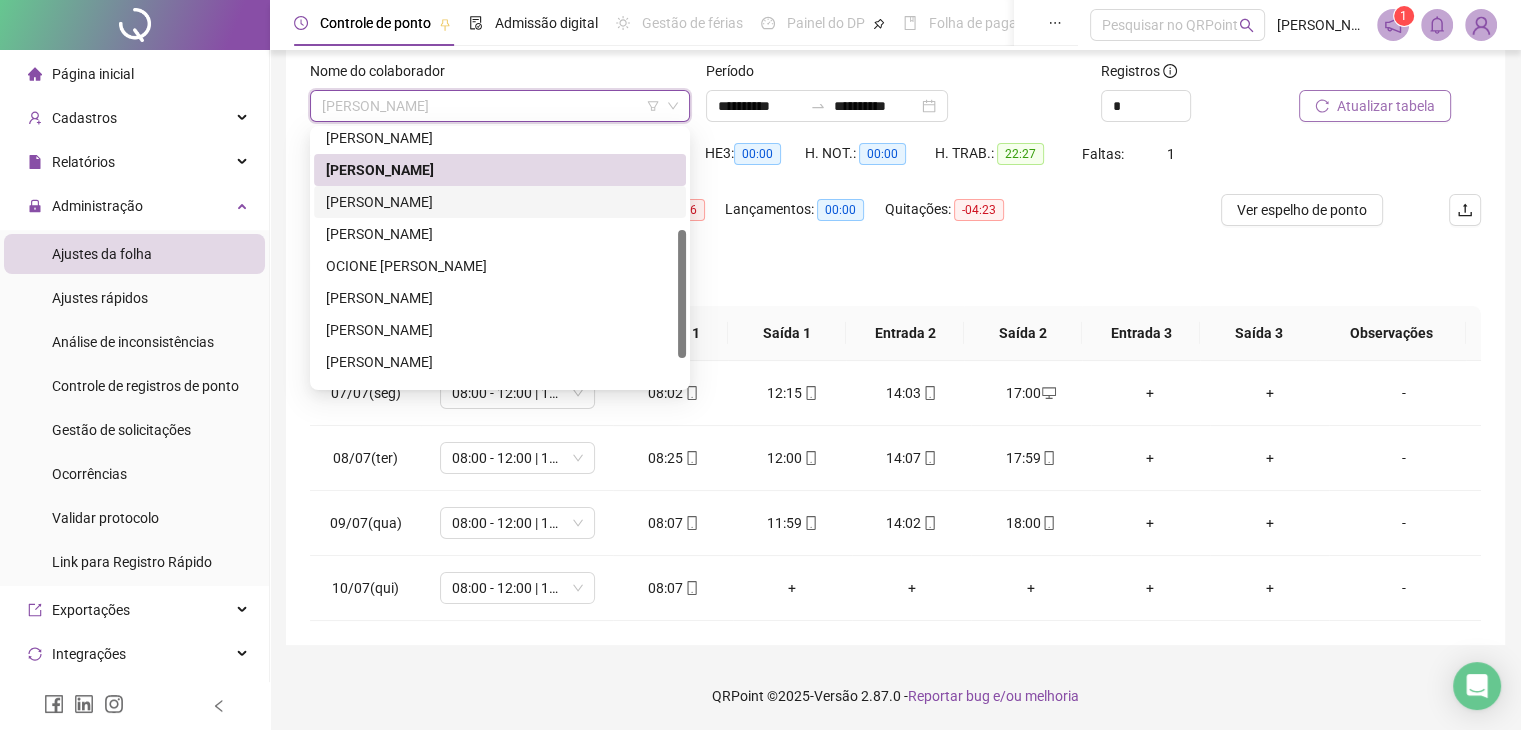 click on "[PERSON_NAME]" at bounding box center [500, 202] 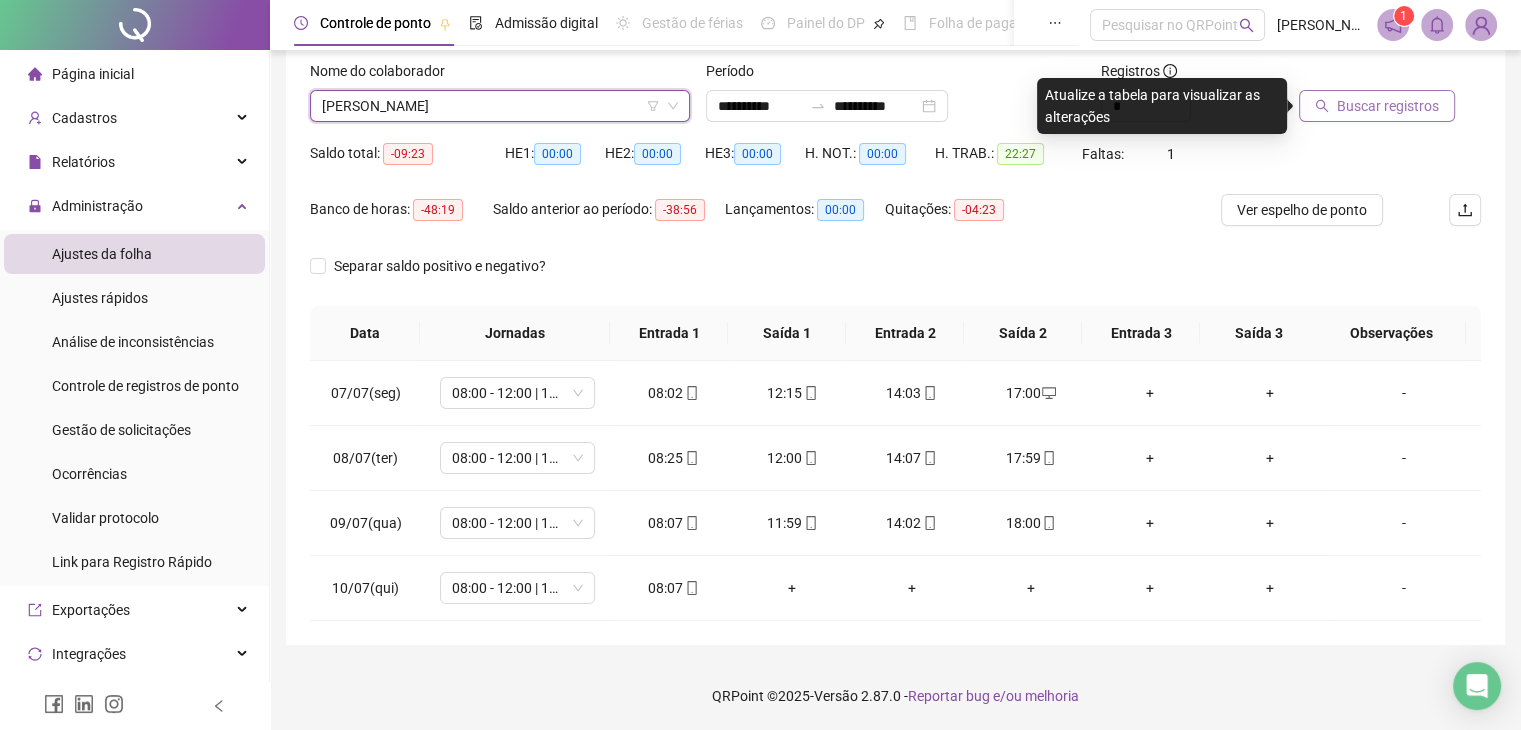 click on "Buscar registros" at bounding box center [1388, 106] 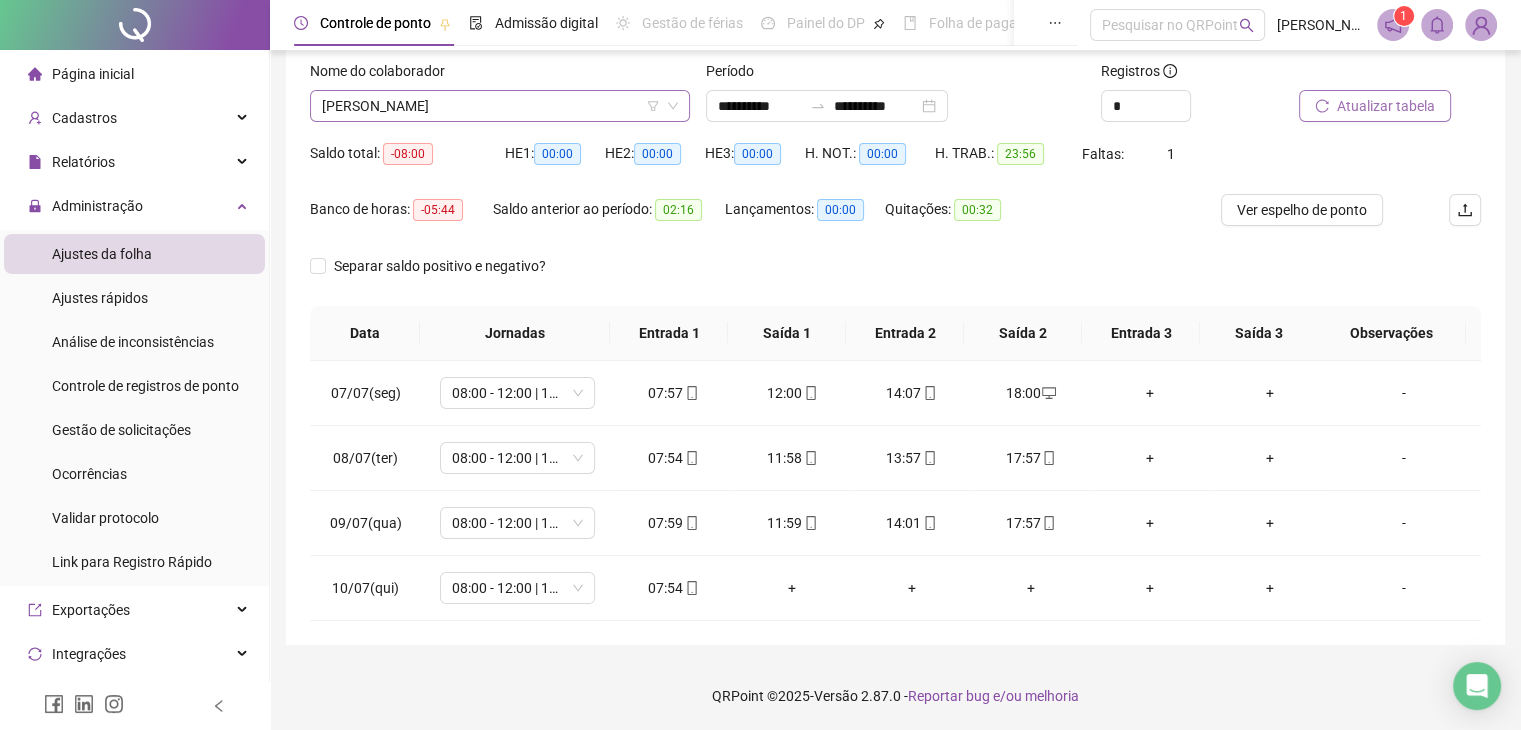 click on "[PERSON_NAME]" at bounding box center [500, 106] 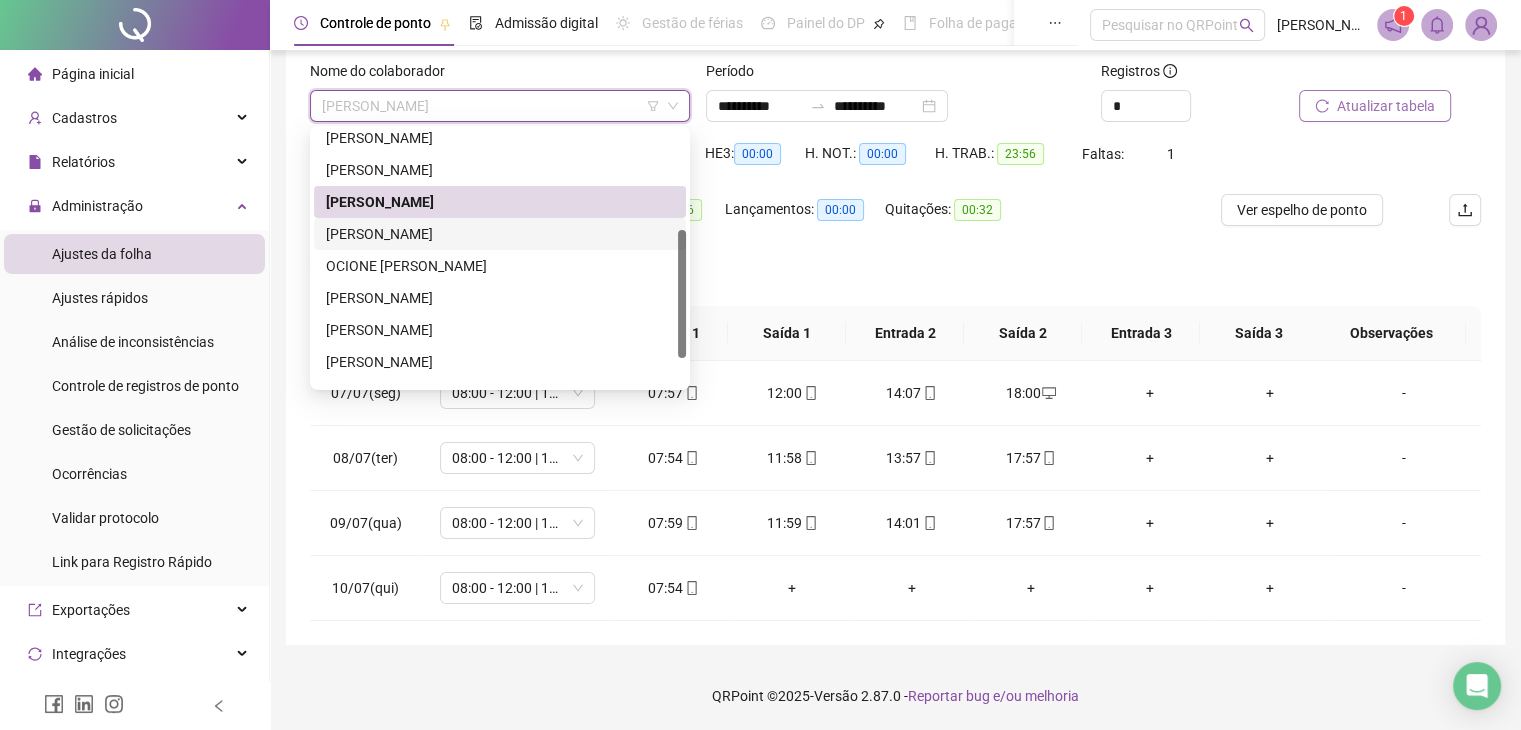 click on "[PERSON_NAME]" at bounding box center [500, 234] 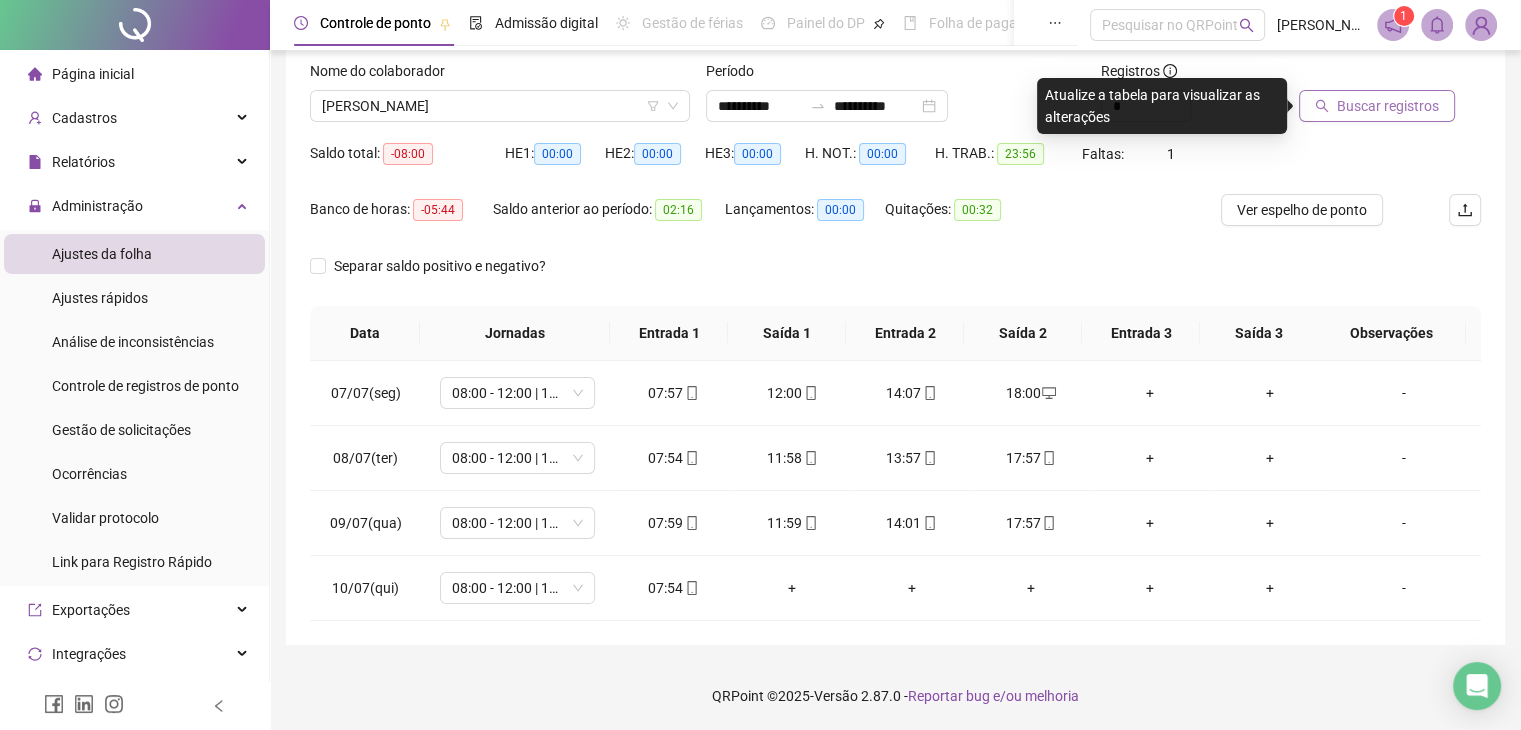 click on "Buscar registros" at bounding box center (1388, 106) 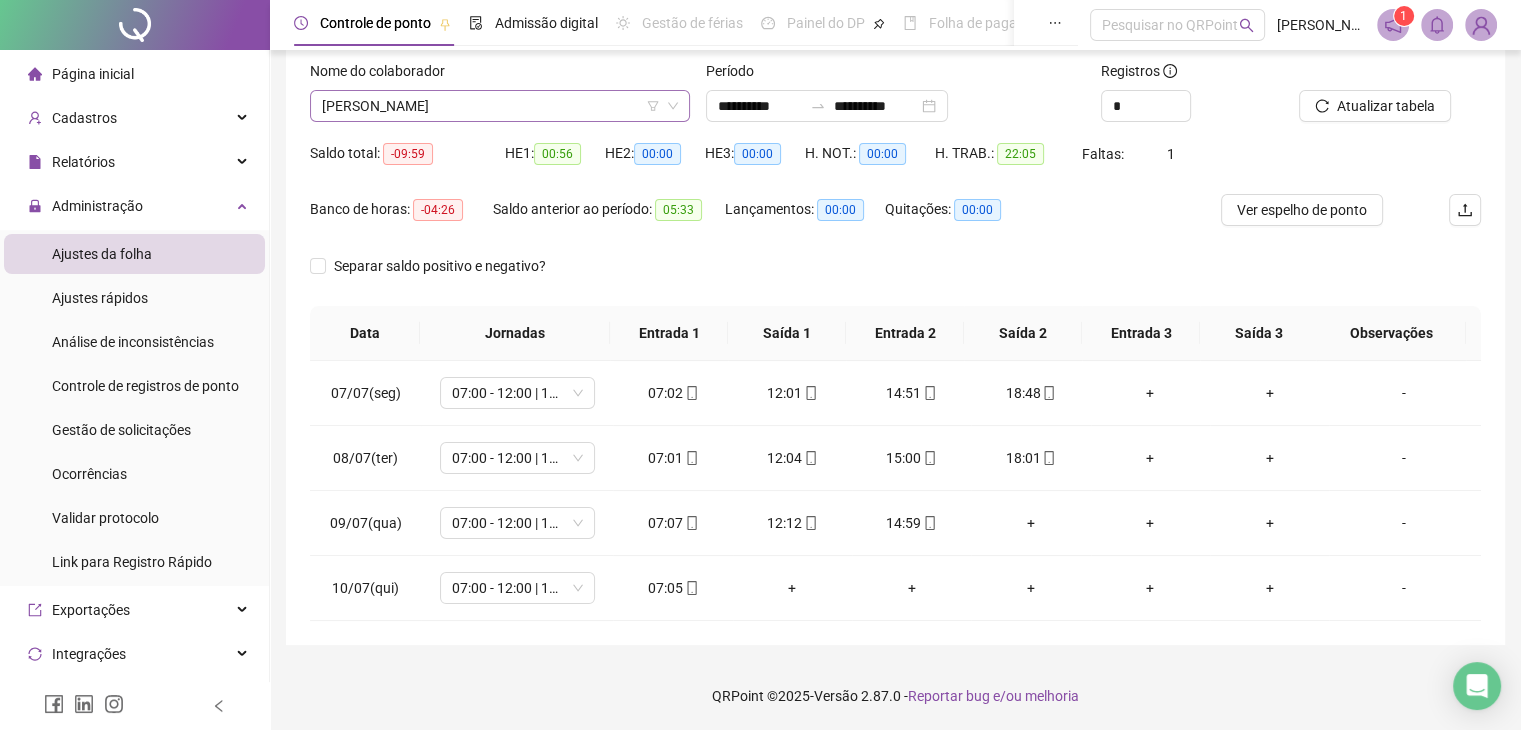 click on "[PERSON_NAME]" at bounding box center (500, 106) 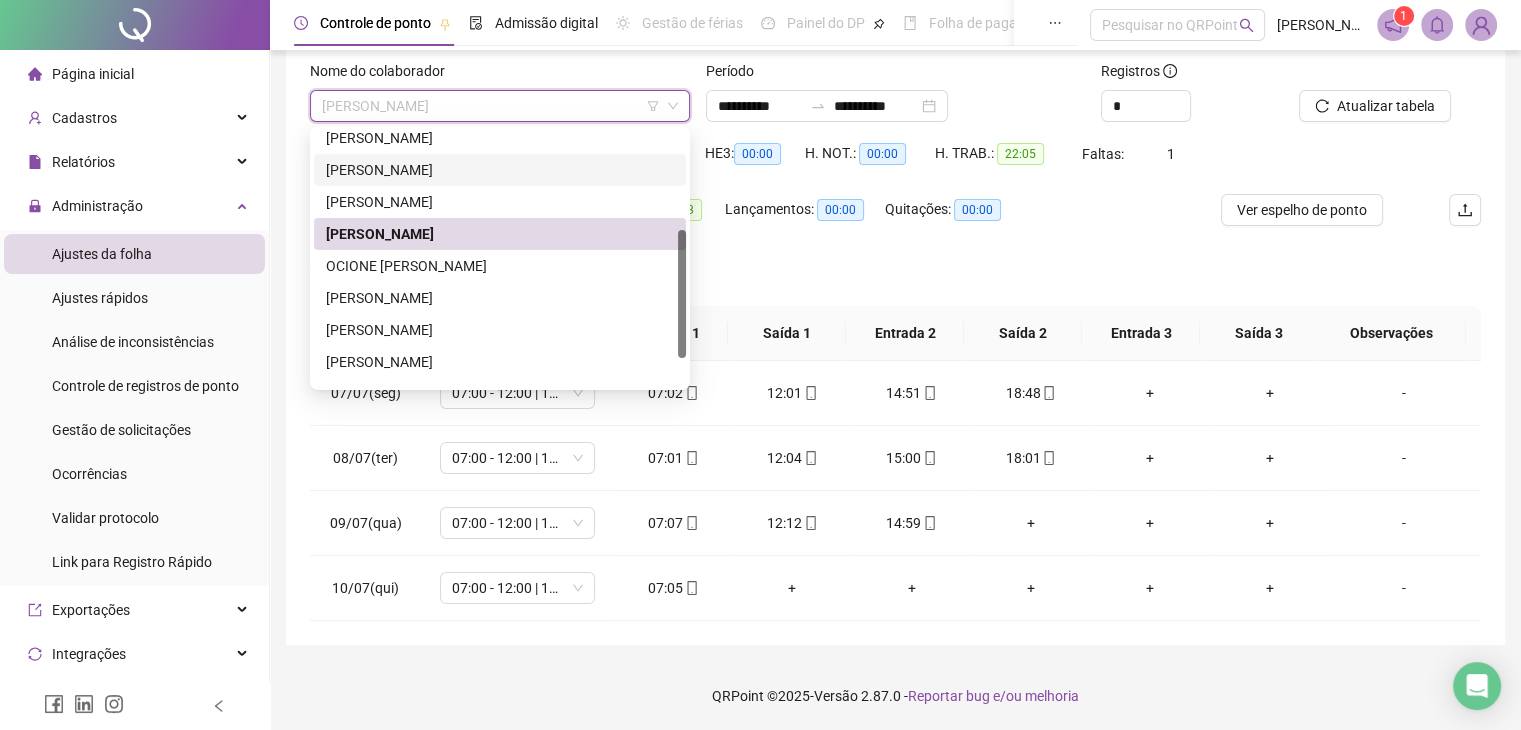 click on "Separar saldo positivo e negativo?" at bounding box center (895, 278) 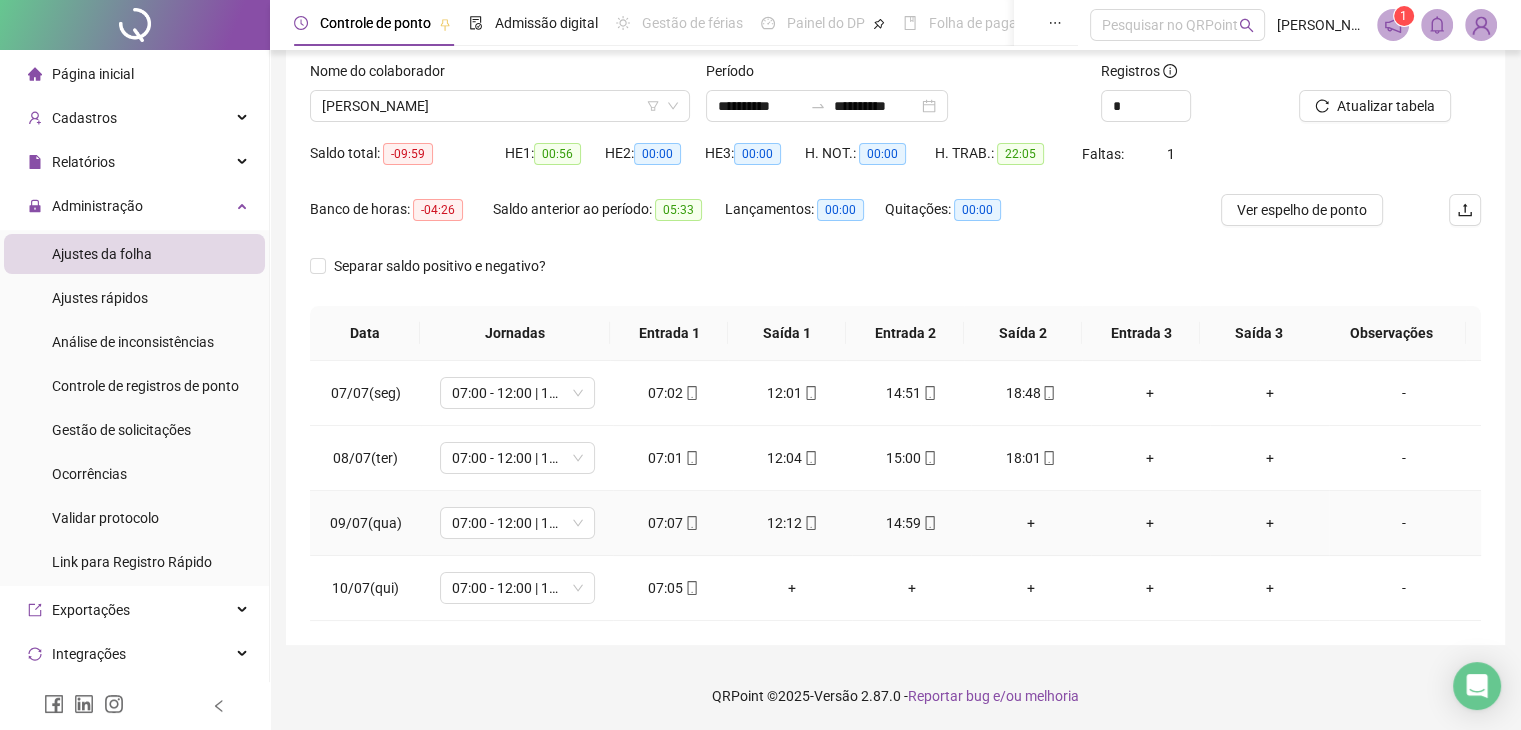 click on "+" at bounding box center (1030, 523) 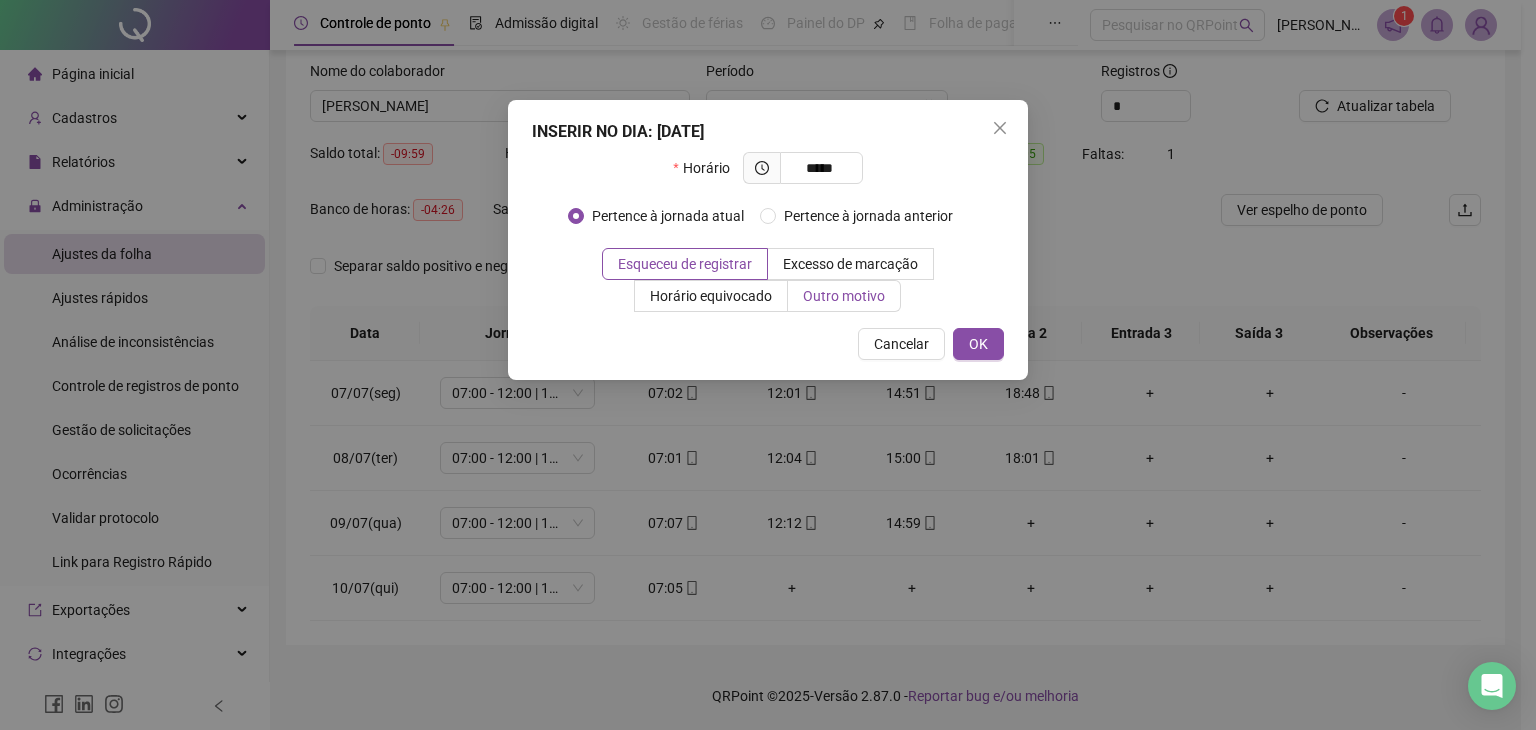 type on "*****" 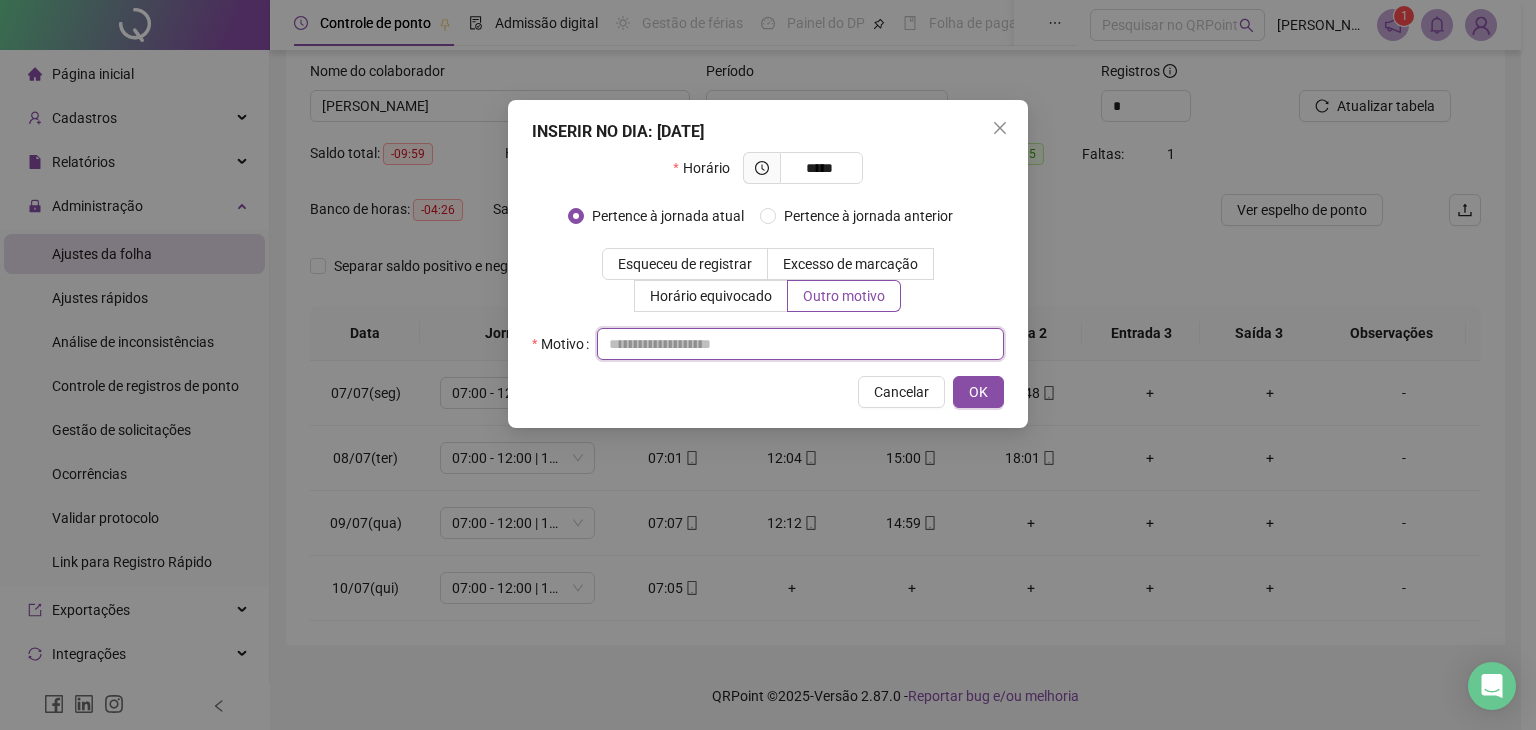 click at bounding box center [800, 344] 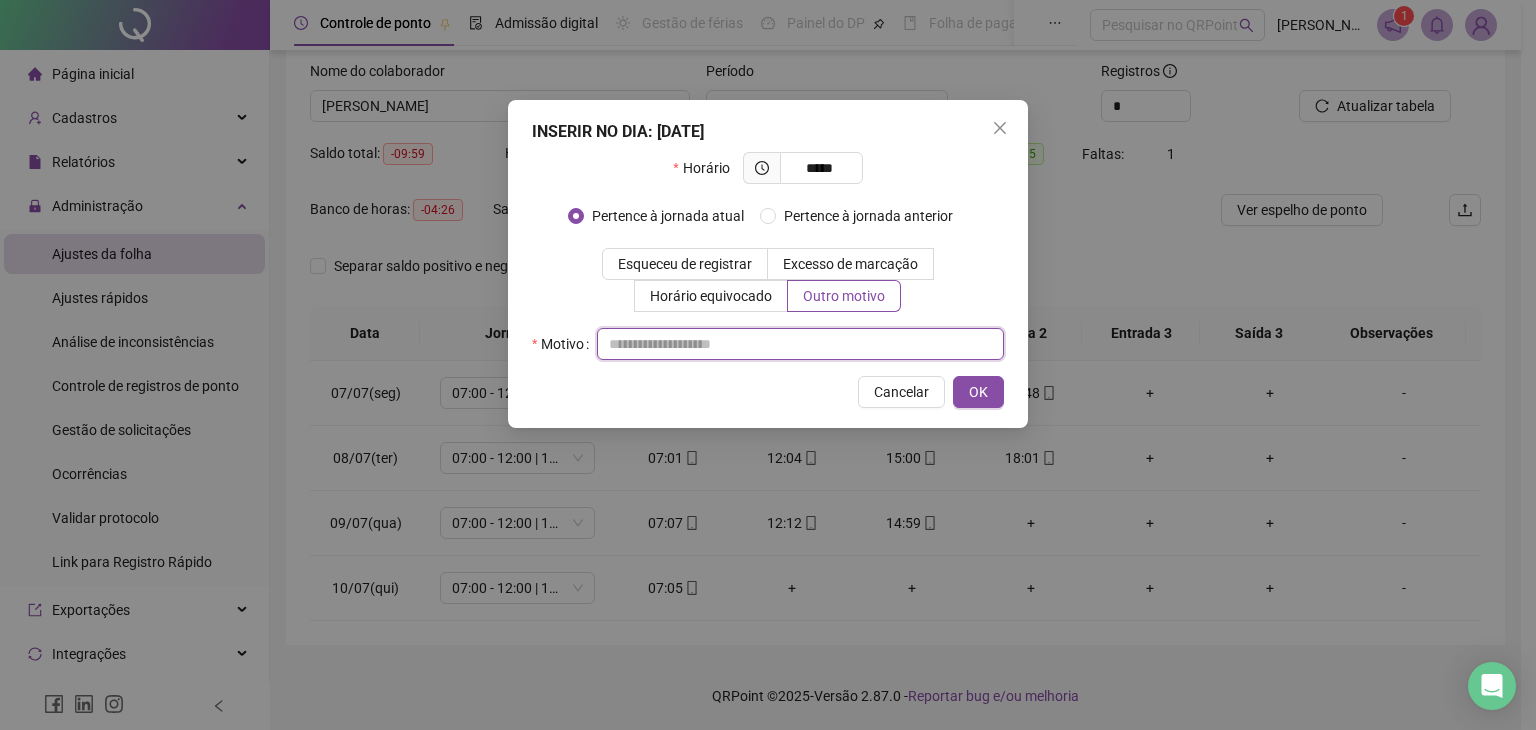 paste on "**********" 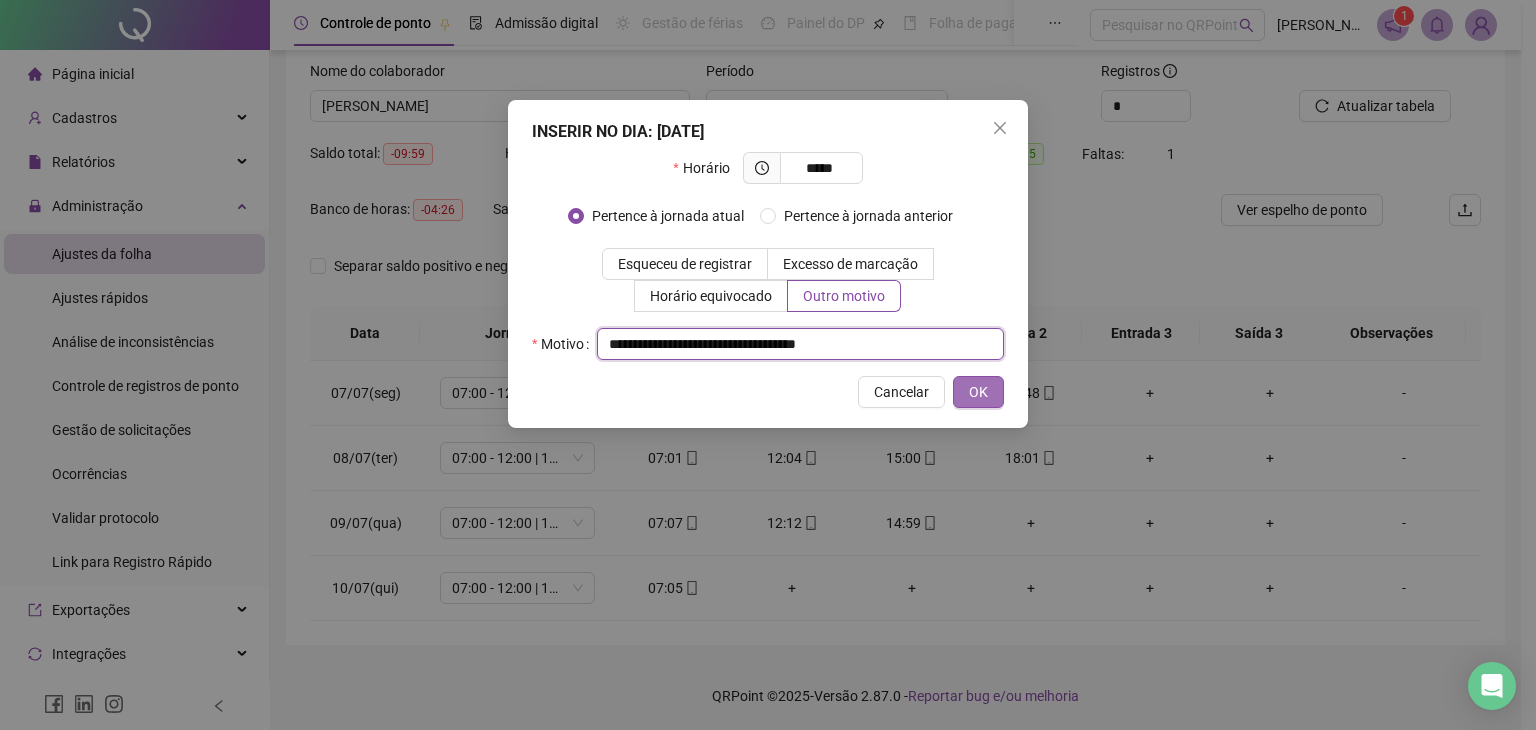 type on "**********" 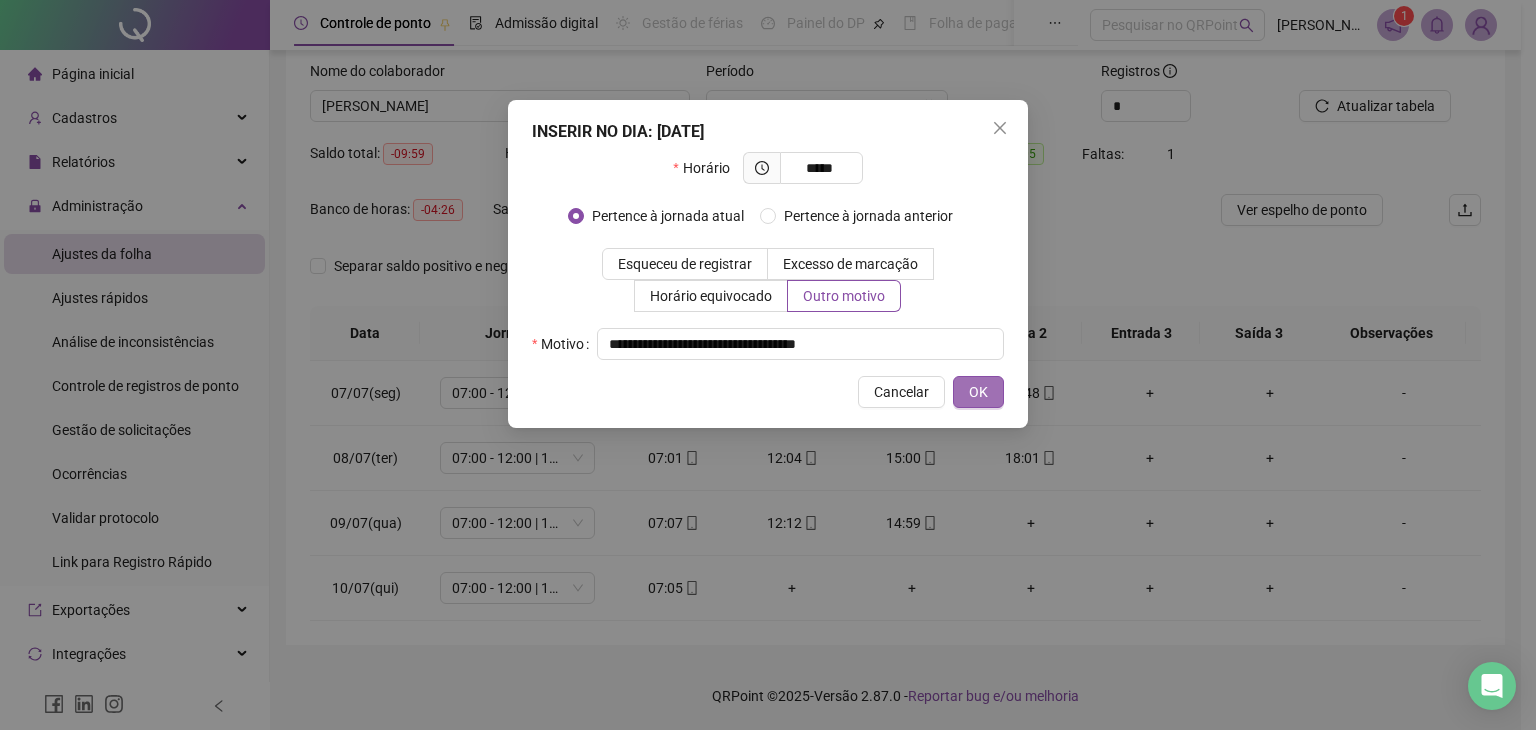 click on "OK" at bounding box center (978, 392) 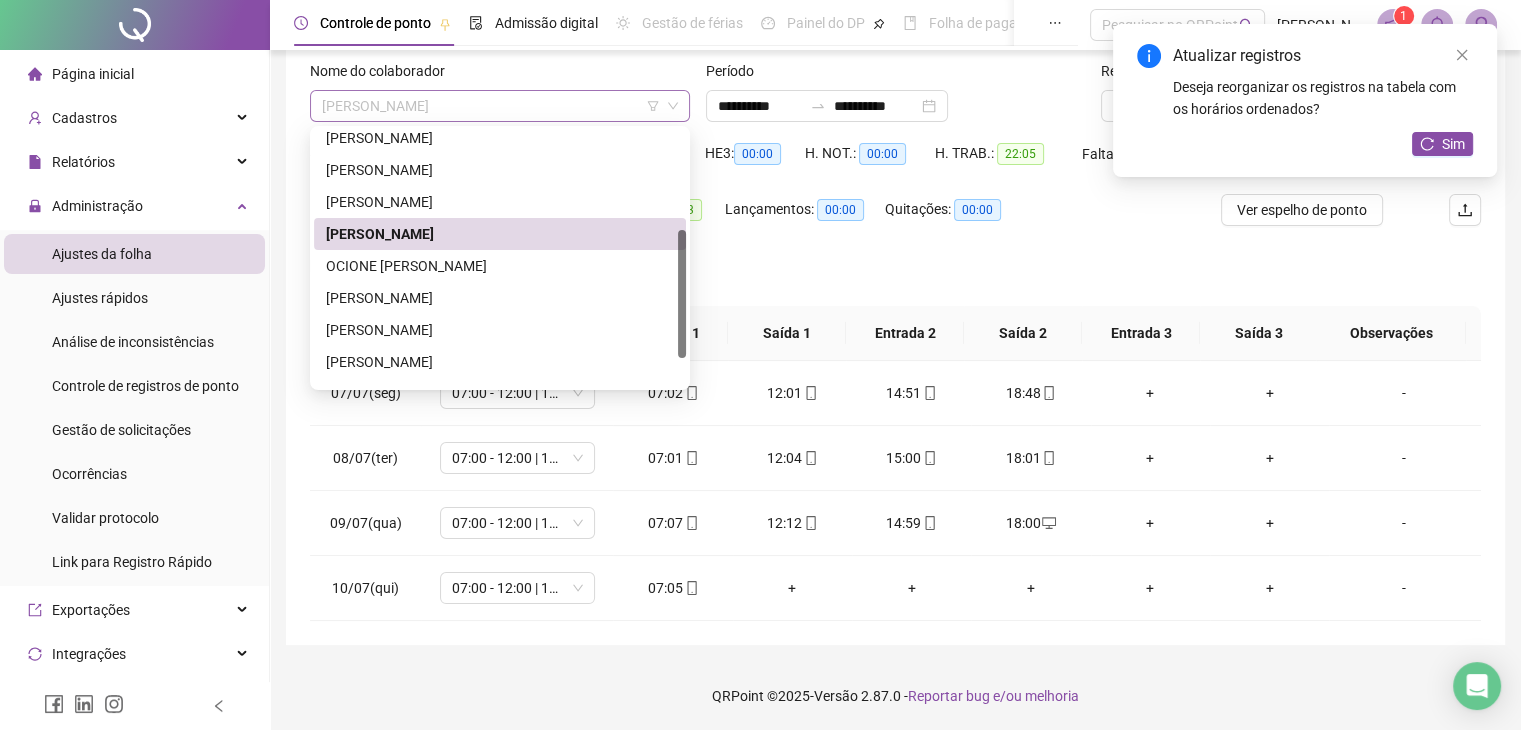 click on "[PERSON_NAME]" at bounding box center (500, 106) 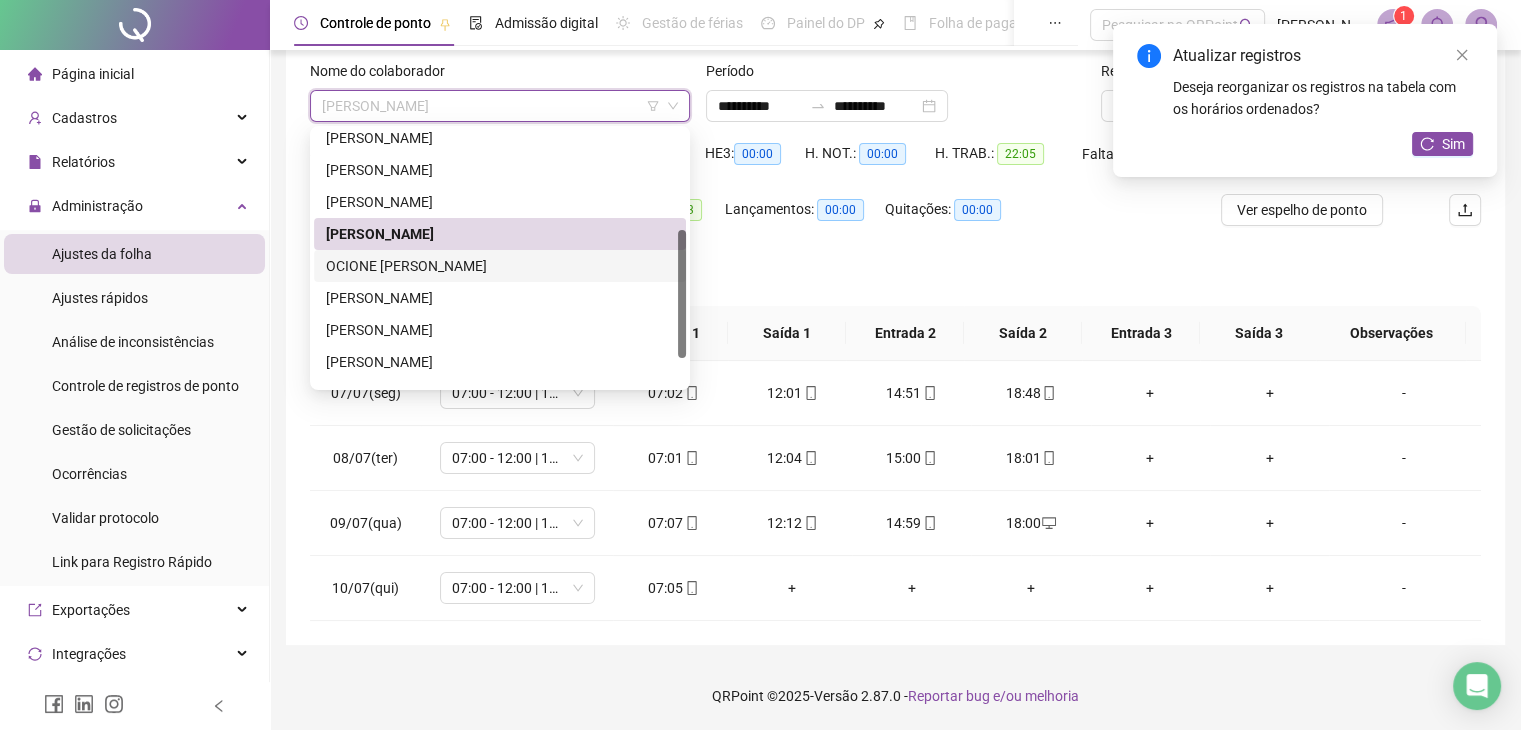 click on "OCIONE [PERSON_NAME]" at bounding box center (500, 266) 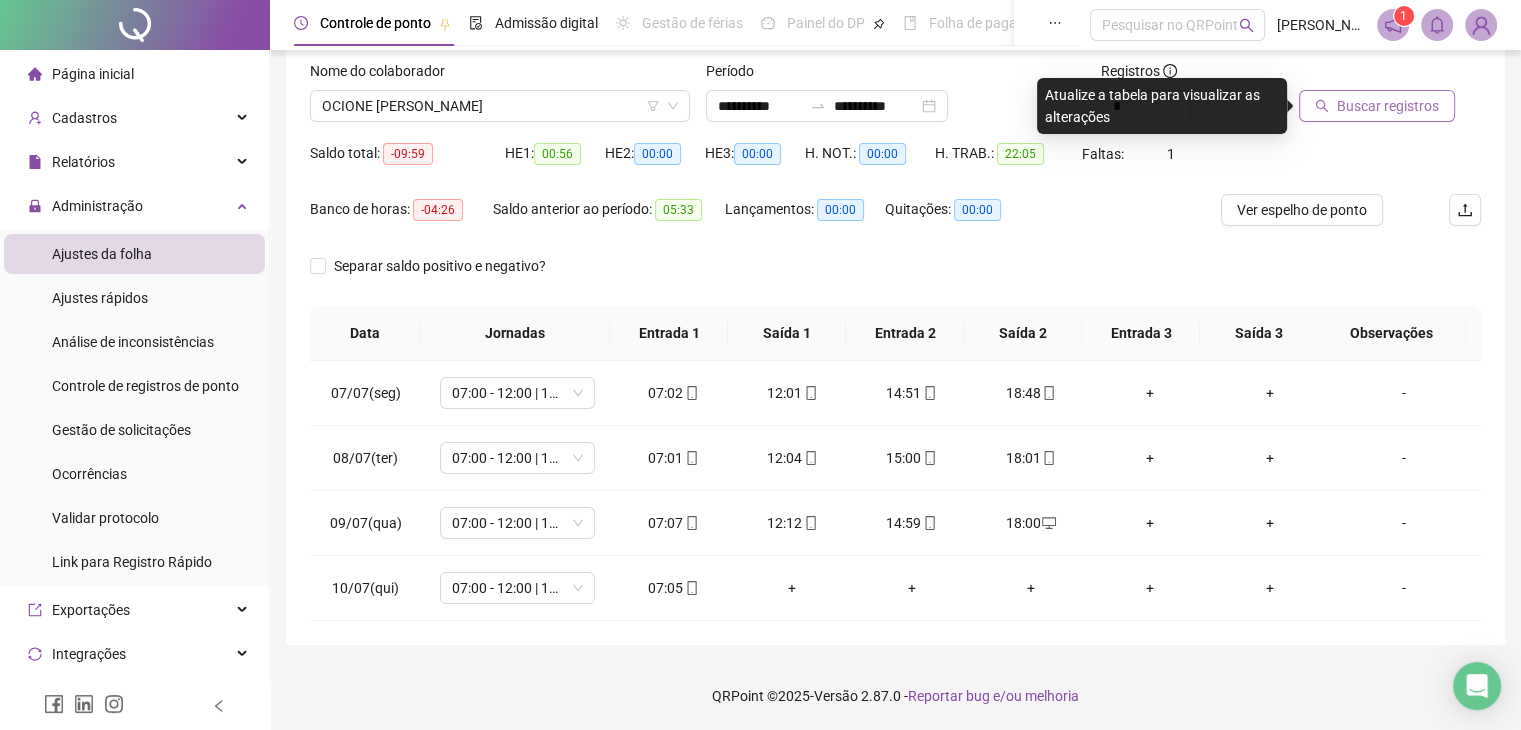 click on "Buscar registros" at bounding box center (1388, 106) 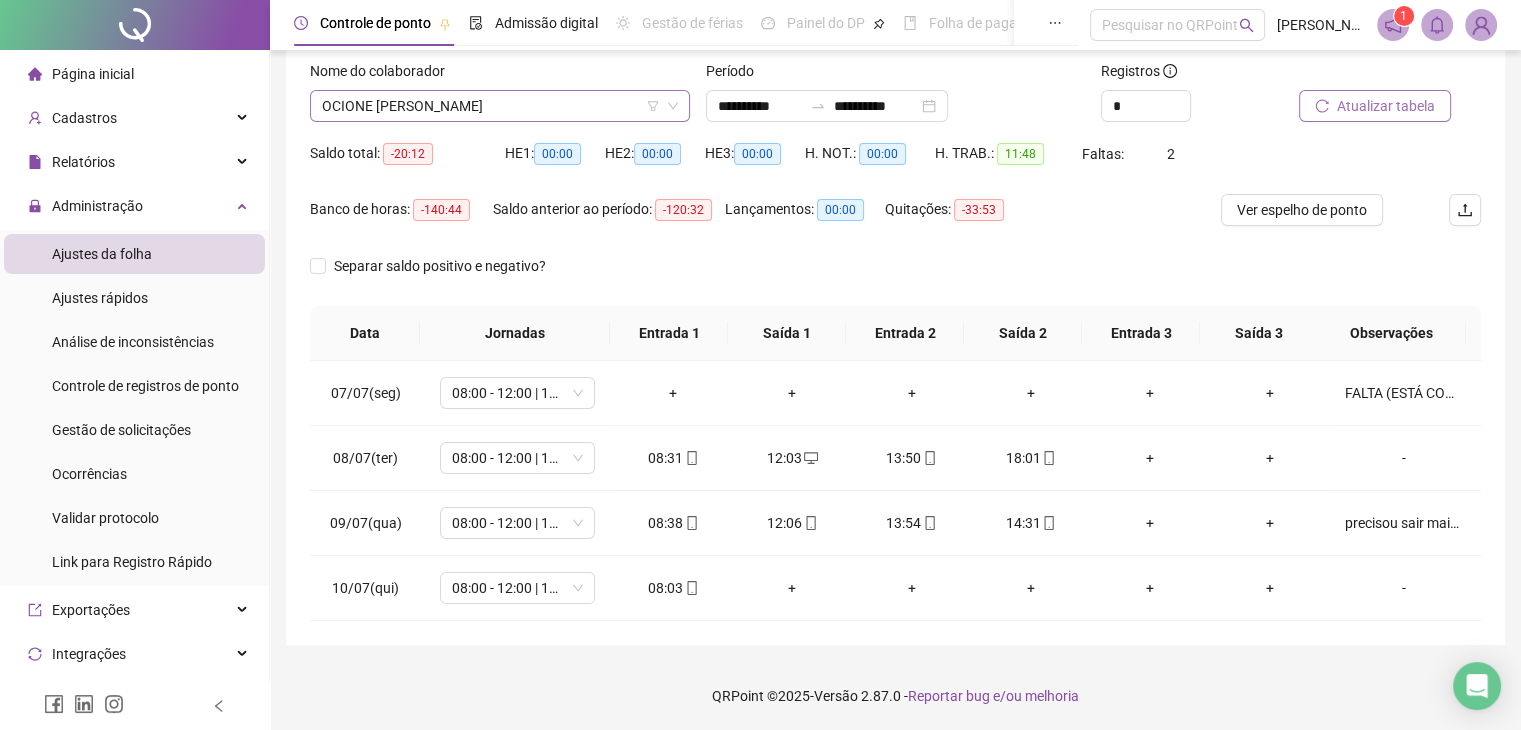 click on "OCIONE [PERSON_NAME]" at bounding box center (500, 106) 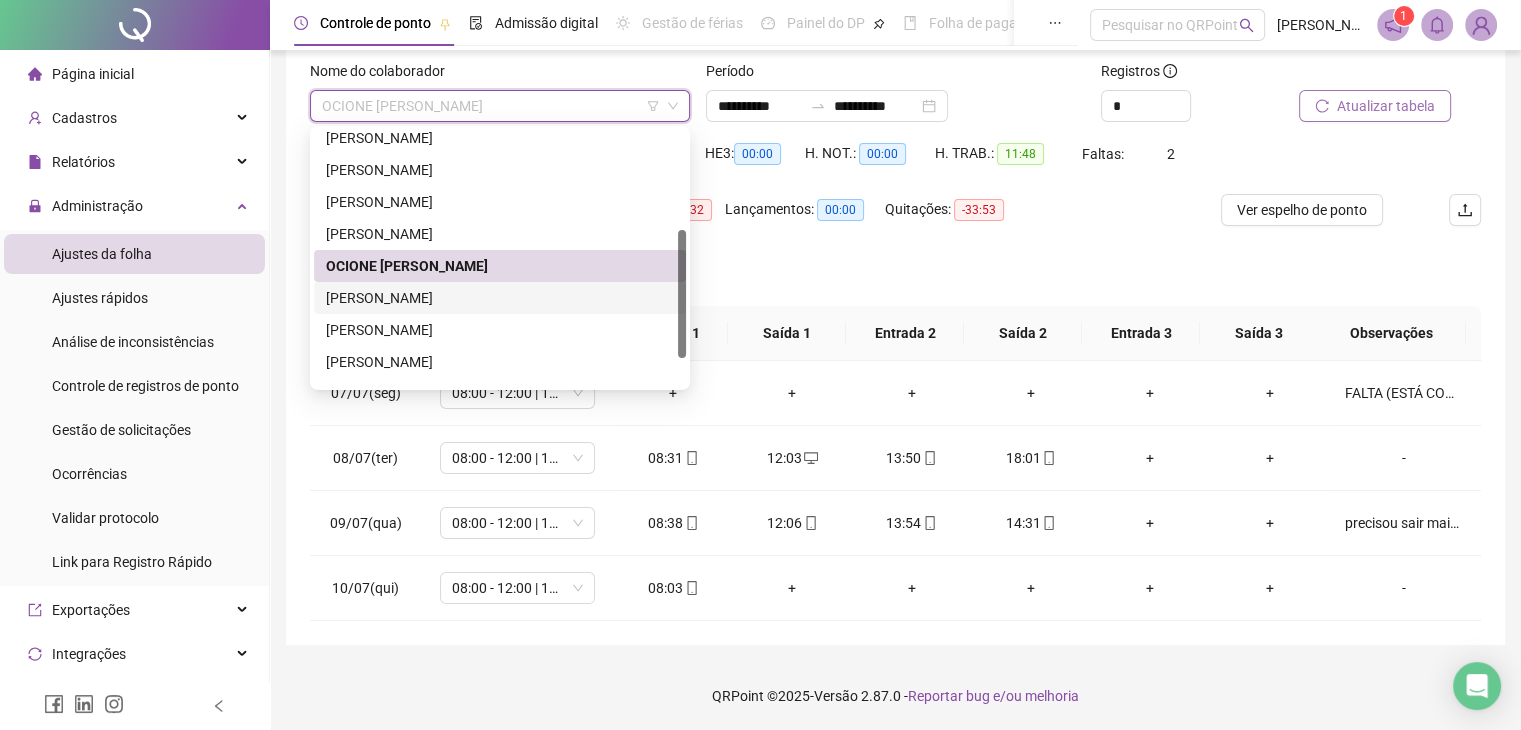 click on "[PERSON_NAME]" at bounding box center (500, 298) 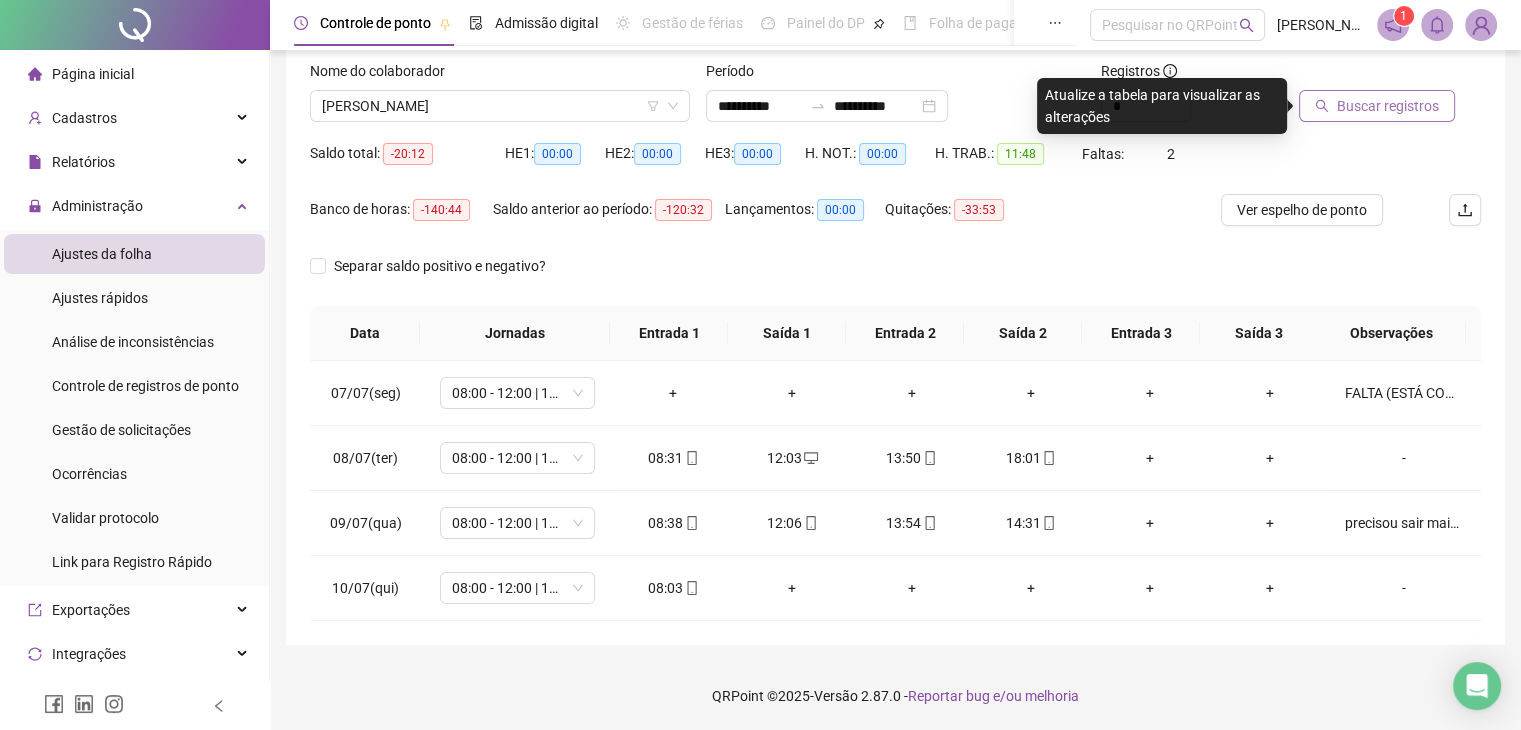 click on "Buscar registros" at bounding box center (1388, 106) 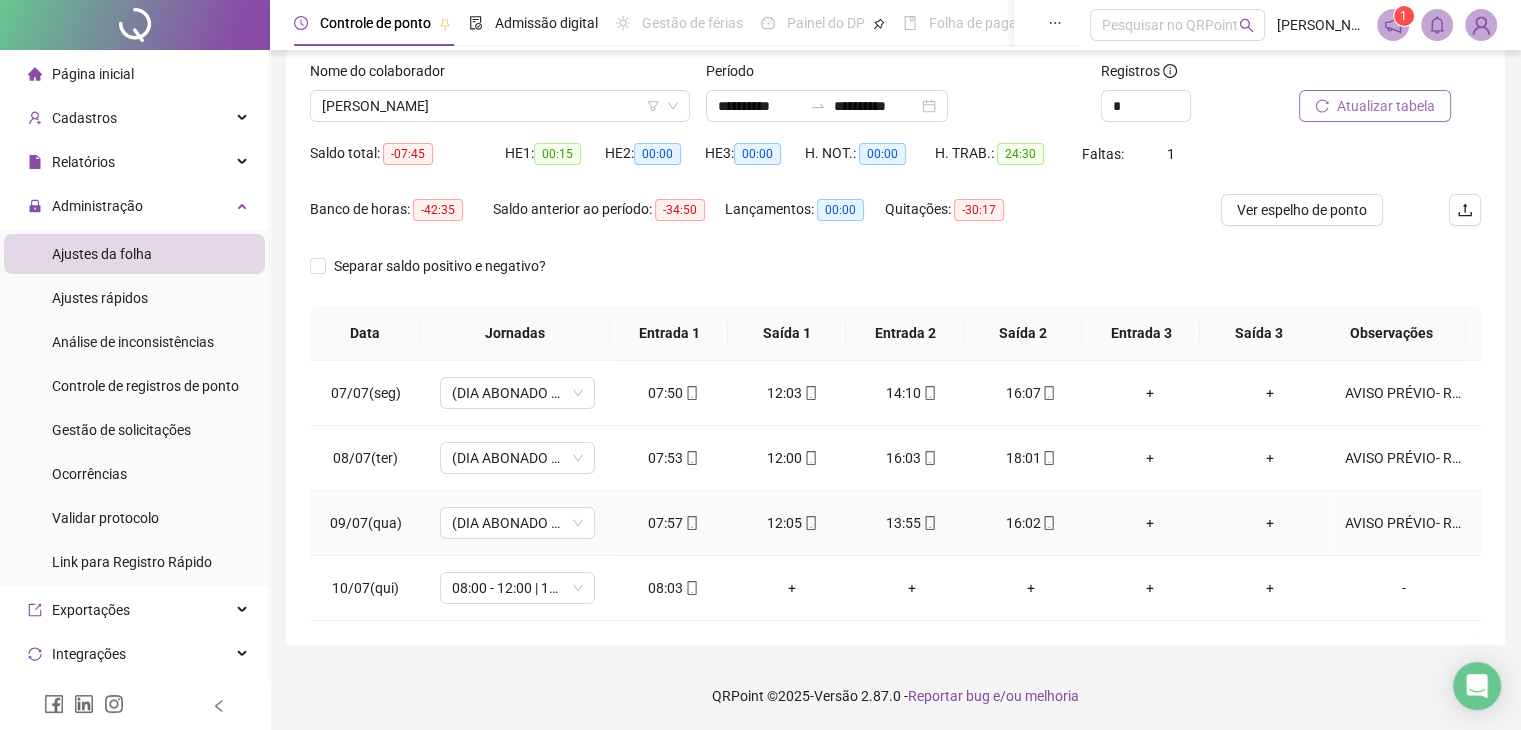 click on "AVISO PRÉVIO- REDUÇÃO DE 2 HORAS" at bounding box center [1404, 523] 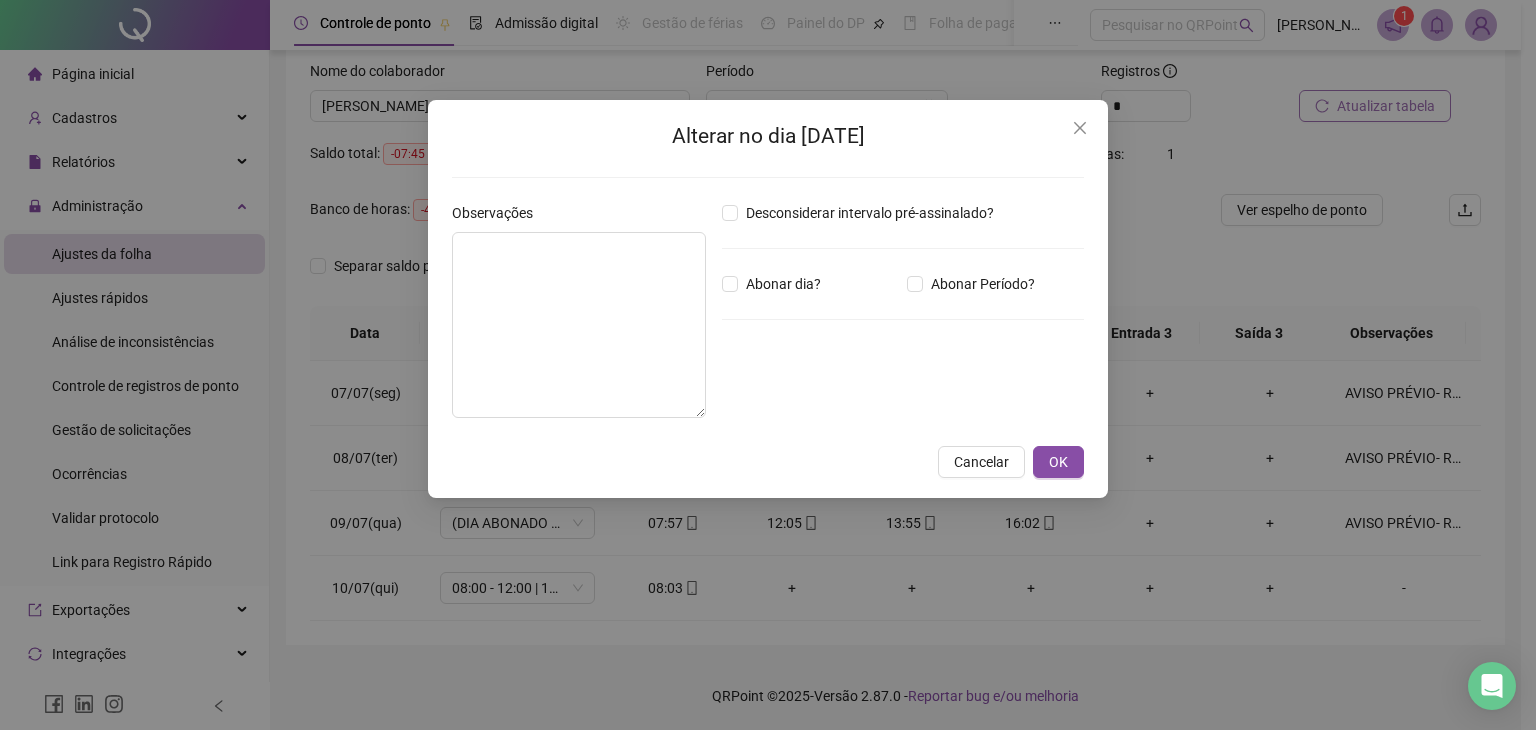 type on "**********" 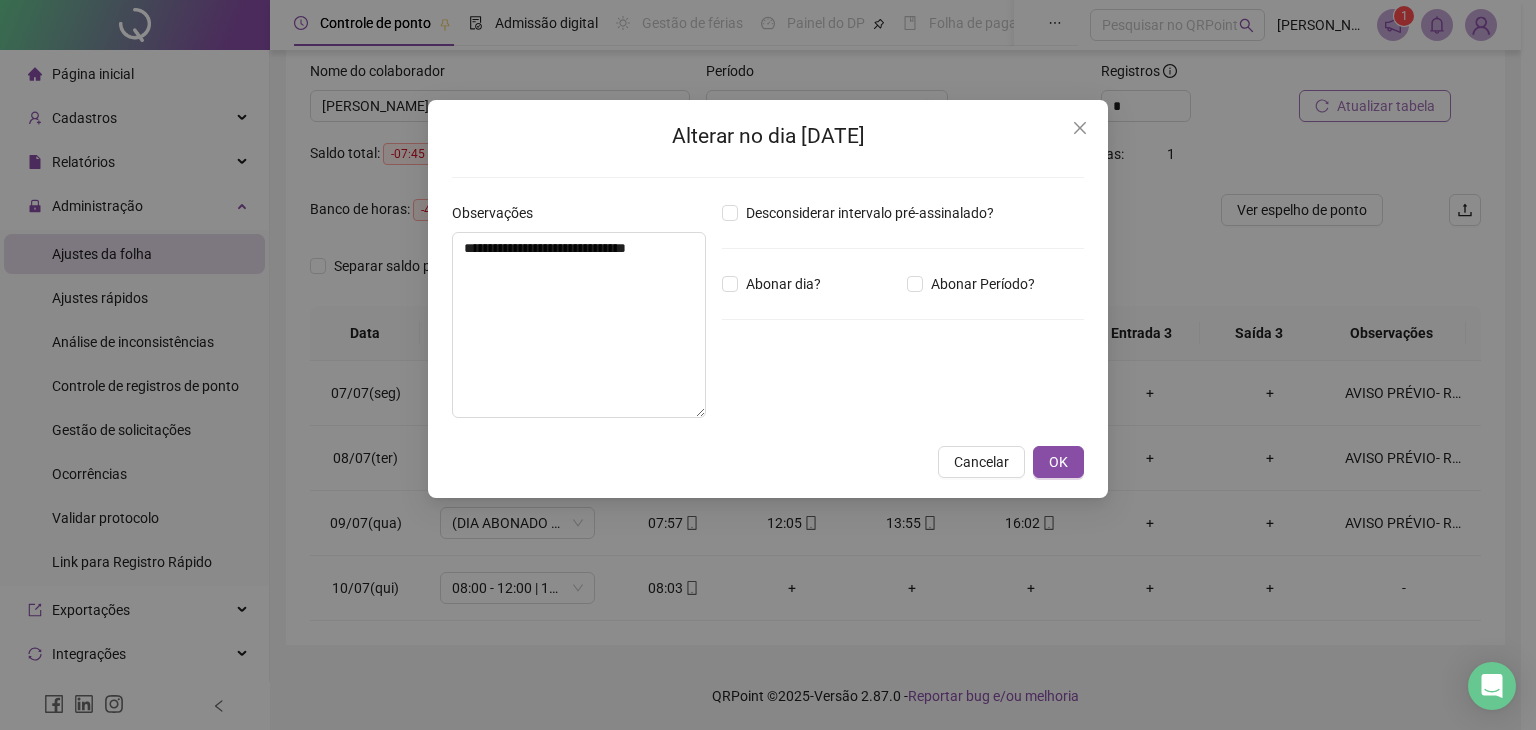 type on "*****" 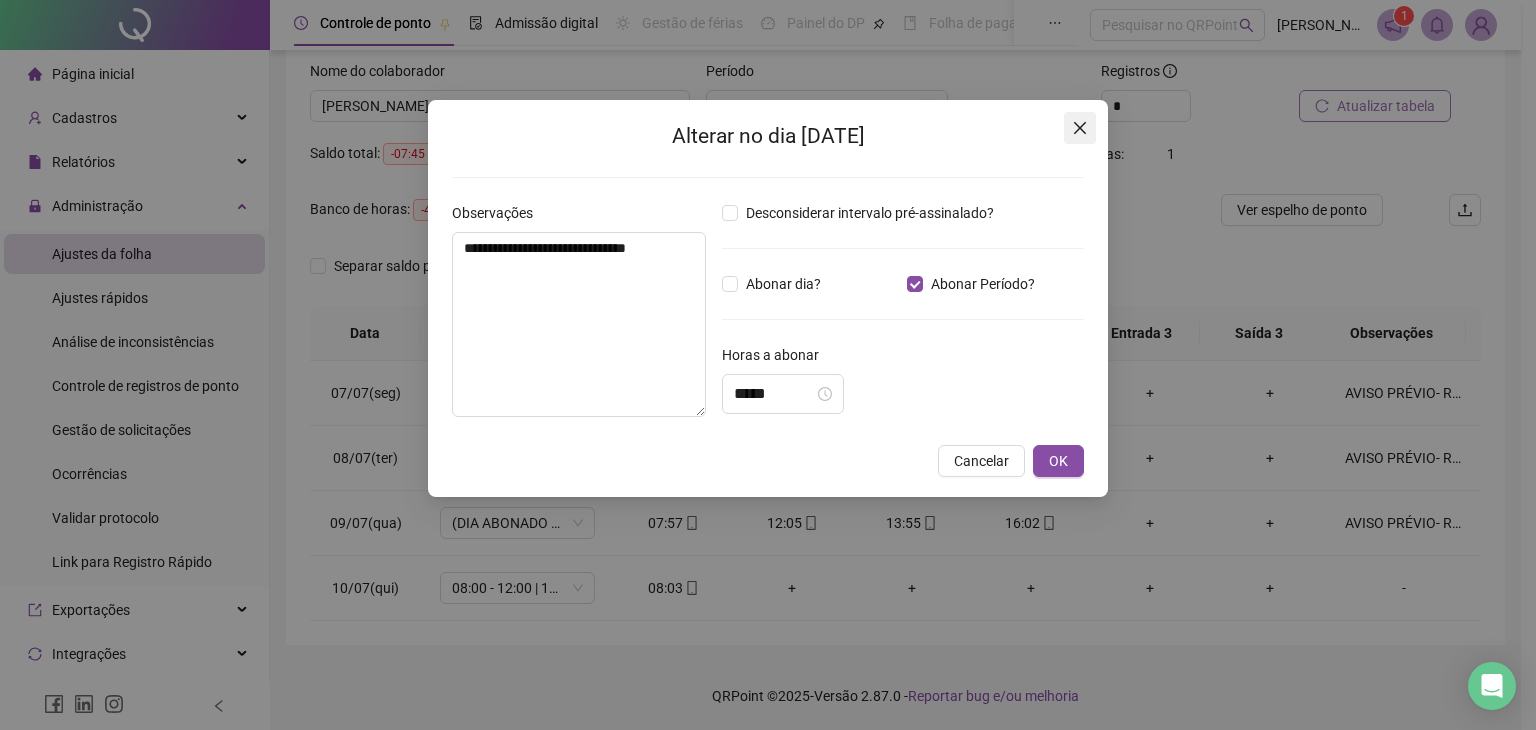 click at bounding box center (1080, 128) 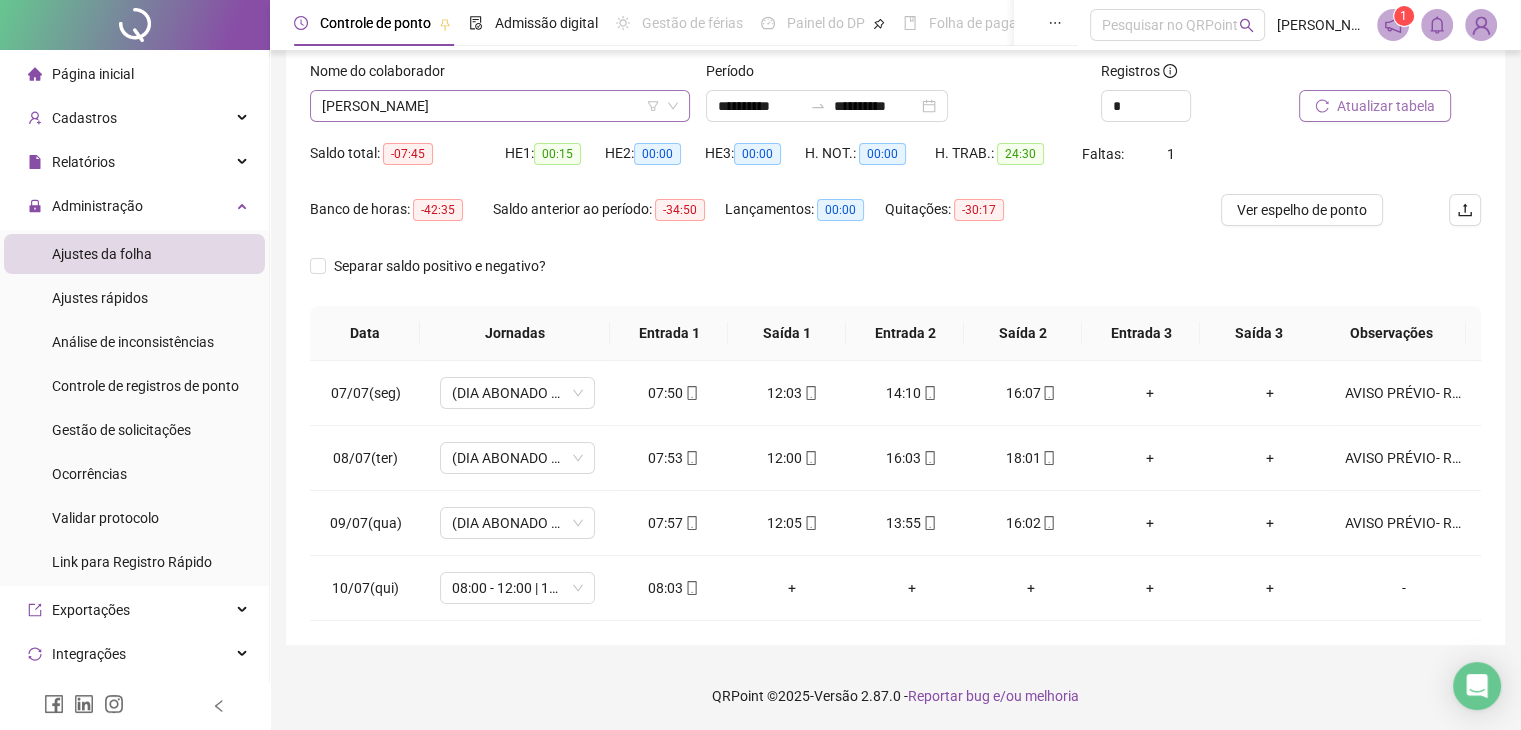 click on "[PERSON_NAME]" at bounding box center [500, 106] 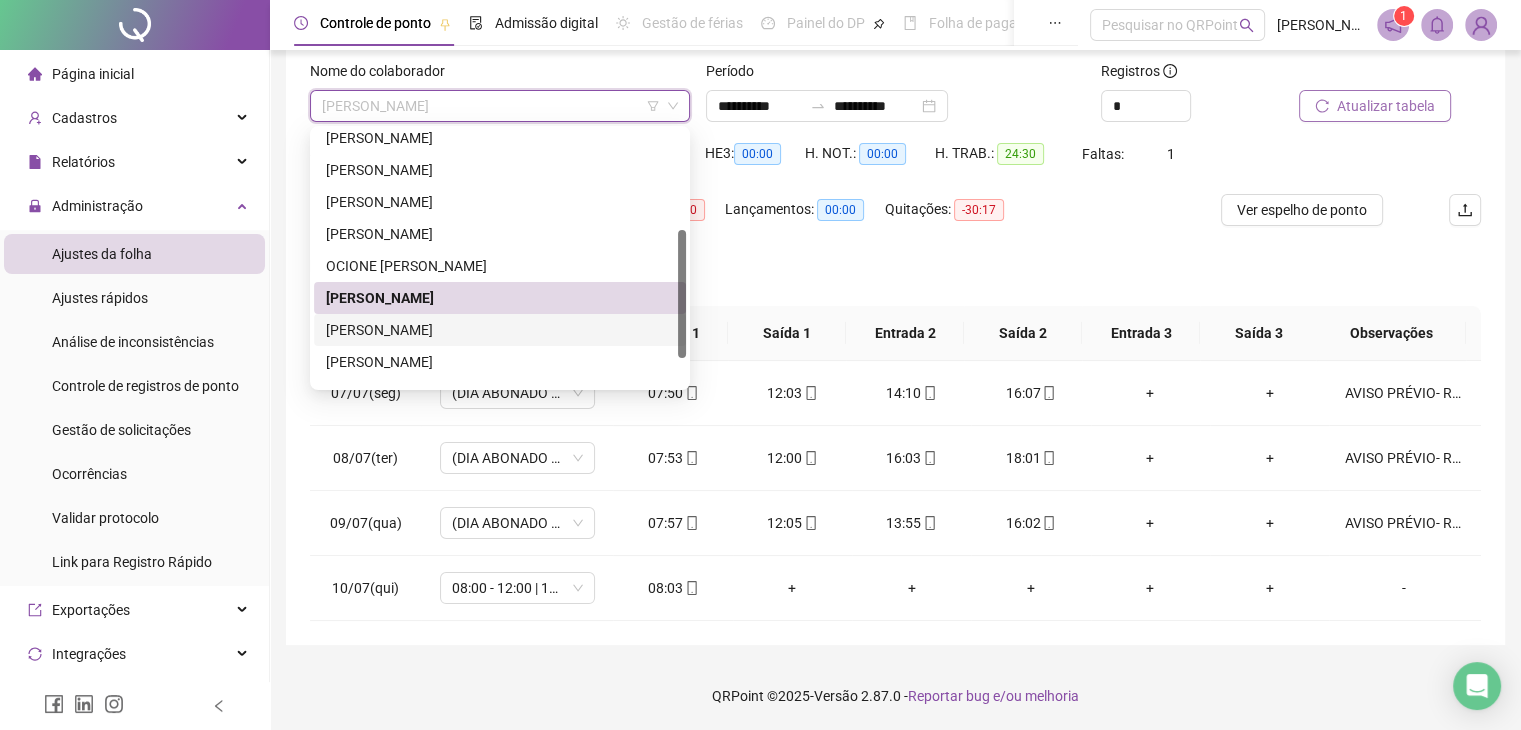 click on "[PERSON_NAME]" at bounding box center (500, 330) 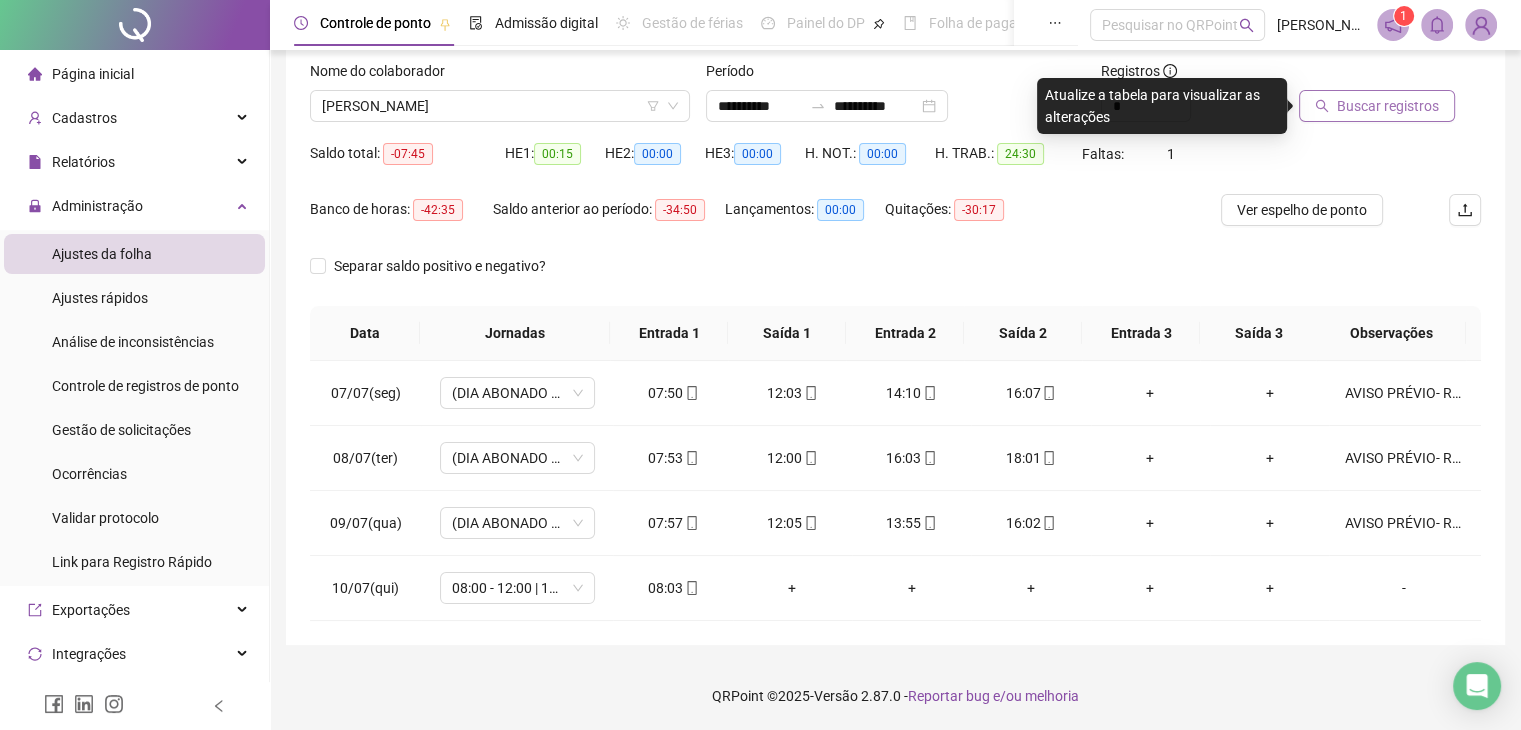 click on "Buscar registros" at bounding box center [1377, 106] 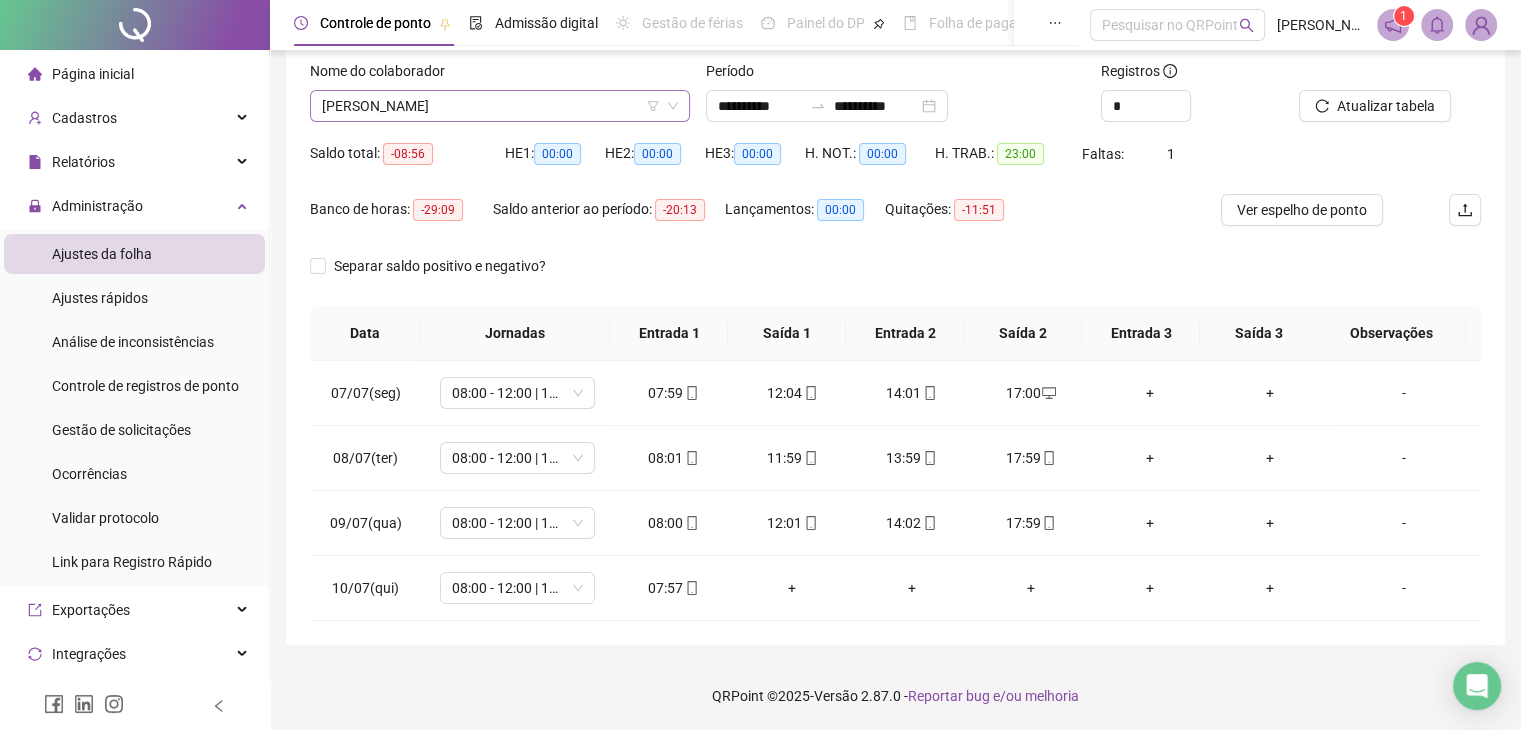 click on "[PERSON_NAME]" at bounding box center [500, 106] 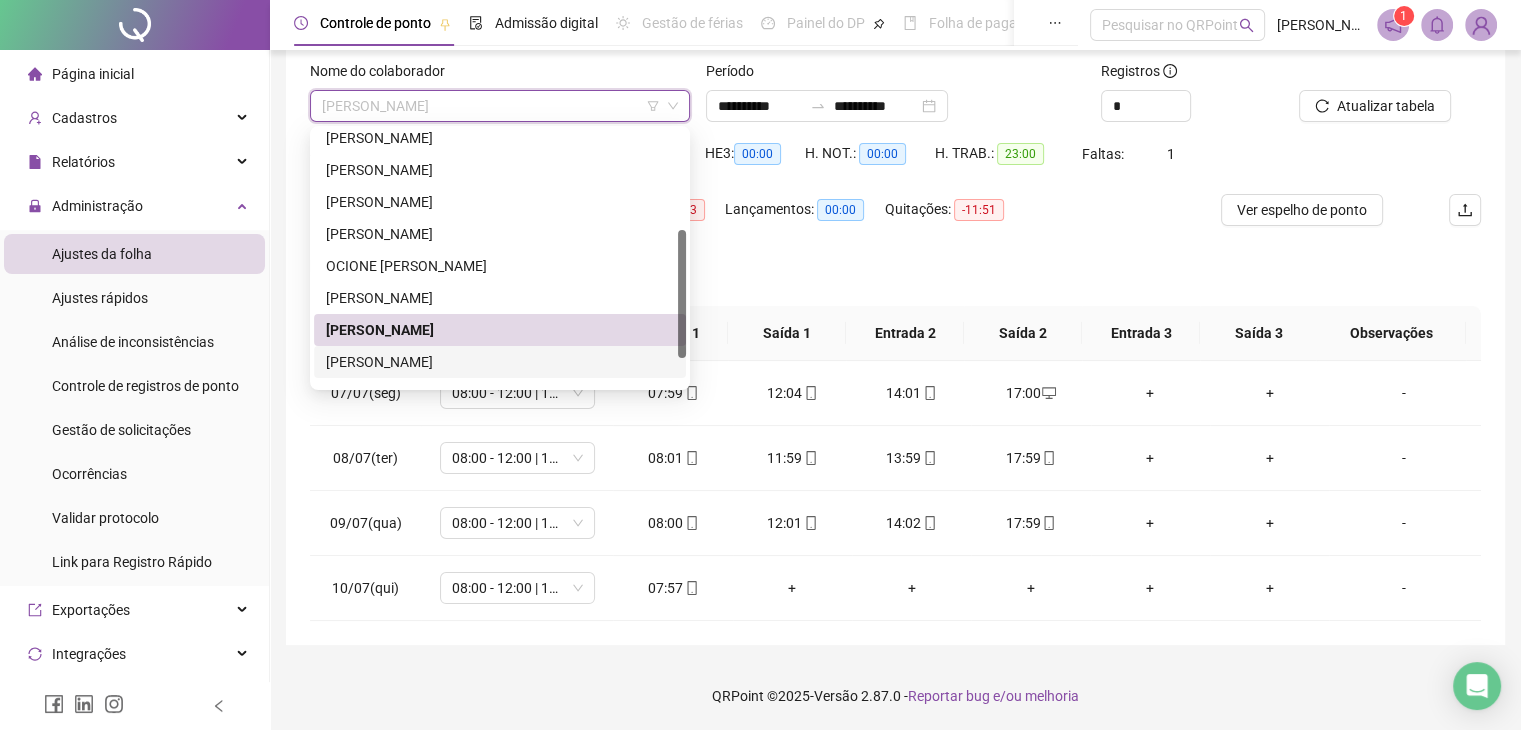 click on "[PERSON_NAME]" at bounding box center (500, 362) 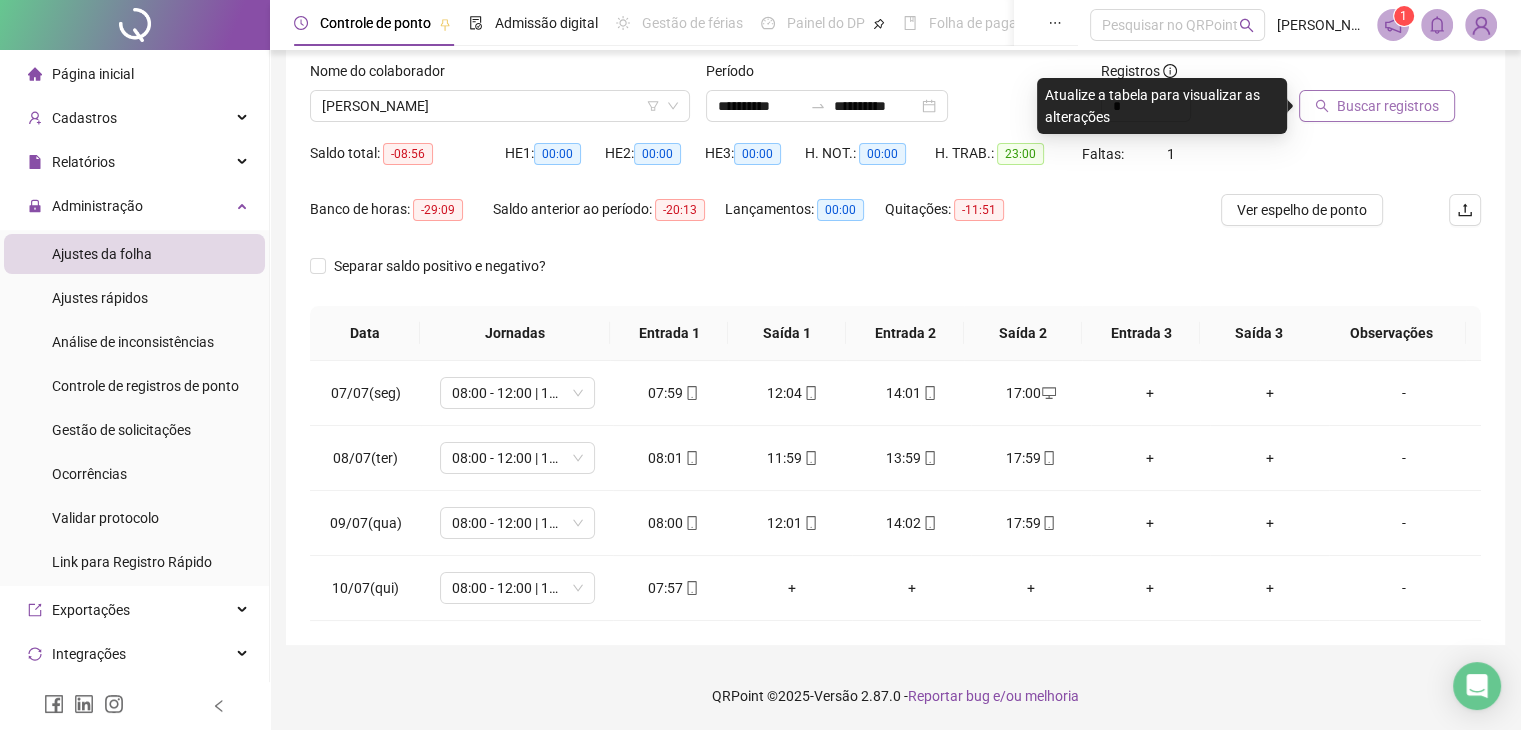 click on "Buscar registros" at bounding box center [1388, 106] 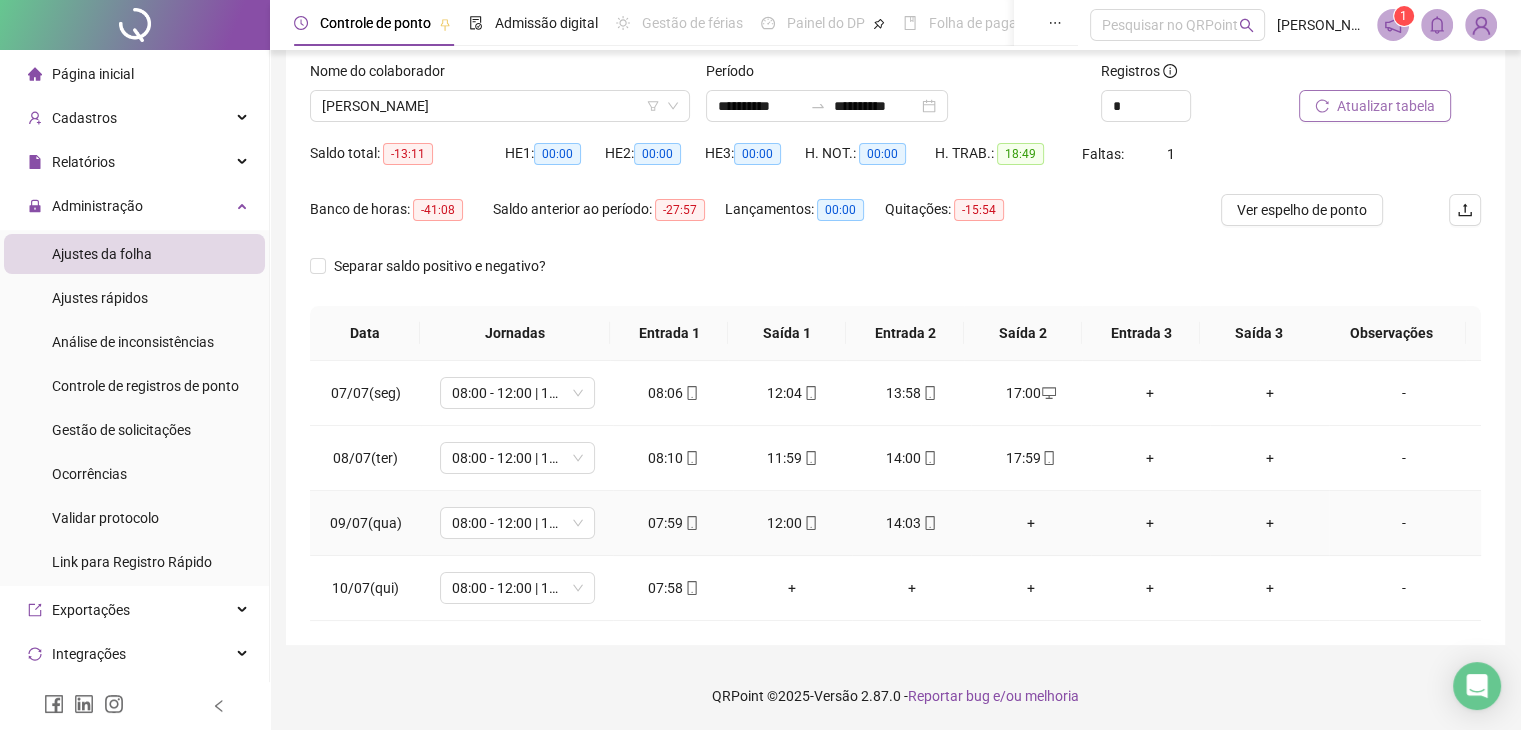 click on "+" at bounding box center [1030, 523] 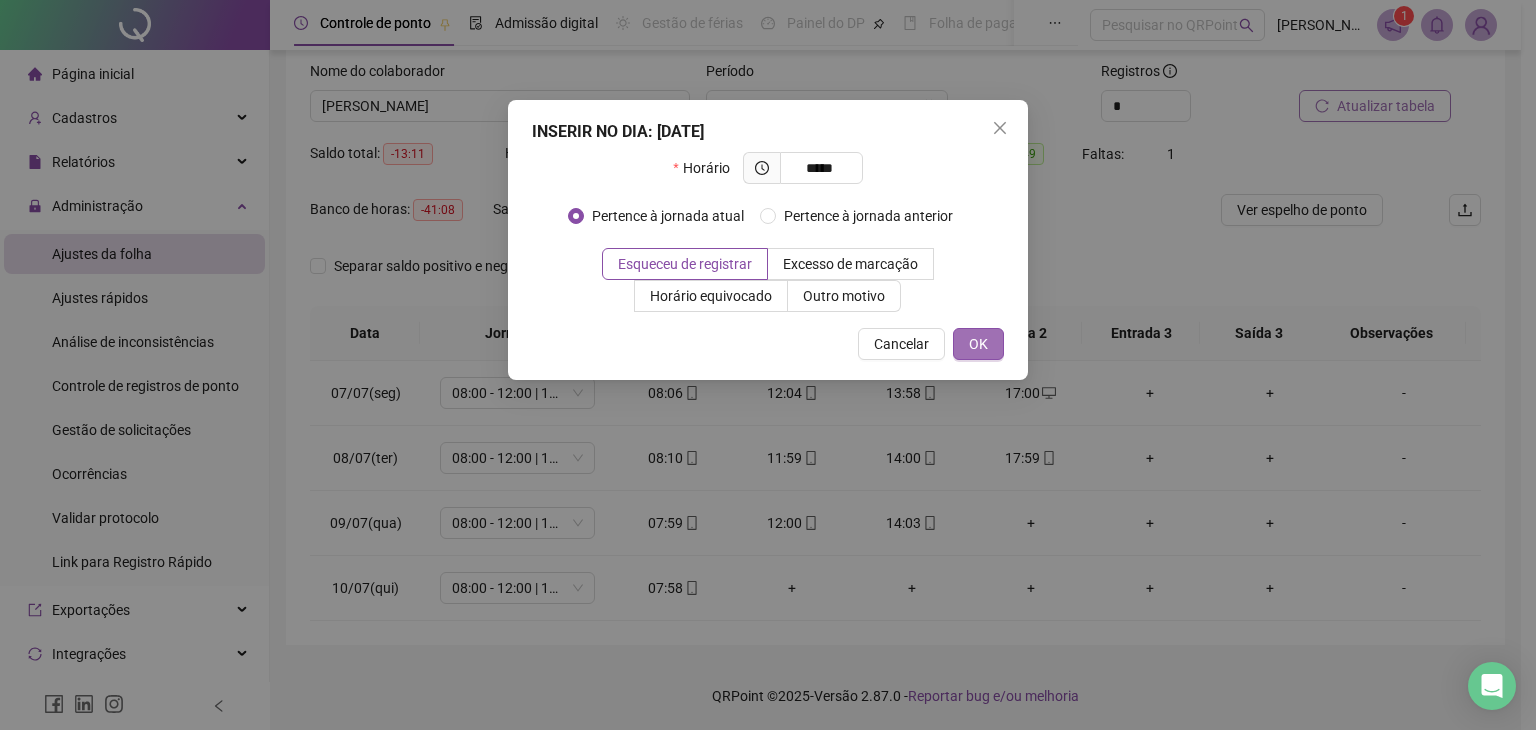type on "*****" 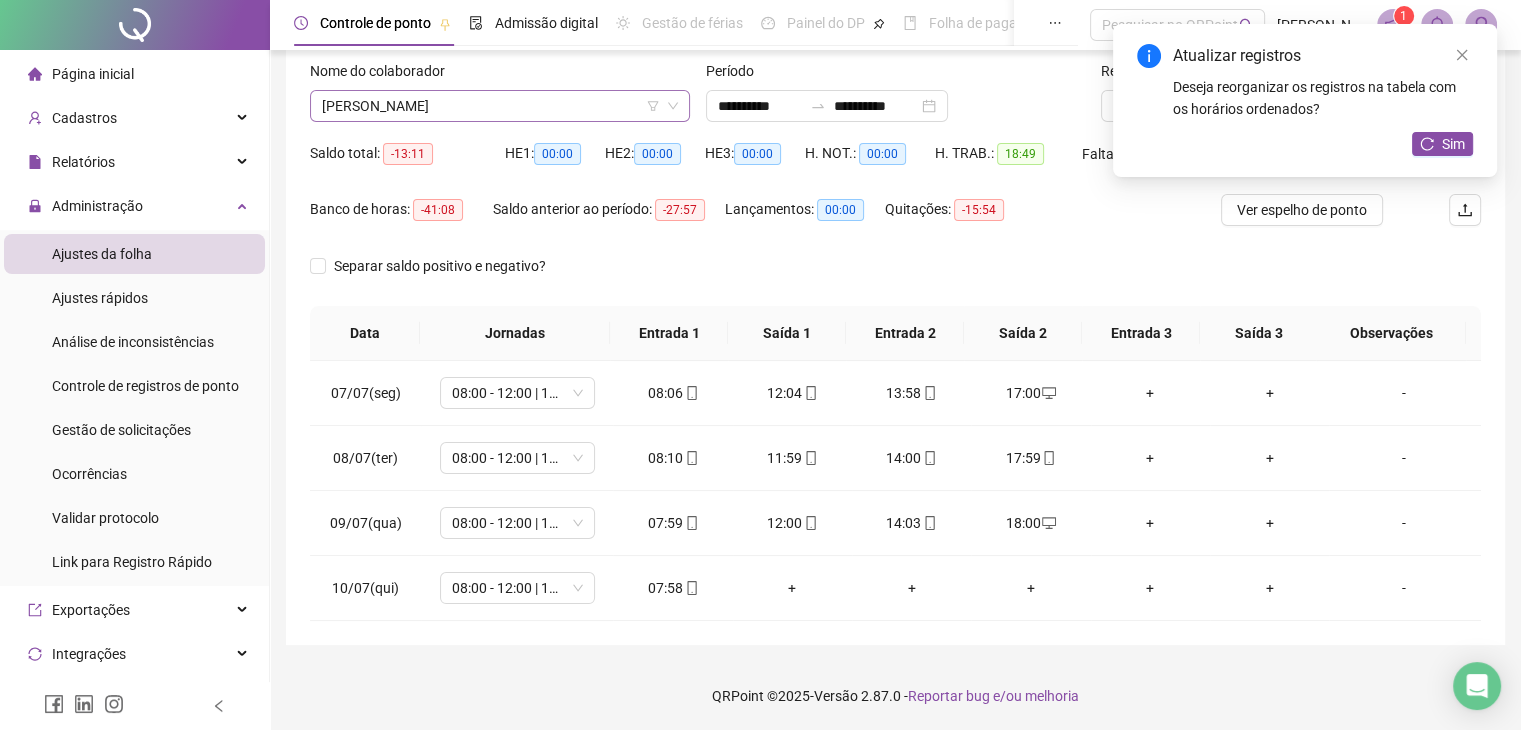 click on "[PERSON_NAME]" at bounding box center (500, 106) 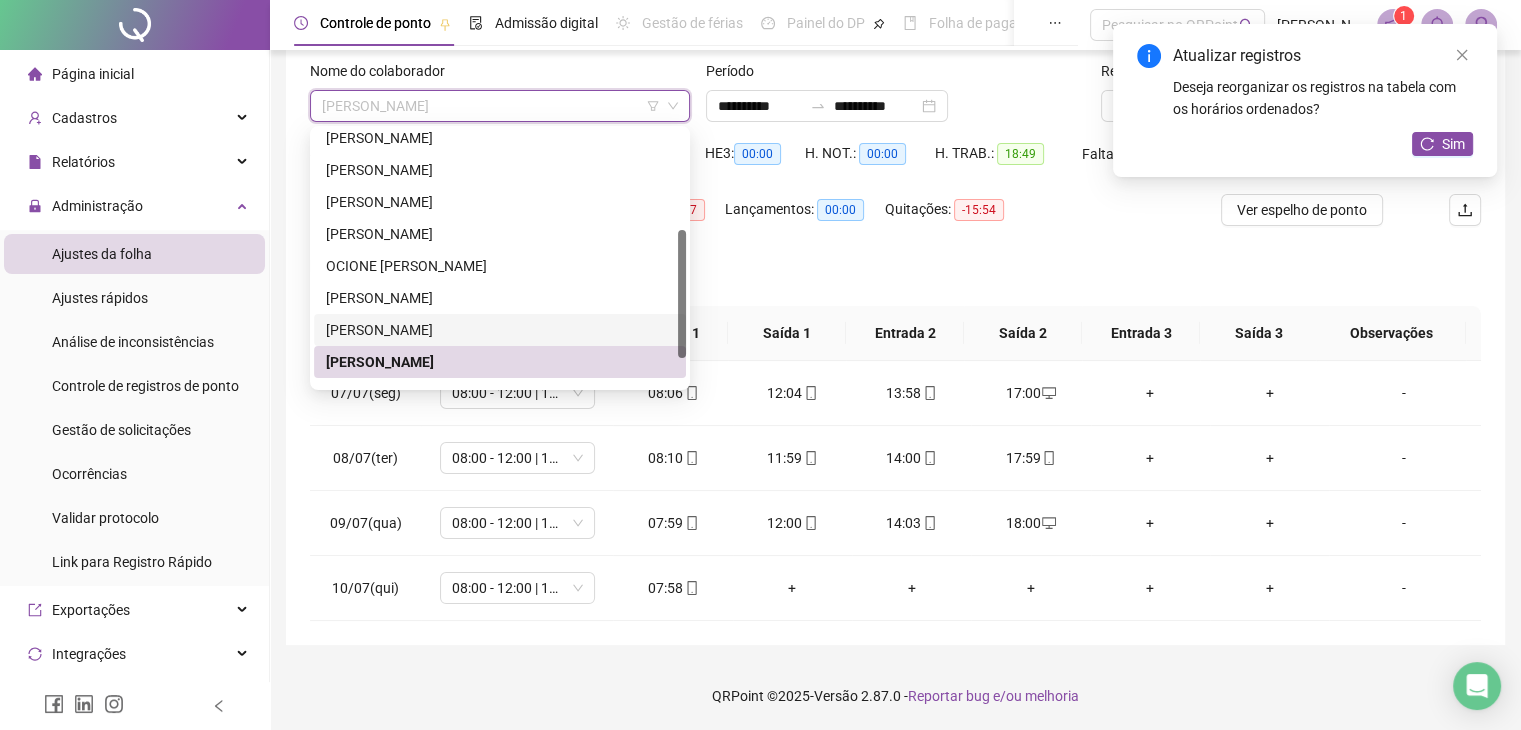 scroll, scrollTop: 256, scrollLeft: 0, axis: vertical 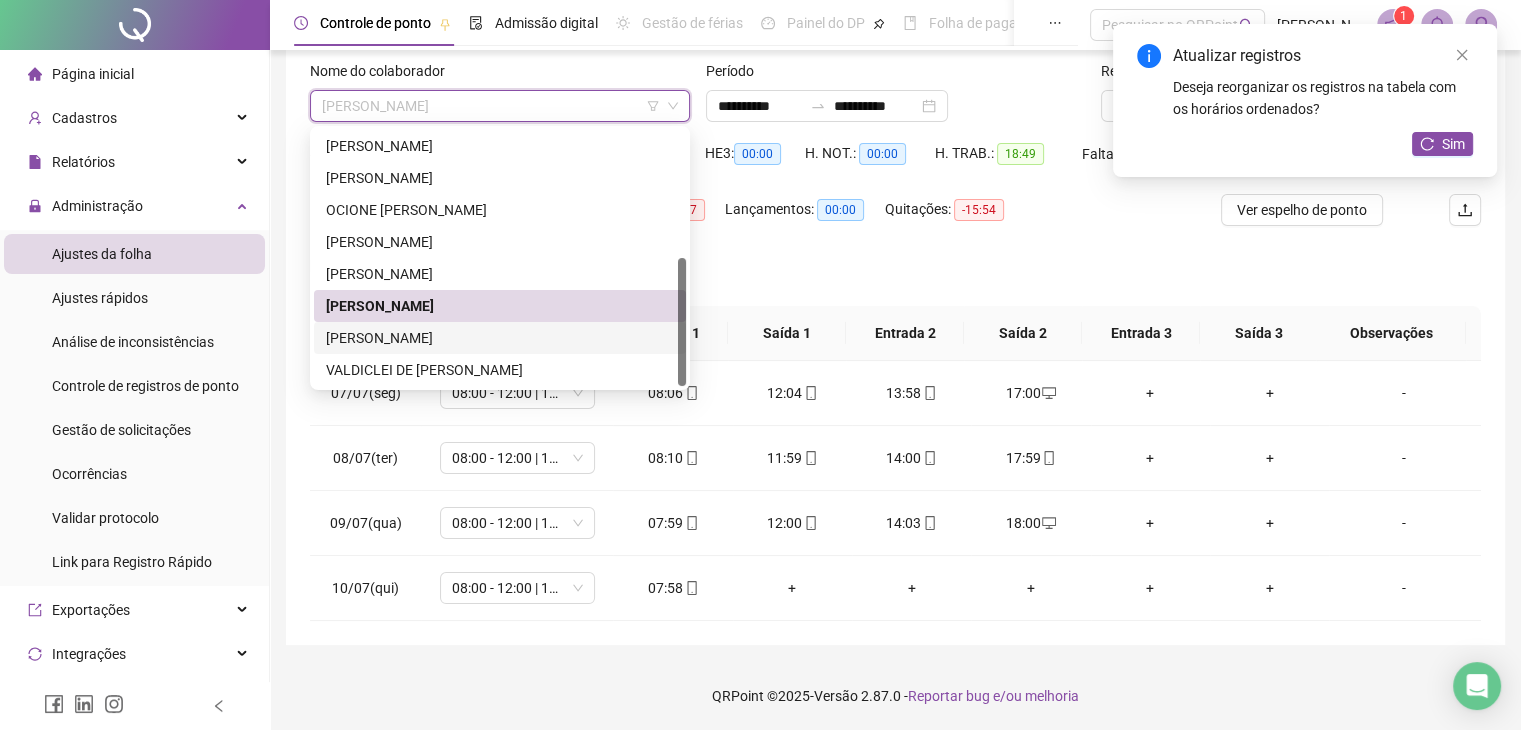 click on "[PERSON_NAME]" at bounding box center [500, 338] 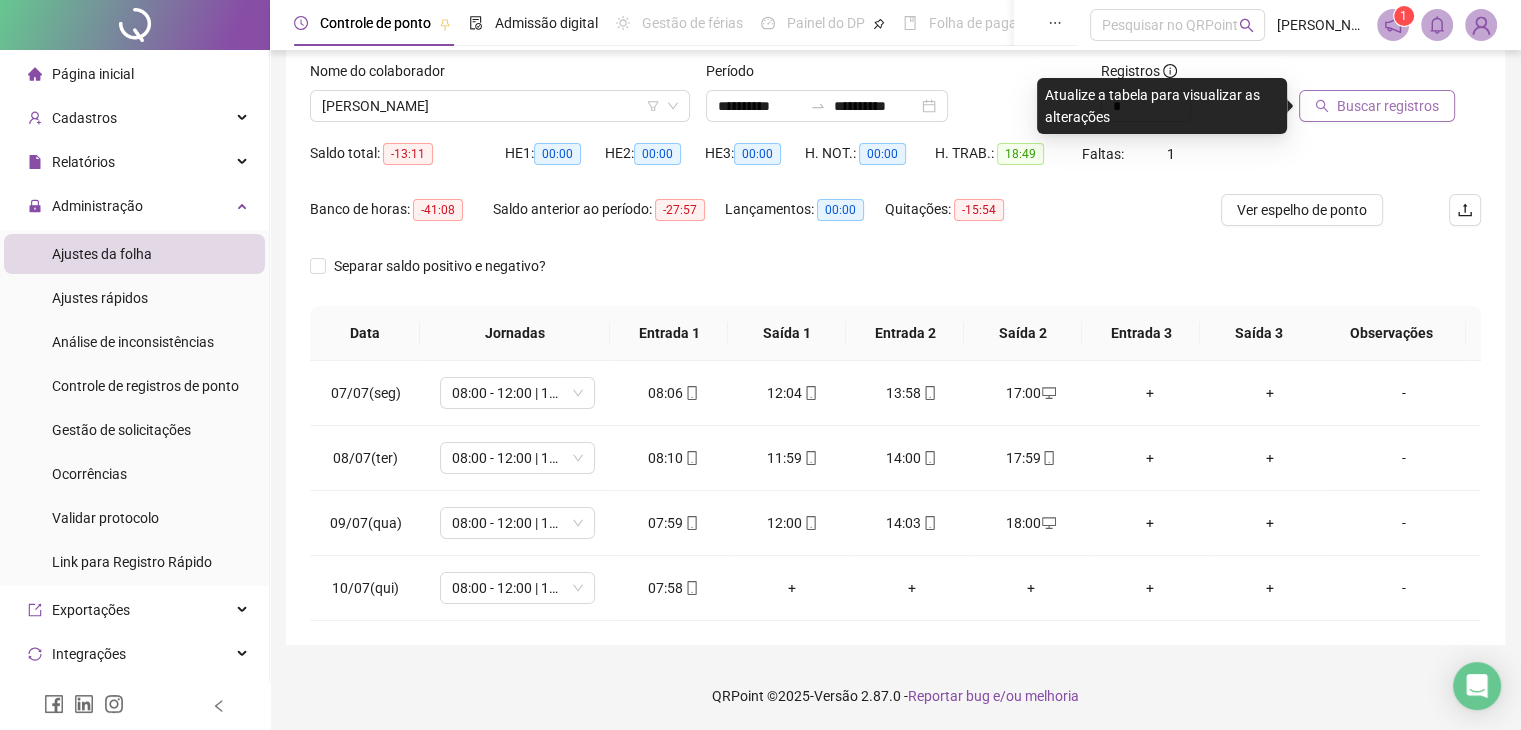 click on "Buscar registros" at bounding box center [1388, 106] 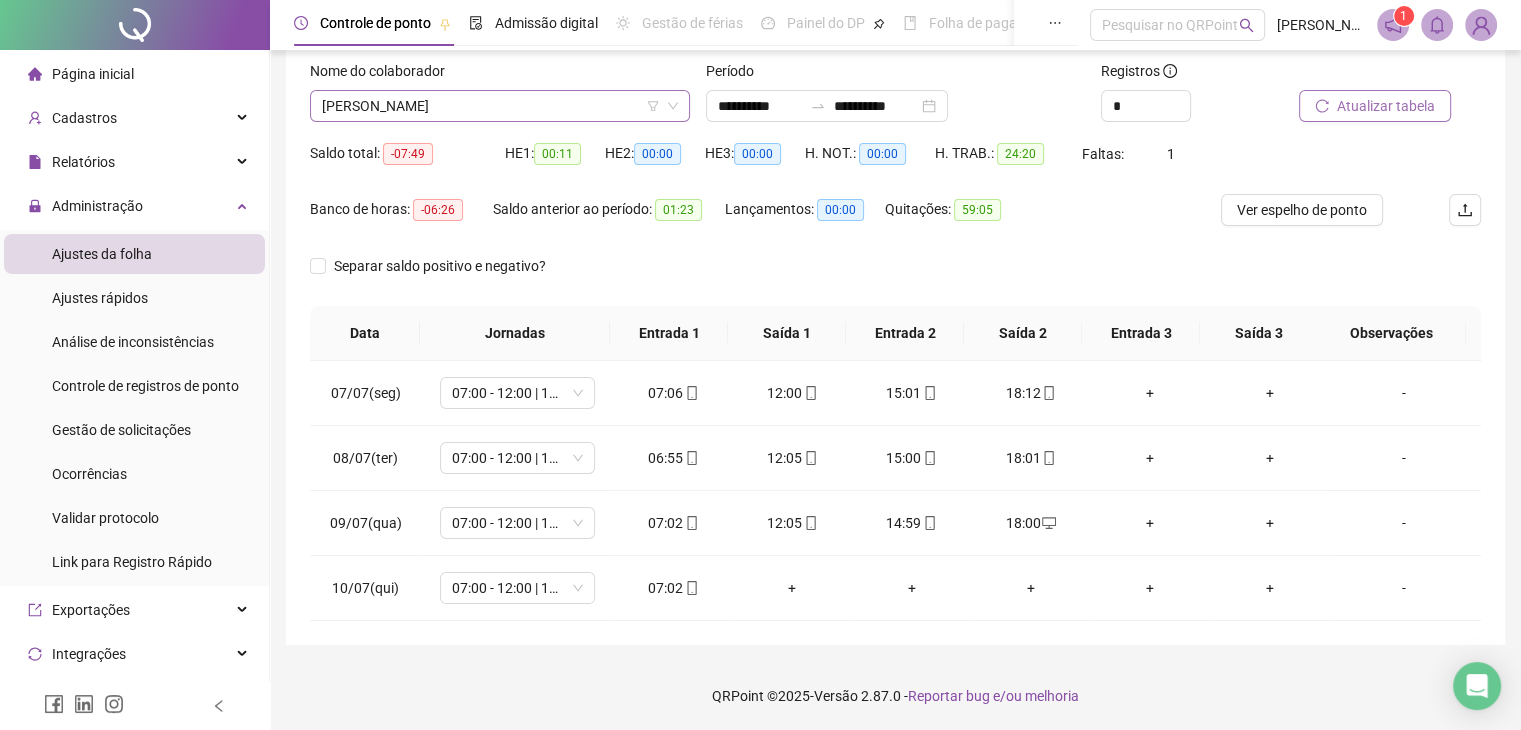 click on "[PERSON_NAME]" at bounding box center [500, 106] 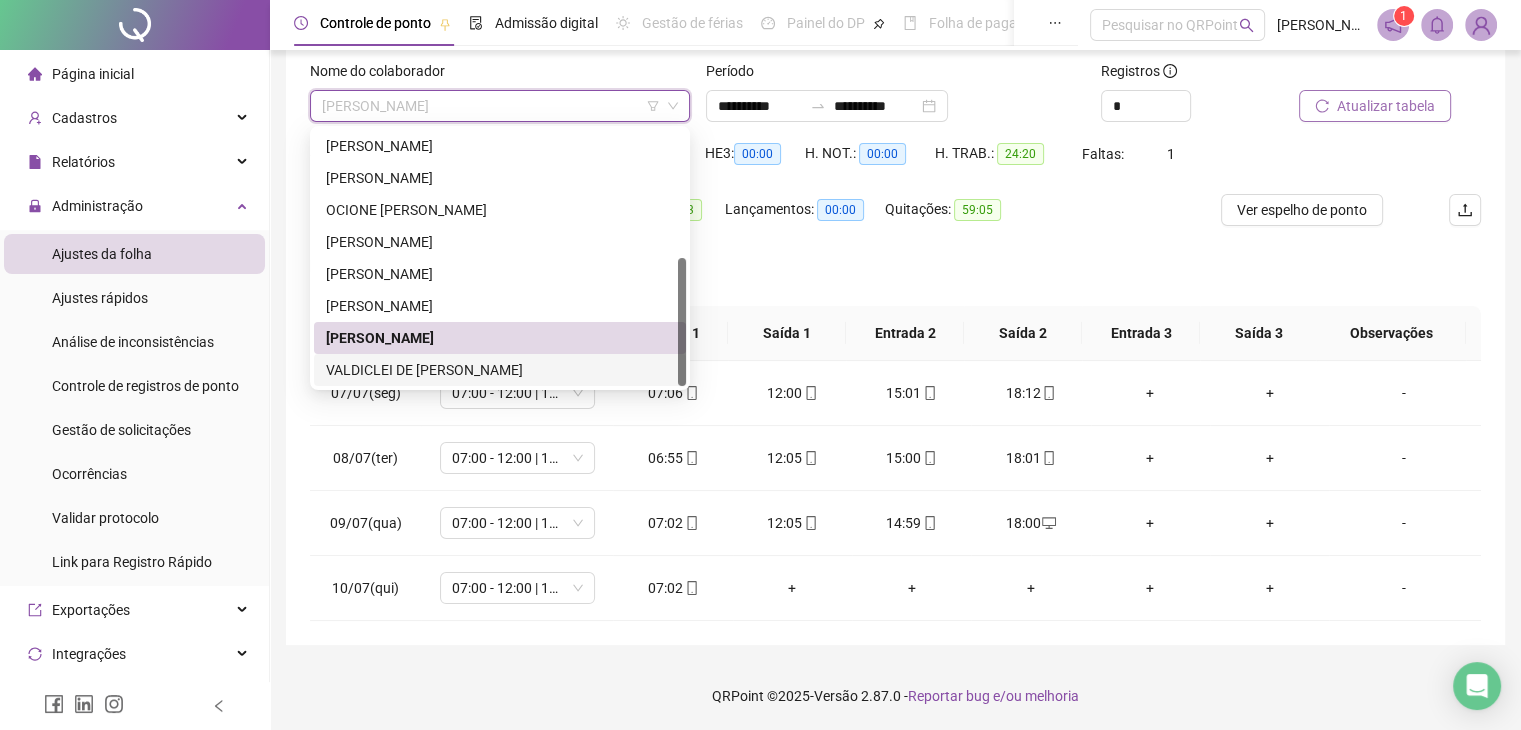 click on "VALDICLEI DE [PERSON_NAME]" at bounding box center [500, 370] 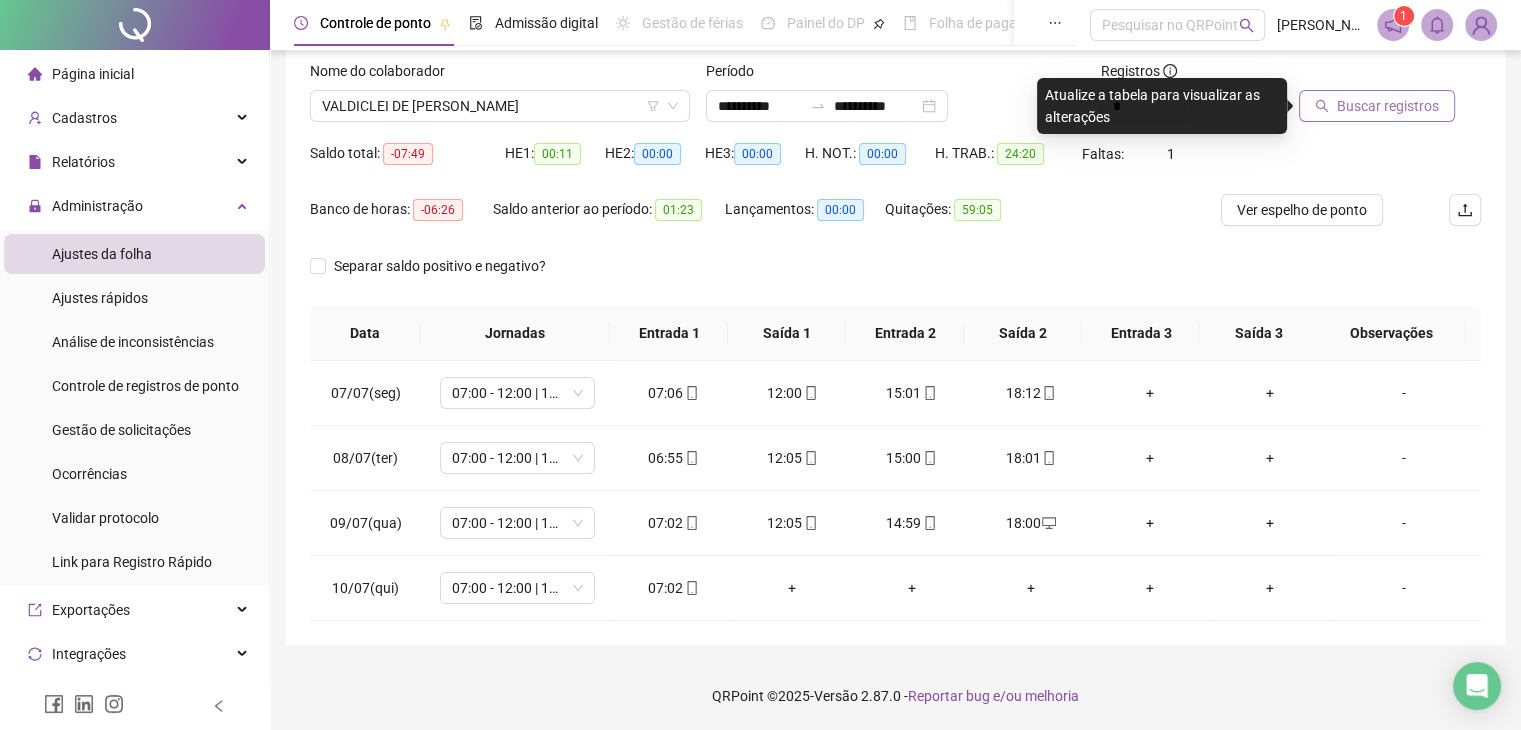 click on "Buscar registros" at bounding box center [1388, 106] 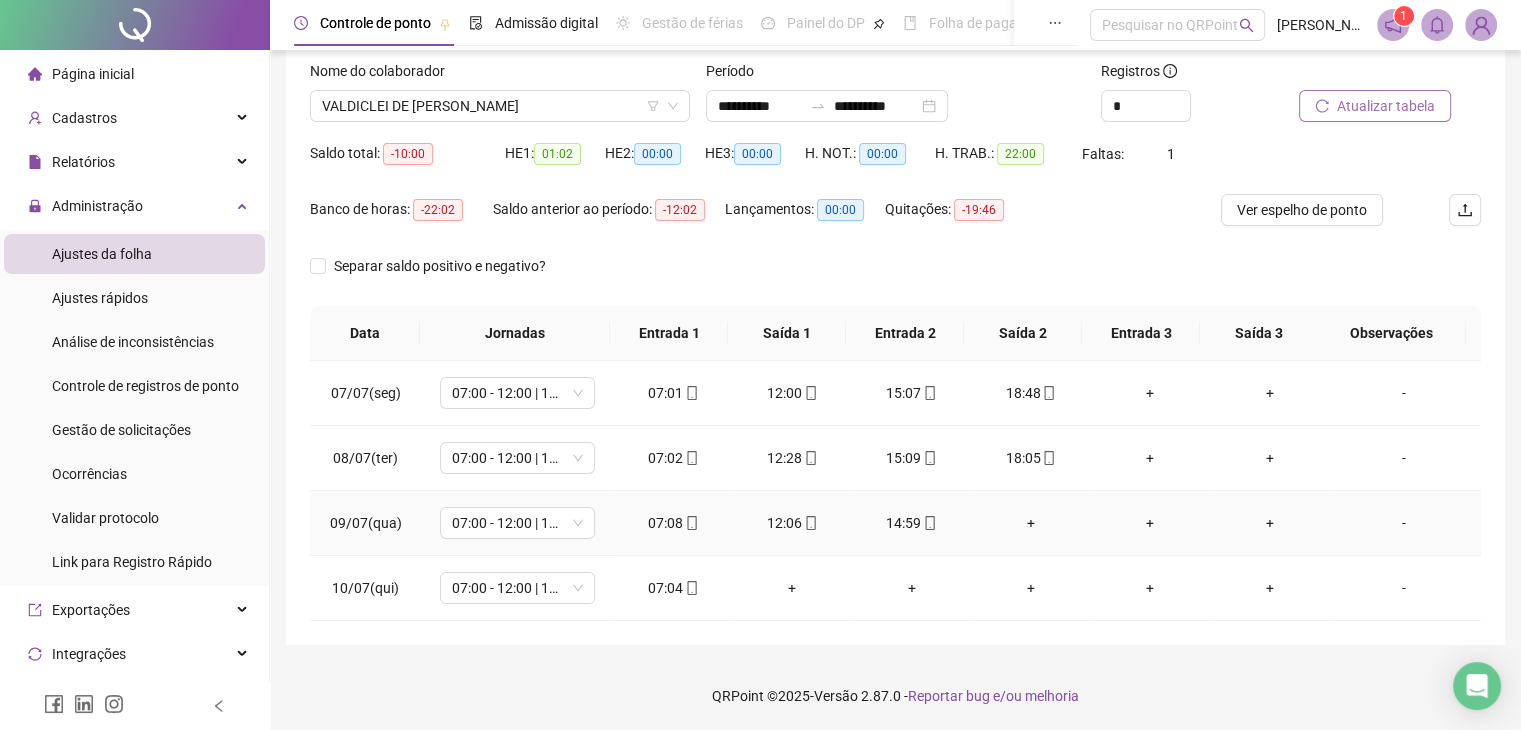 click on "+" at bounding box center (1030, 523) 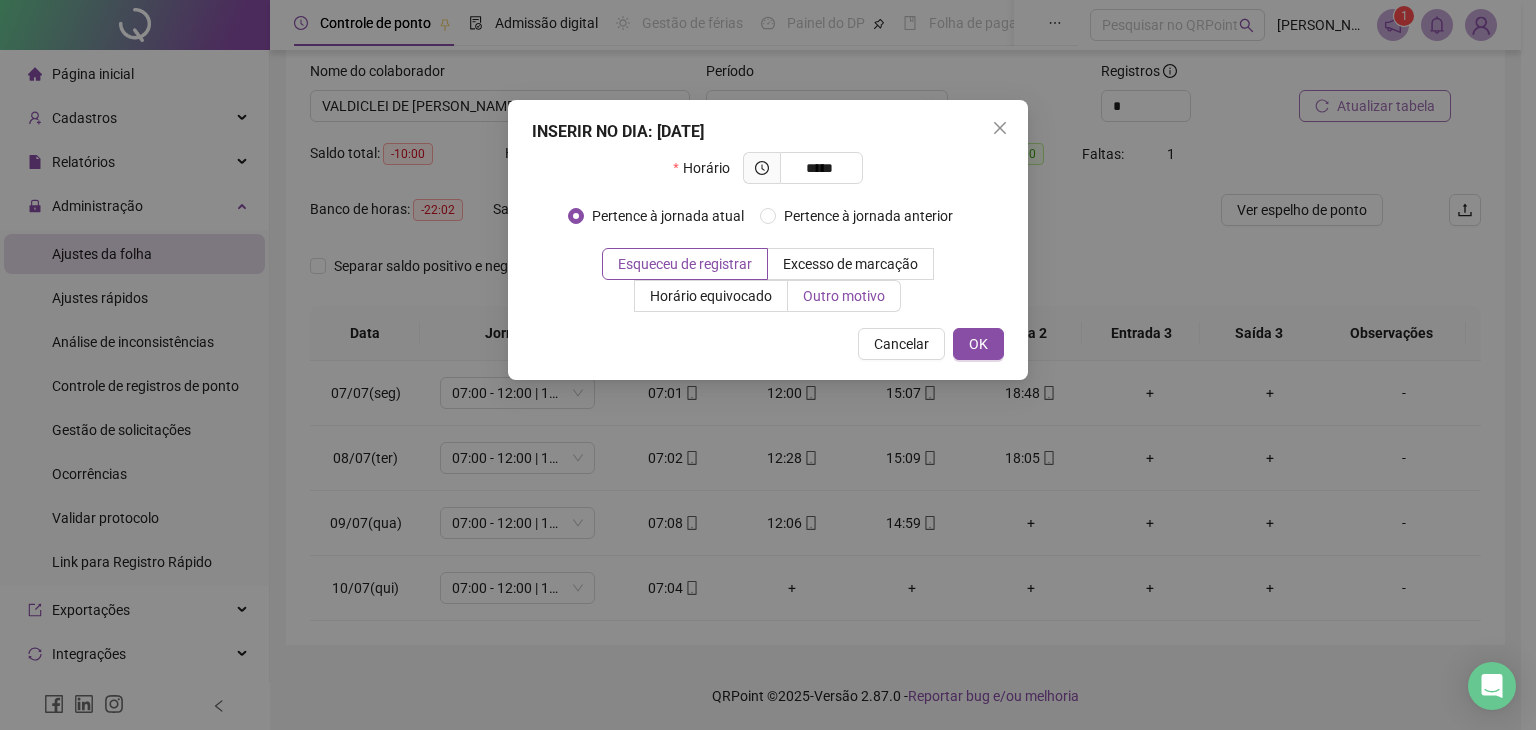 type on "*****" 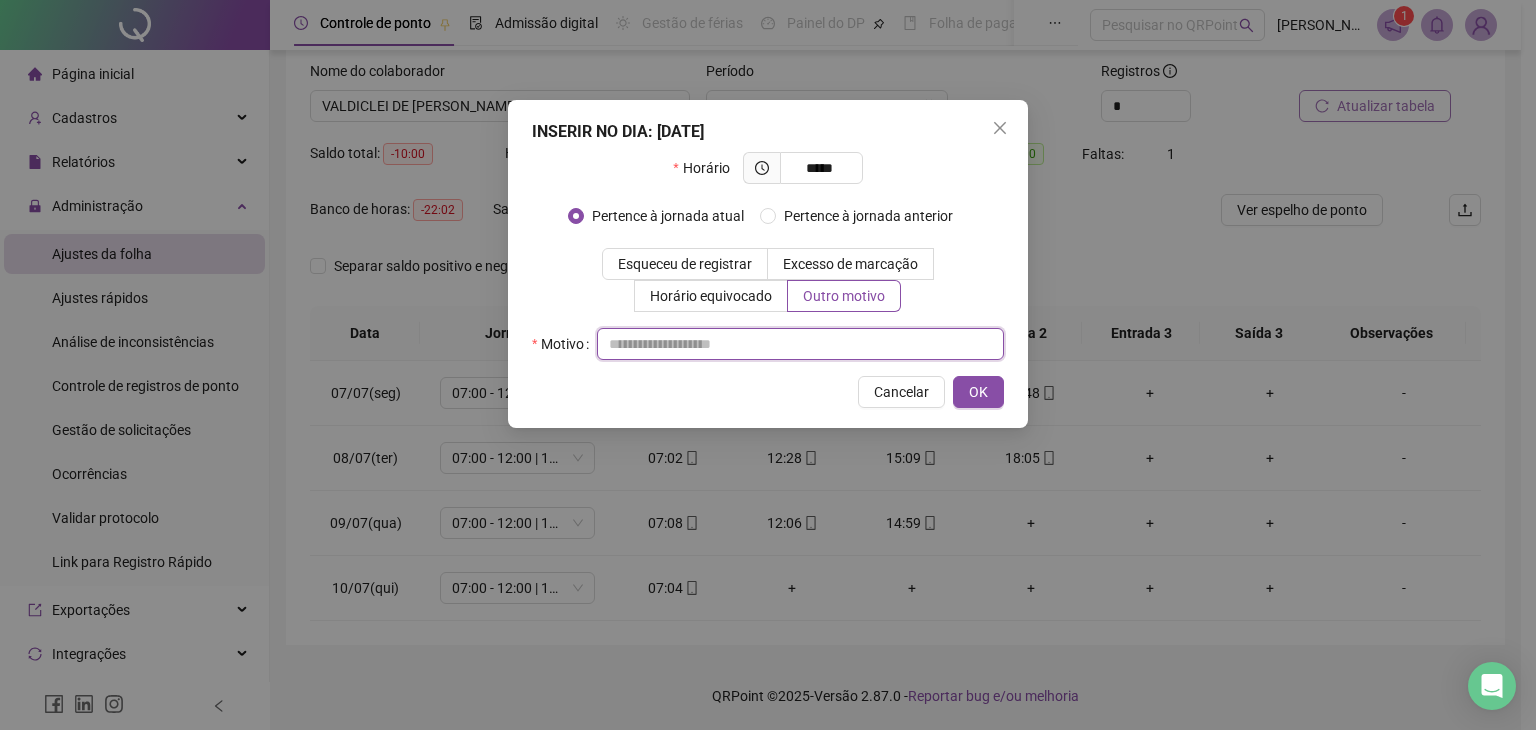 click at bounding box center (800, 344) 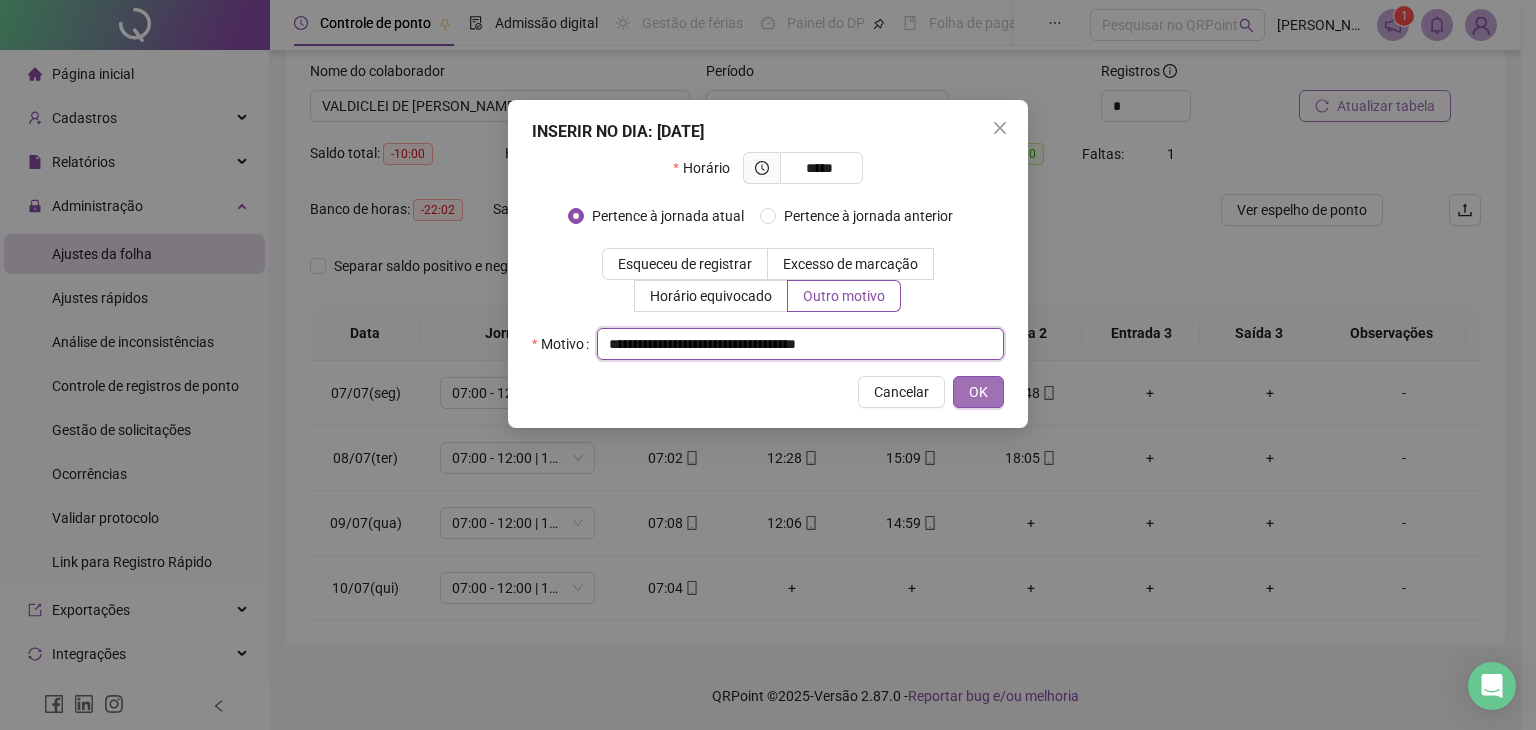 type on "**********" 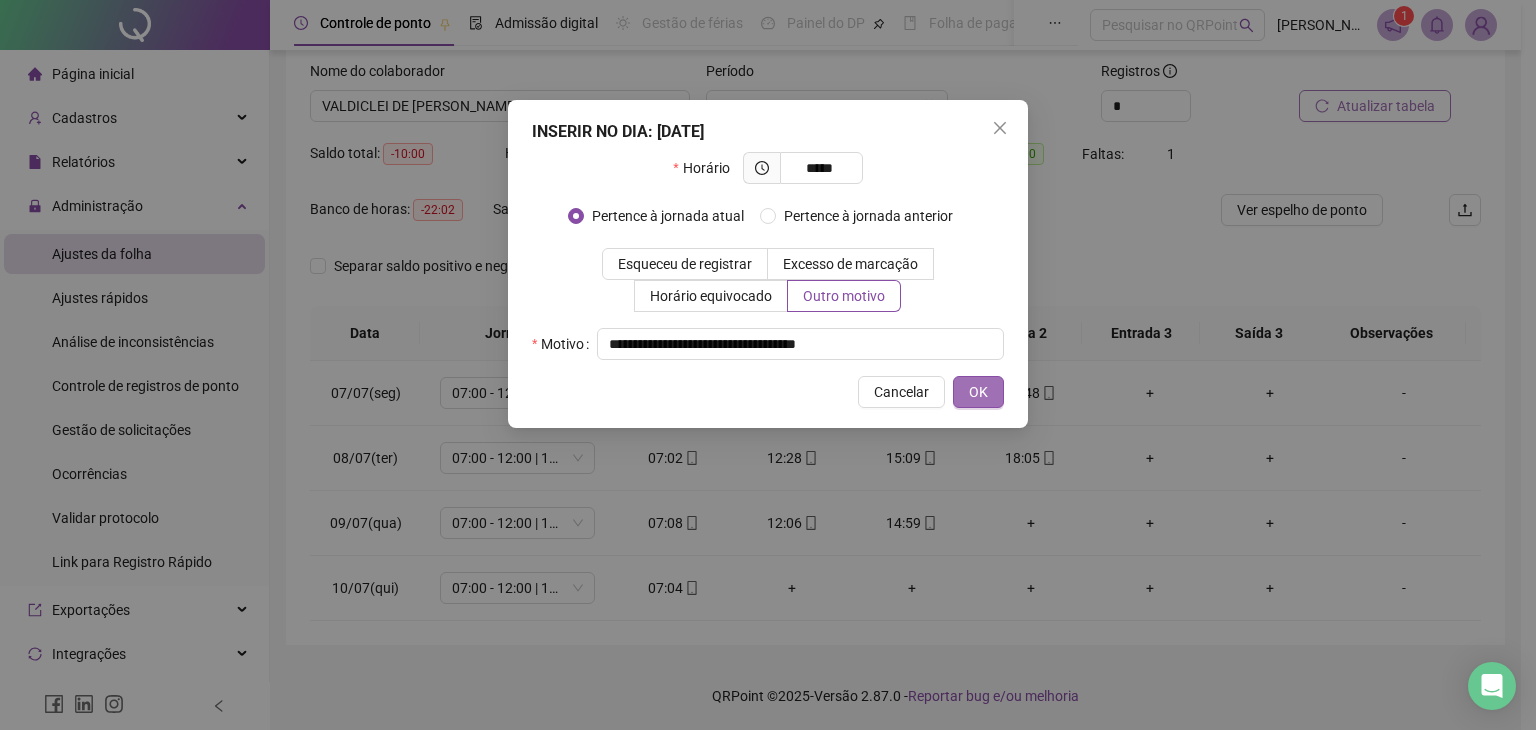 click on "OK" at bounding box center (978, 392) 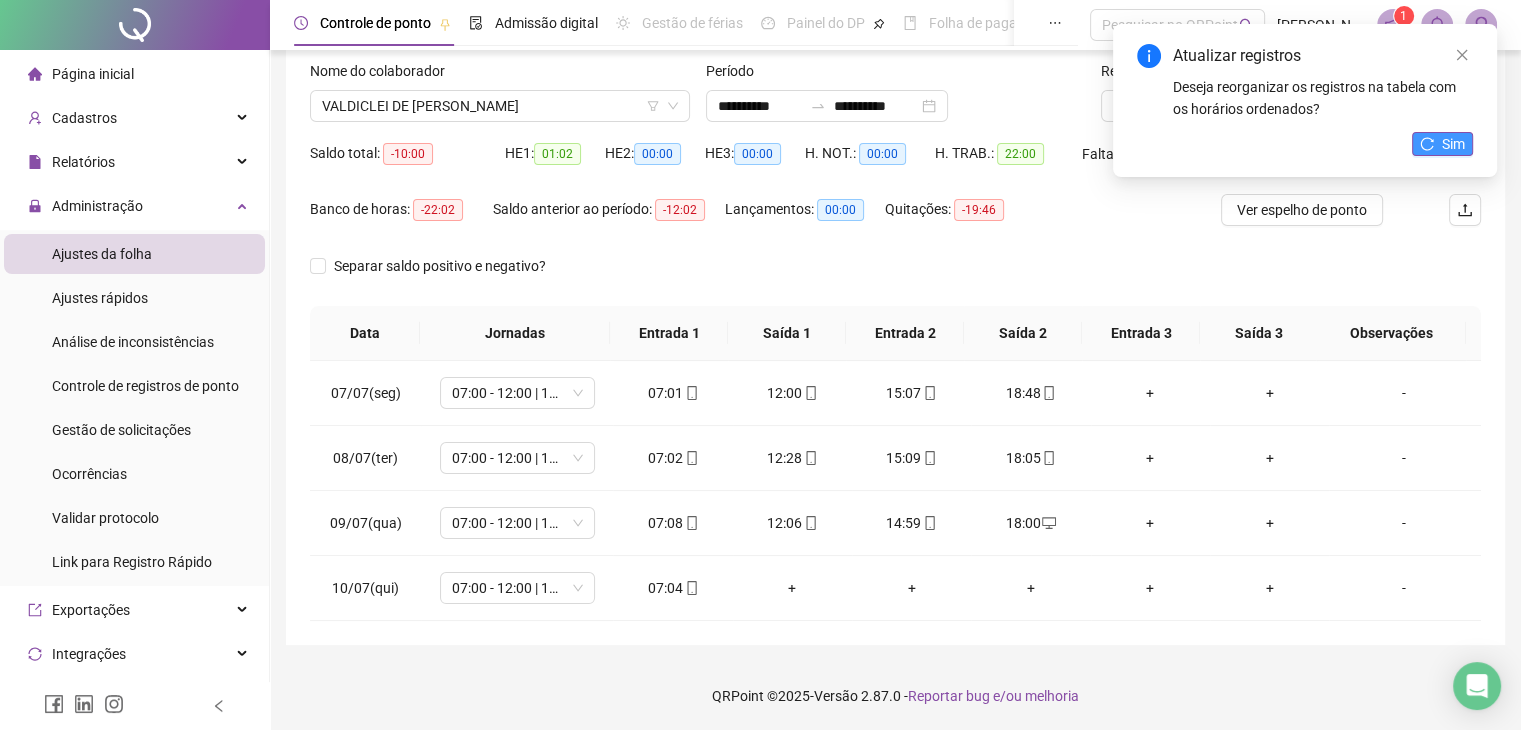 click on "Sim" at bounding box center [1442, 144] 